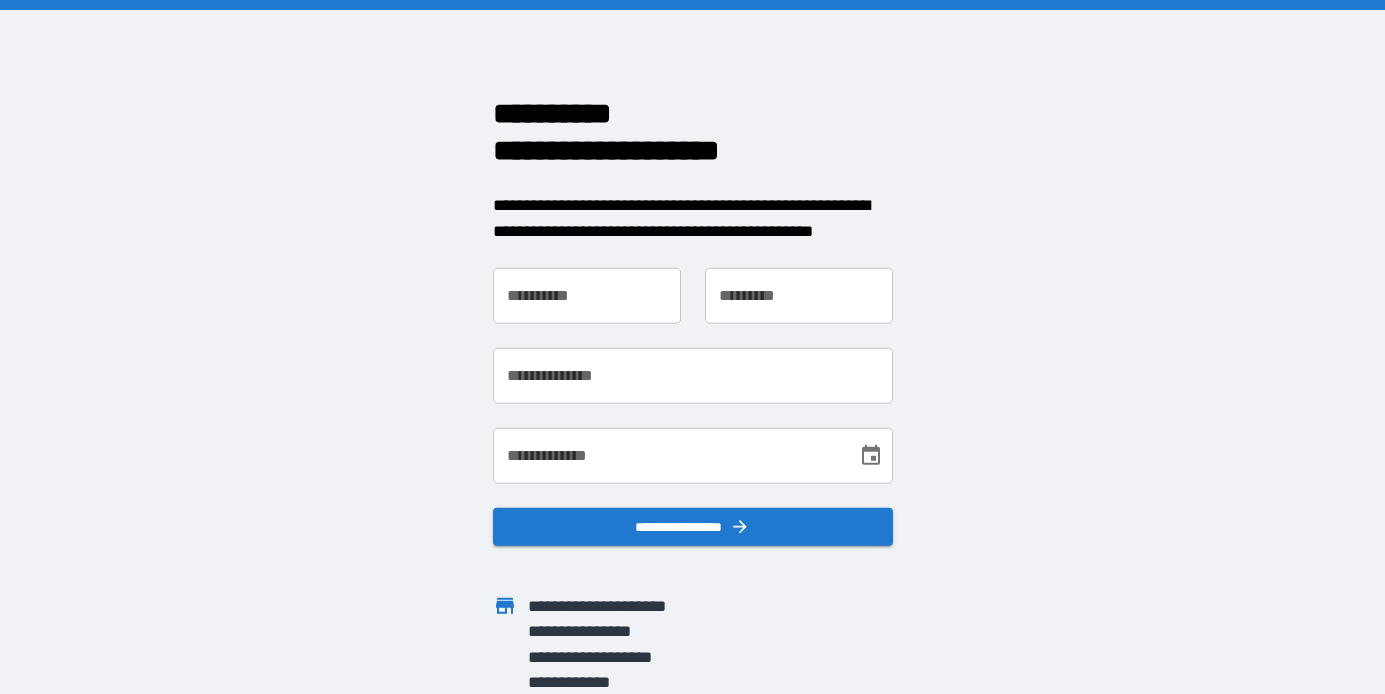 scroll, scrollTop: 0, scrollLeft: 0, axis: both 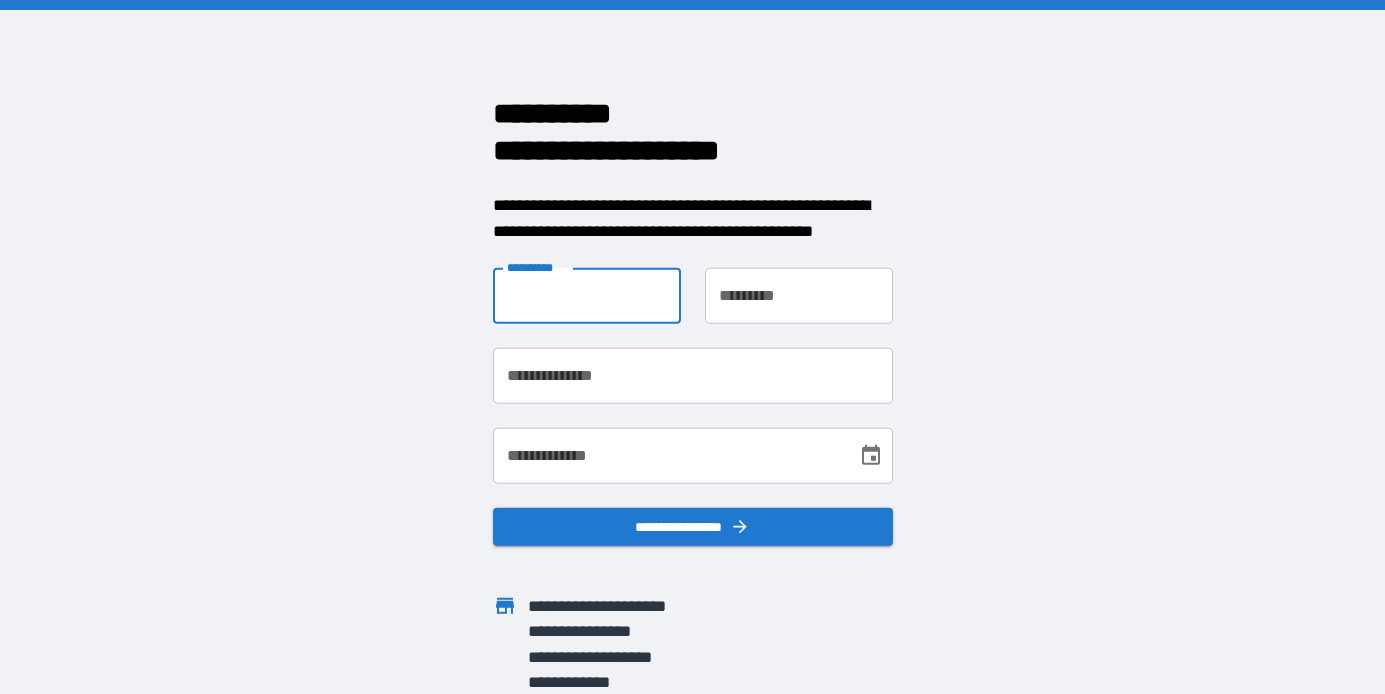 click on "**********" at bounding box center (587, 296) 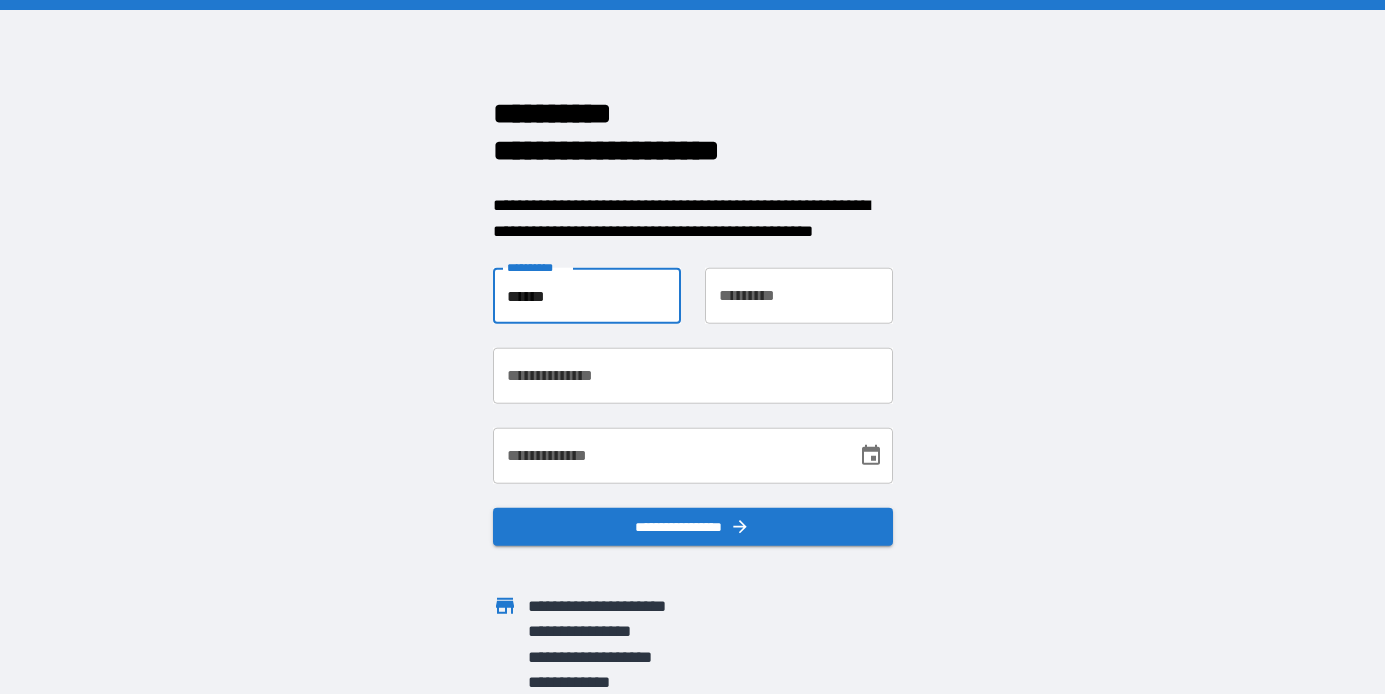 type on "********" 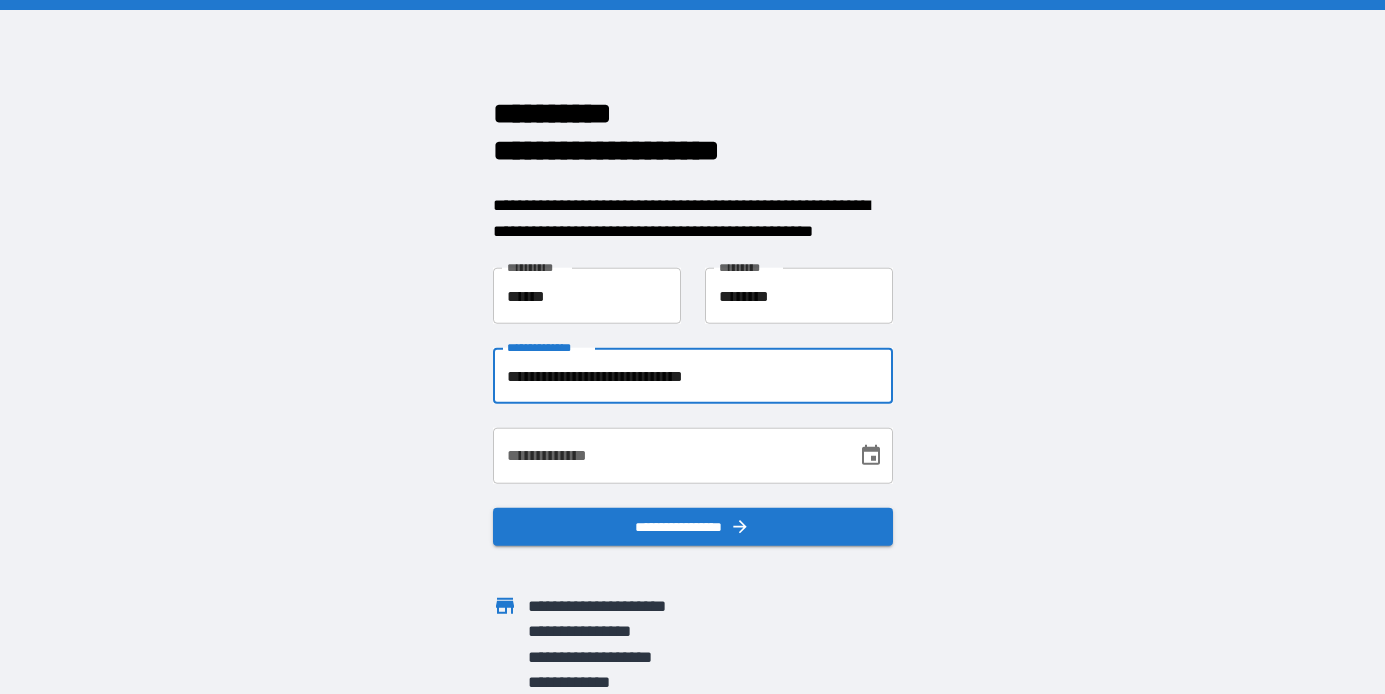 click on "**********" at bounding box center (693, 376) 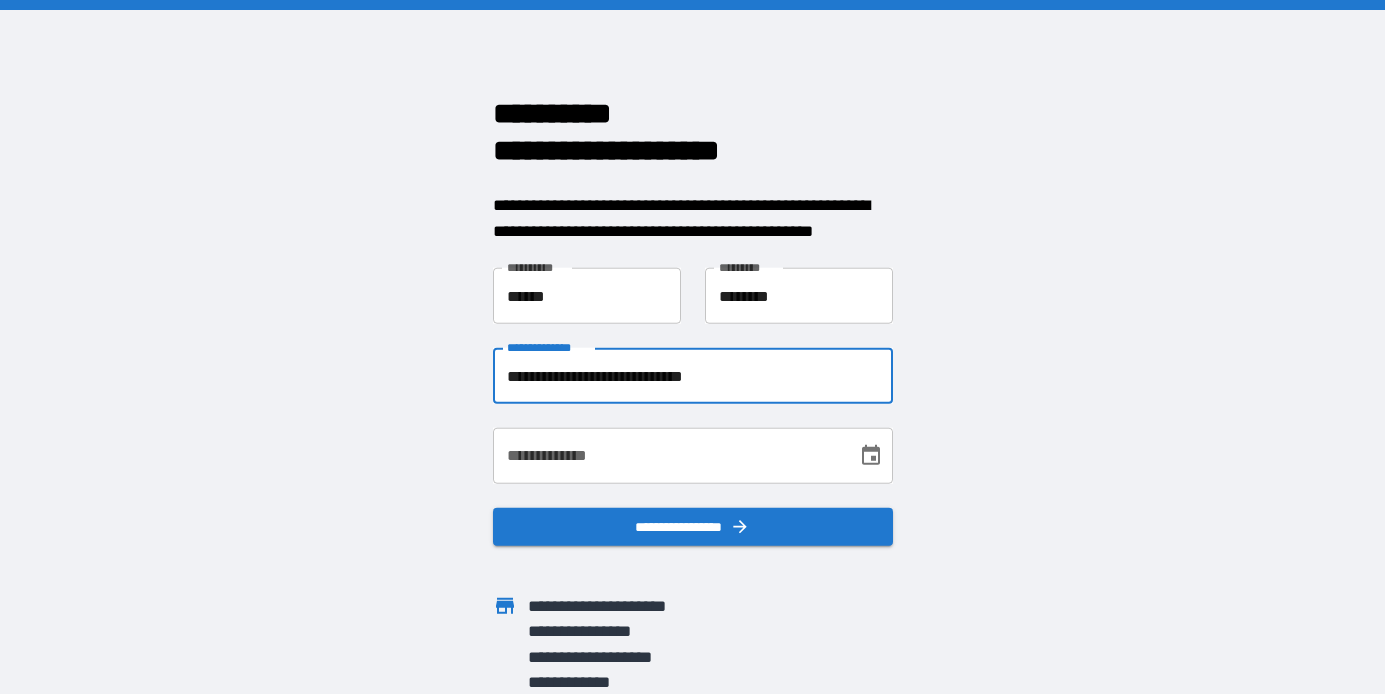 type on "**********" 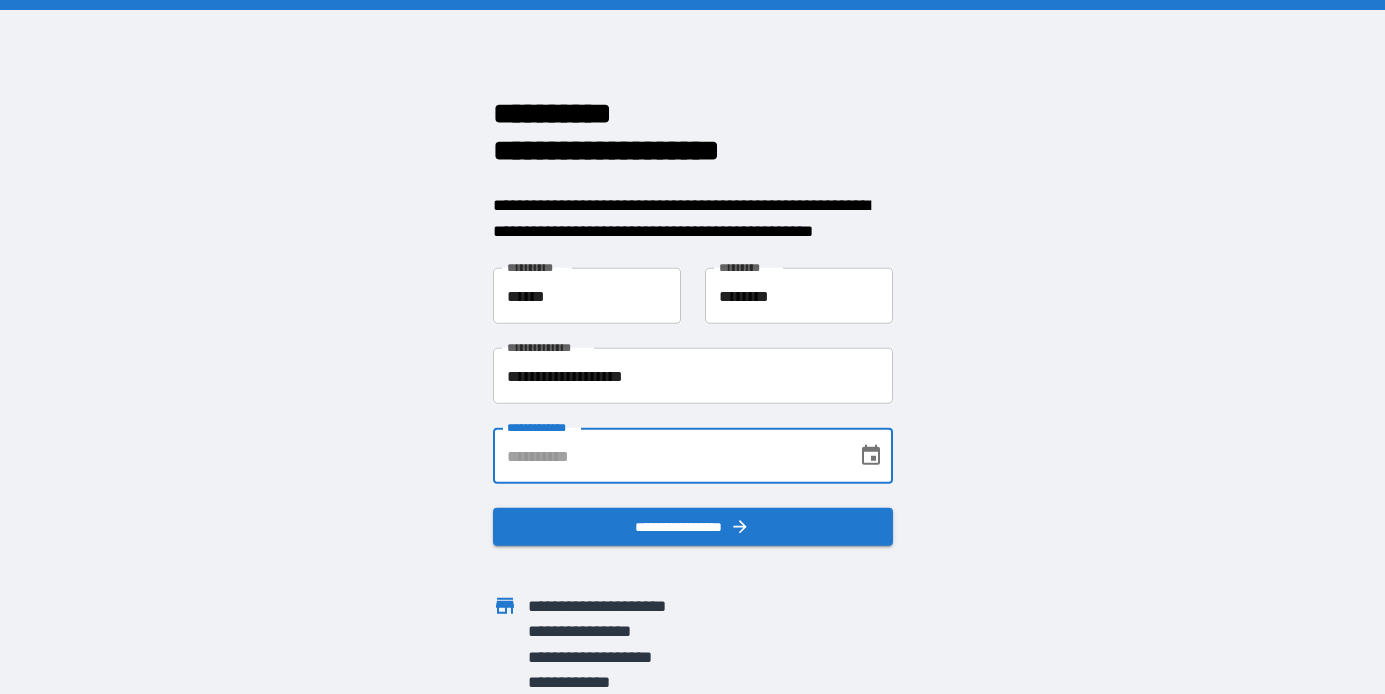 click on "**********" at bounding box center (668, 456) 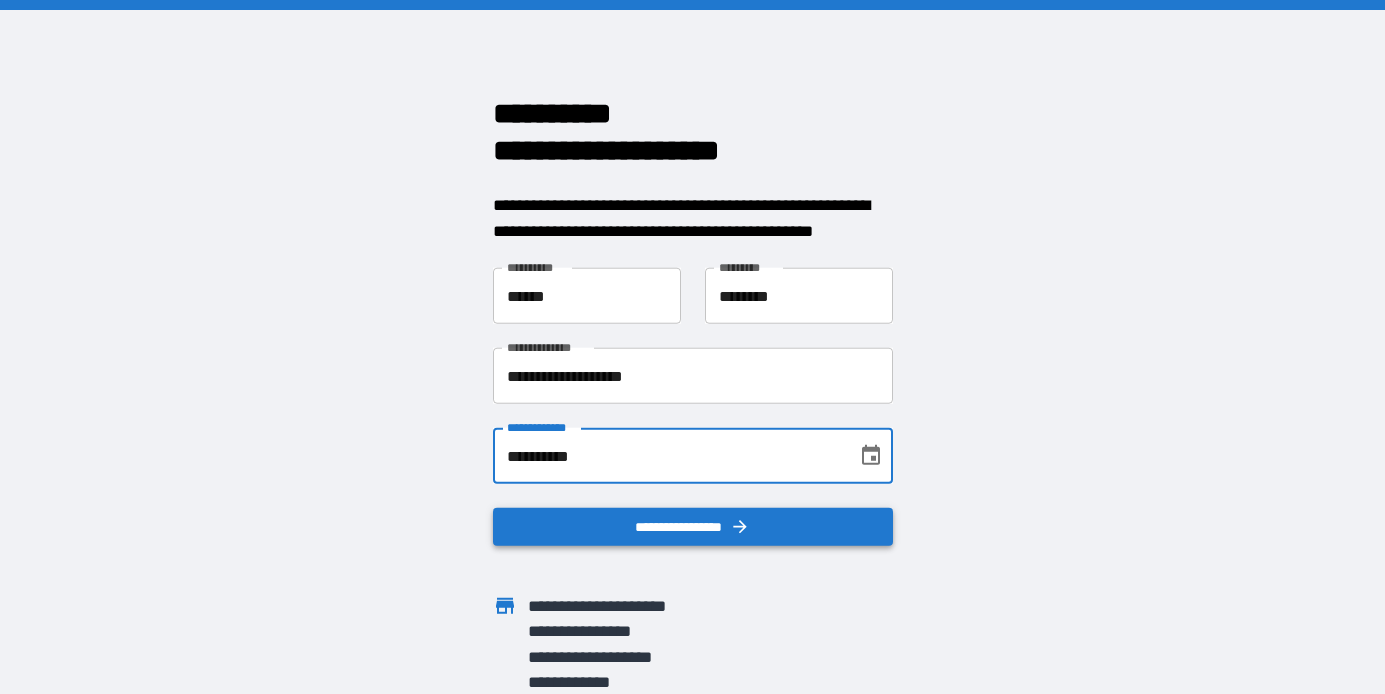 type on "**********" 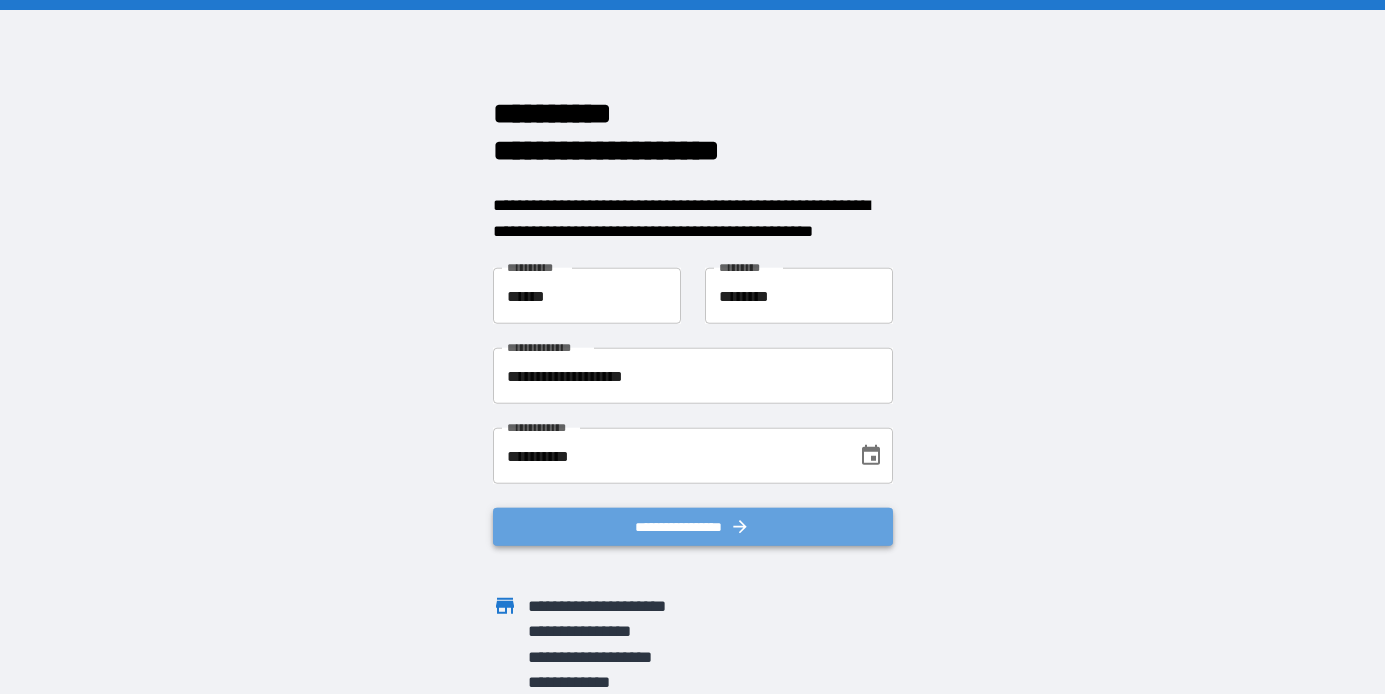 click on "**********" at bounding box center [693, 527] 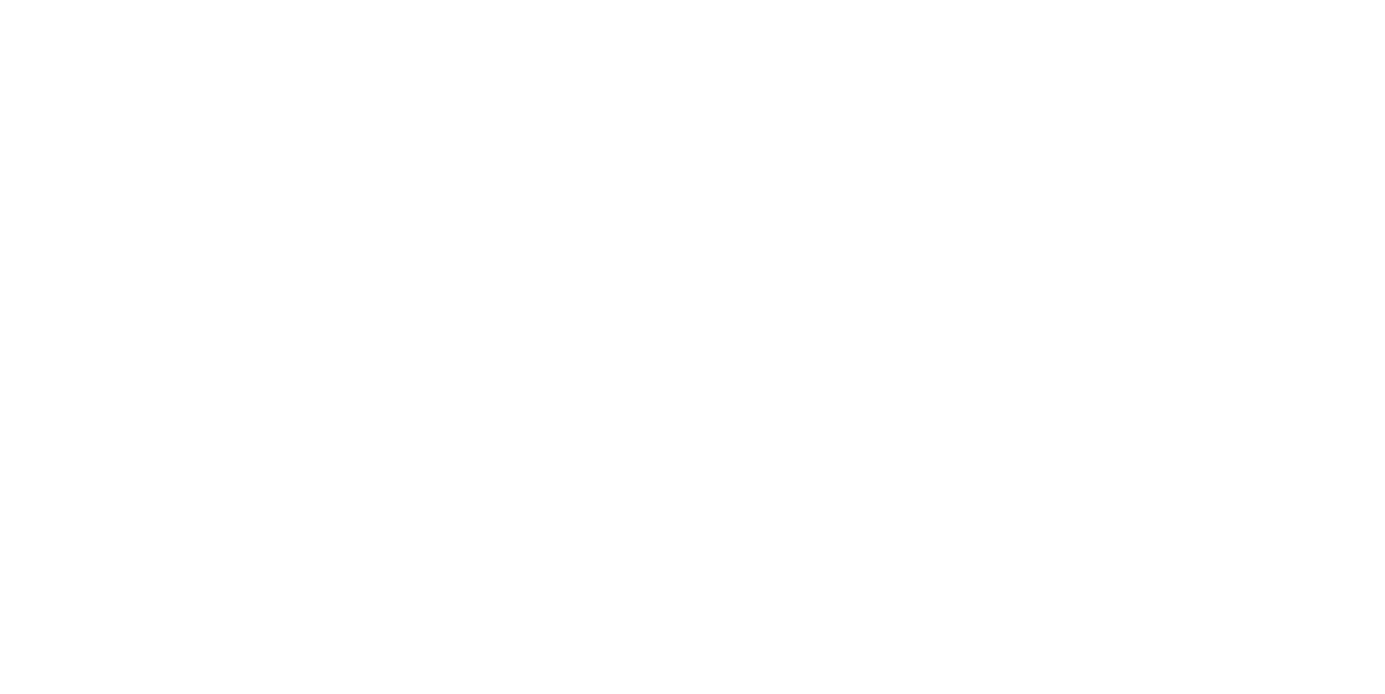 scroll, scrollTop: 0, scrollLeft: 0, axis: both 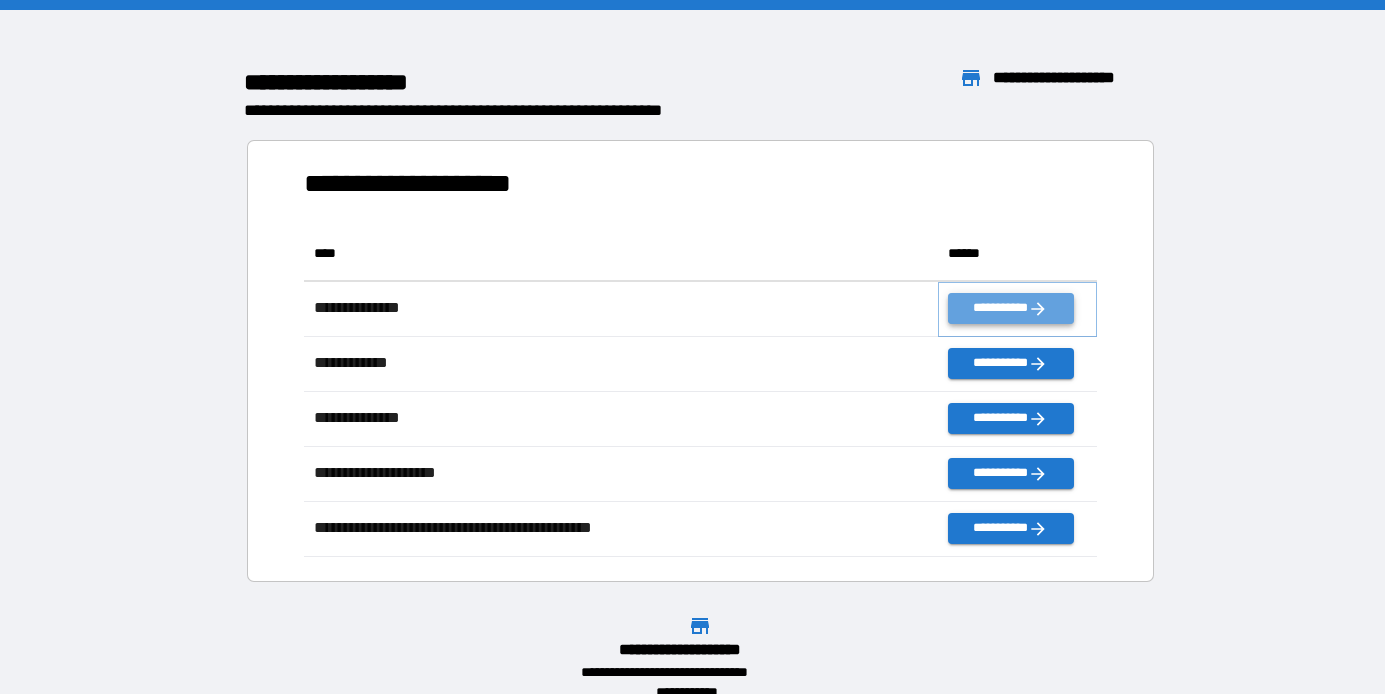 click on "**********" at bounding box center [1010, 308] 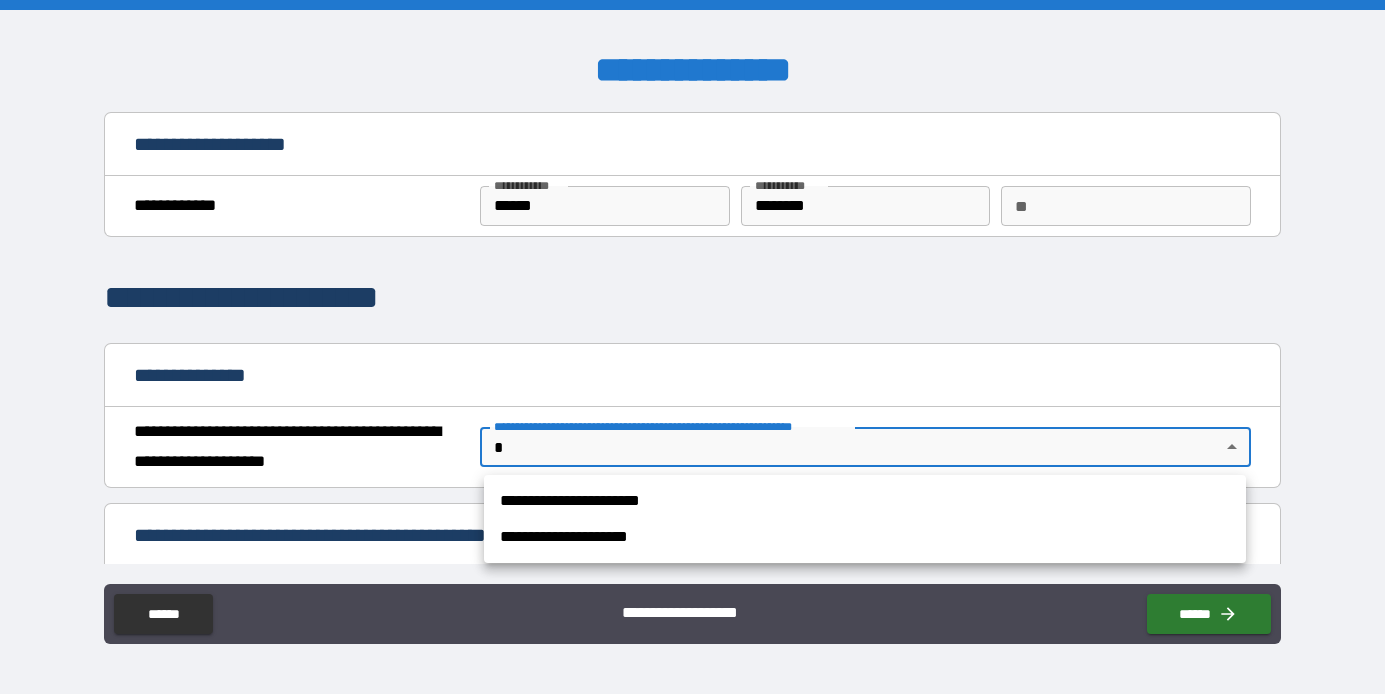 click on "**********" at bounding box center (692, 347) 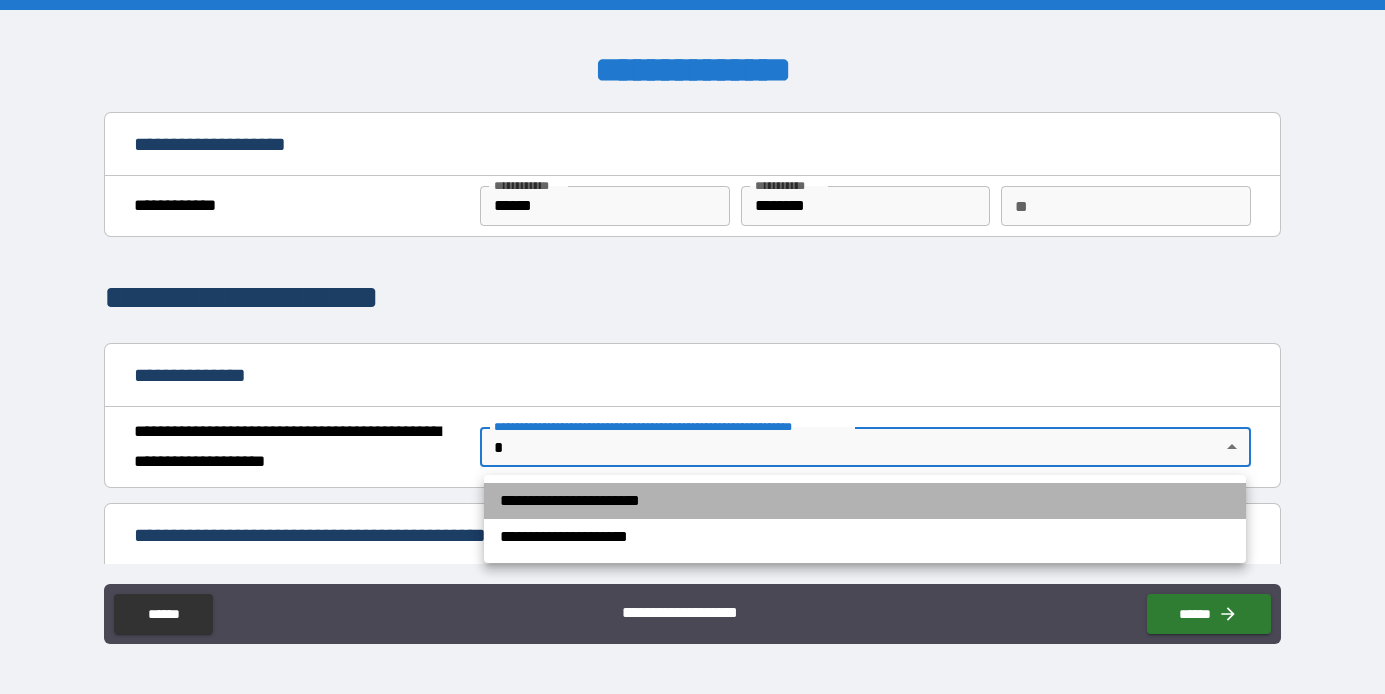 click on "**********" at bounding box center (865, 501) 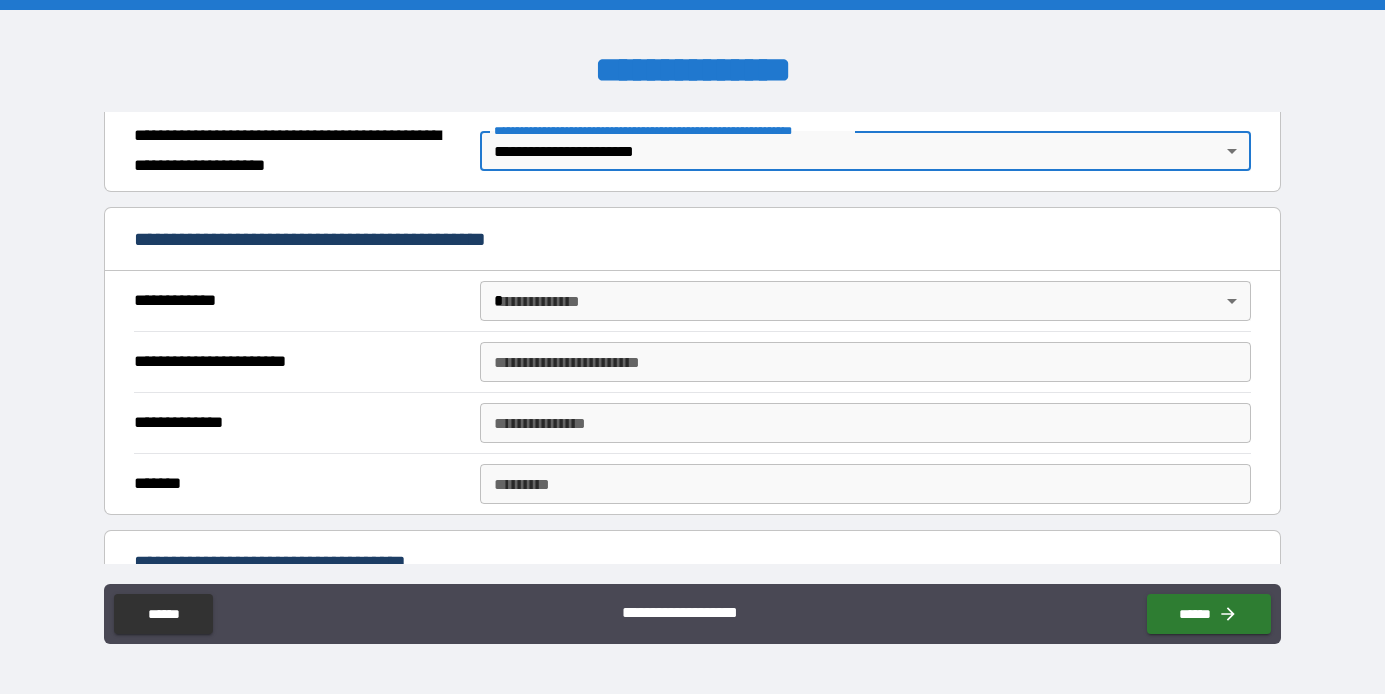 scroll, scrollTop: 295, scrollLeft: 0, axis: vertical 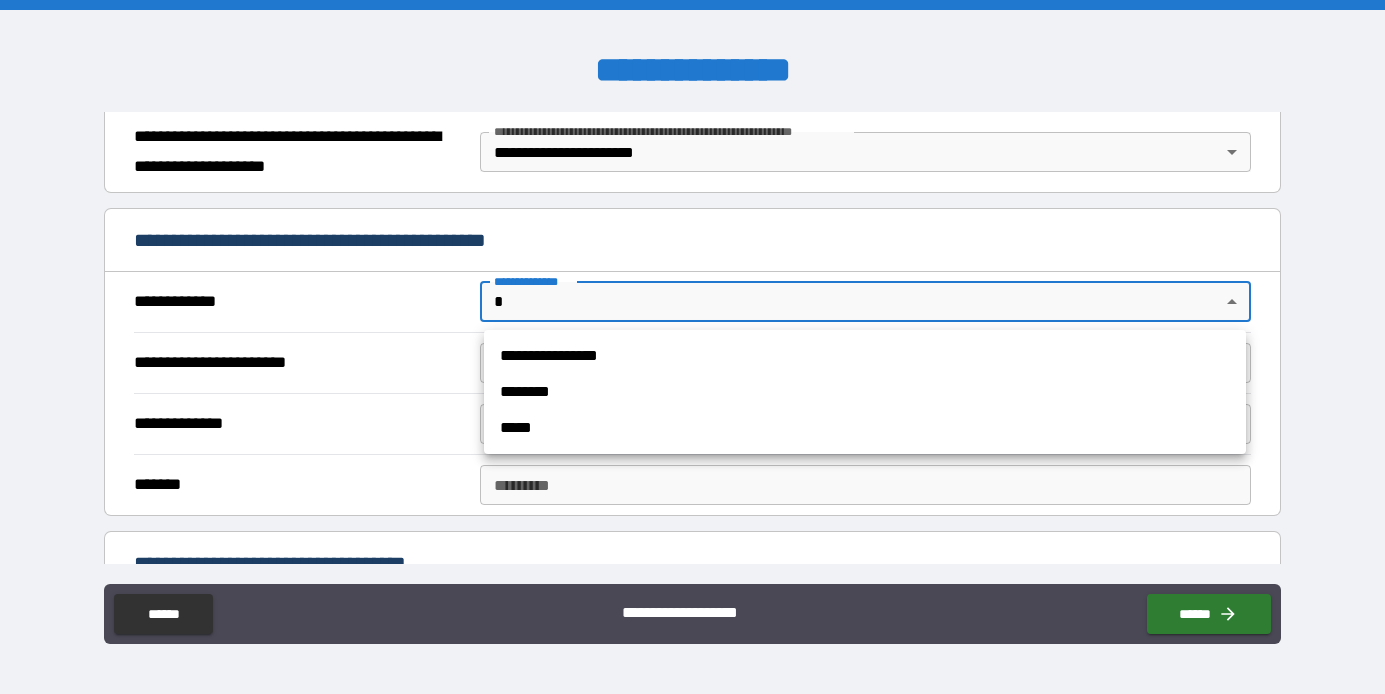click on "**********" at bounding box center (692, 347) 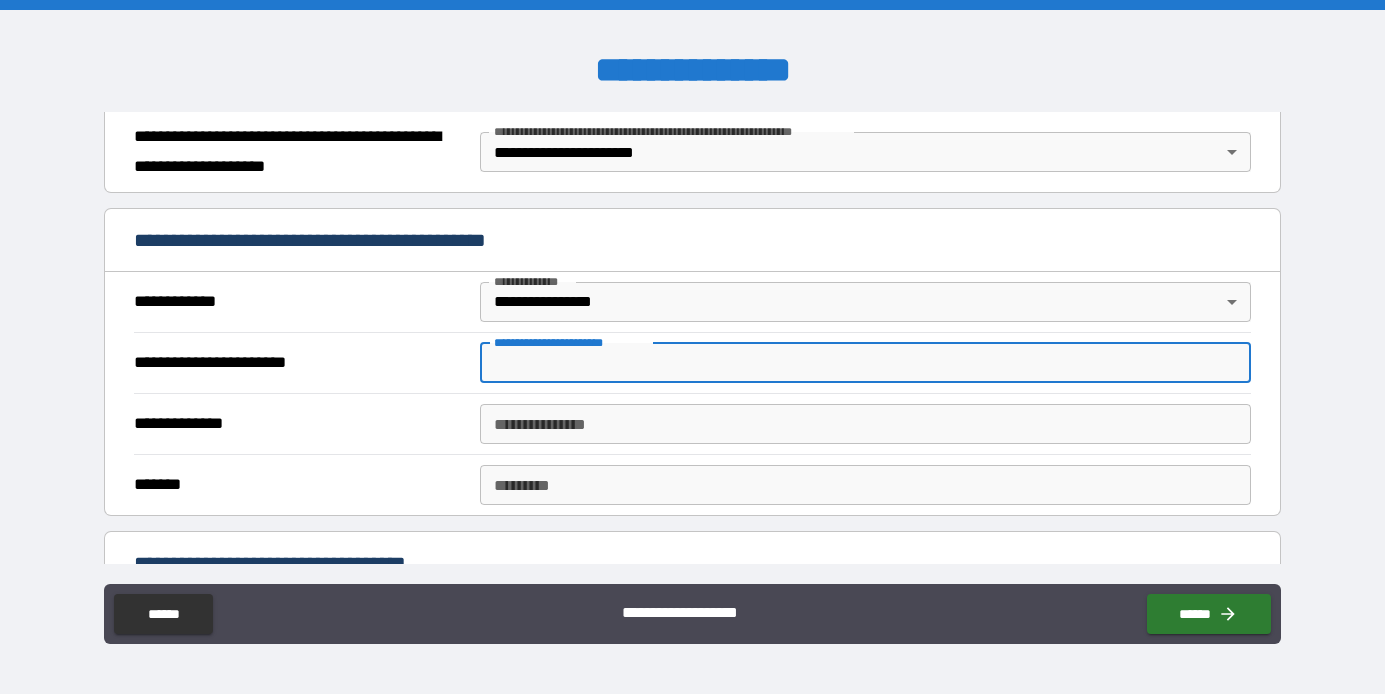 click on "**********" at bounding box center (865, 363) 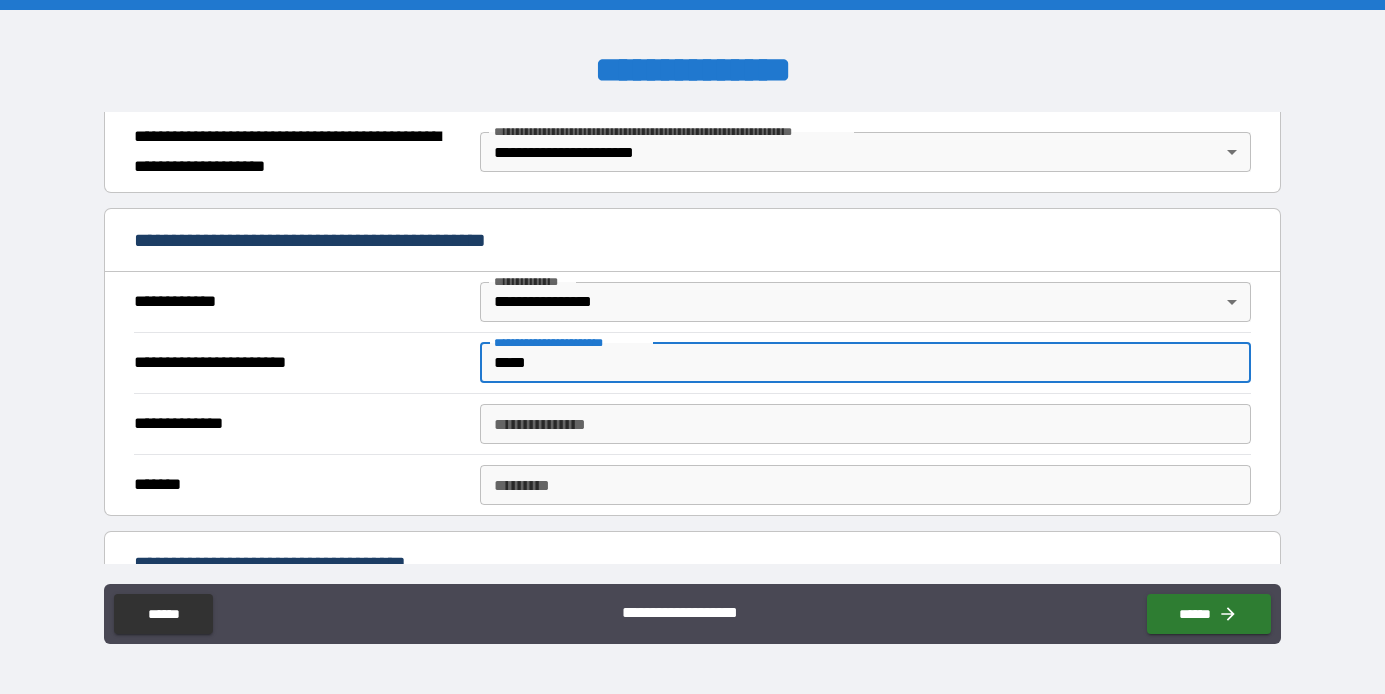 type on "*****" 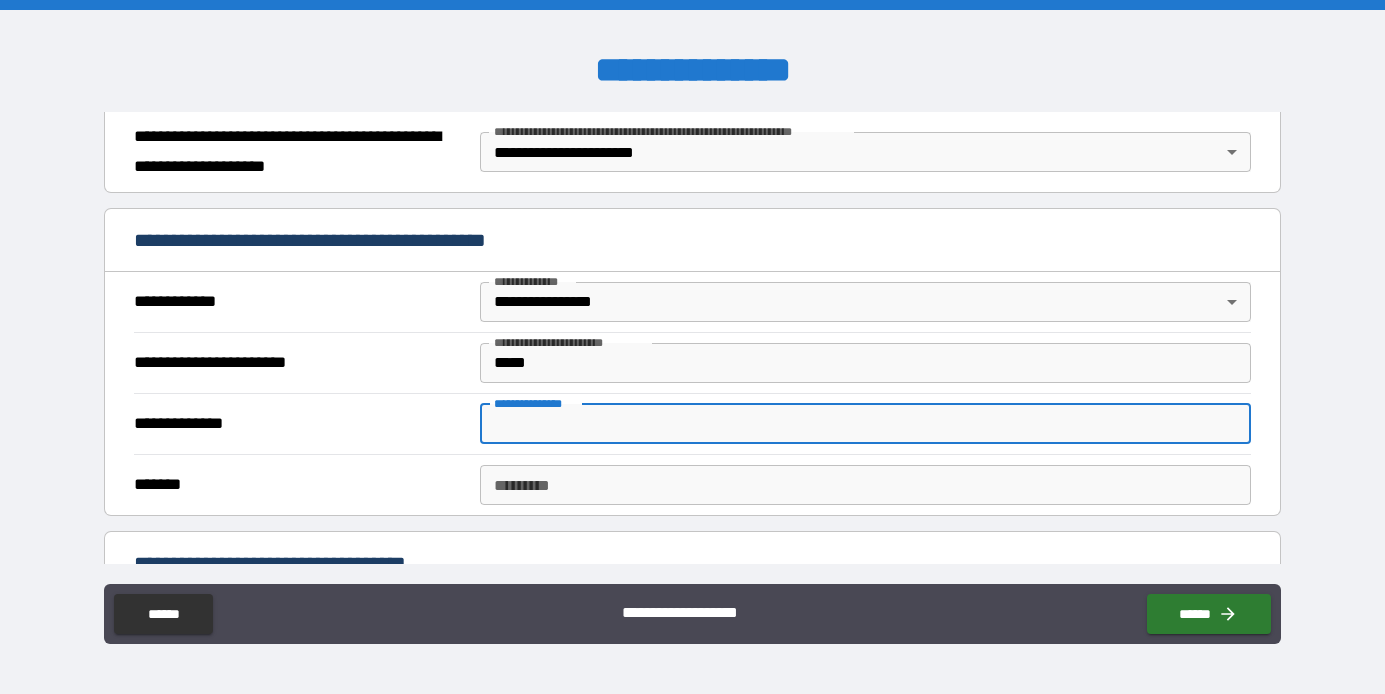 click on "**********" at bounding box center (865, 424) 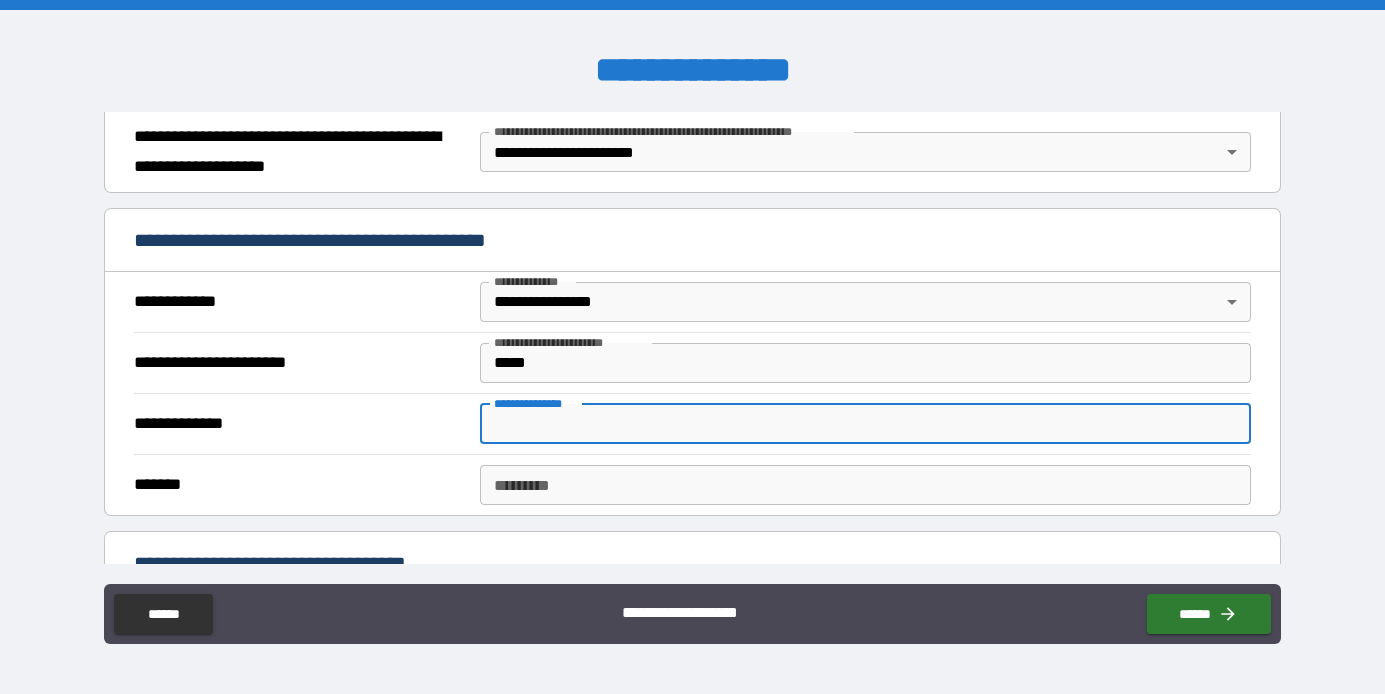 type on "**********" 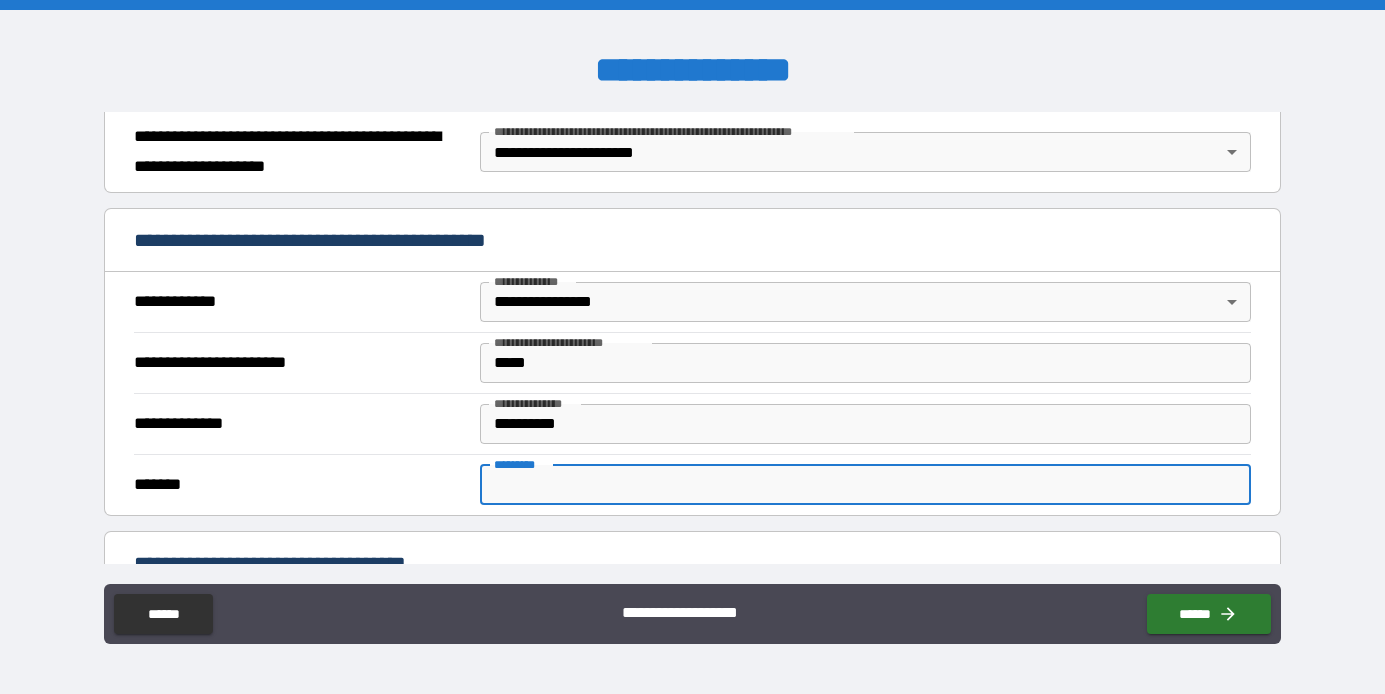 click on "*******   *" at bounding box center [865, 485] 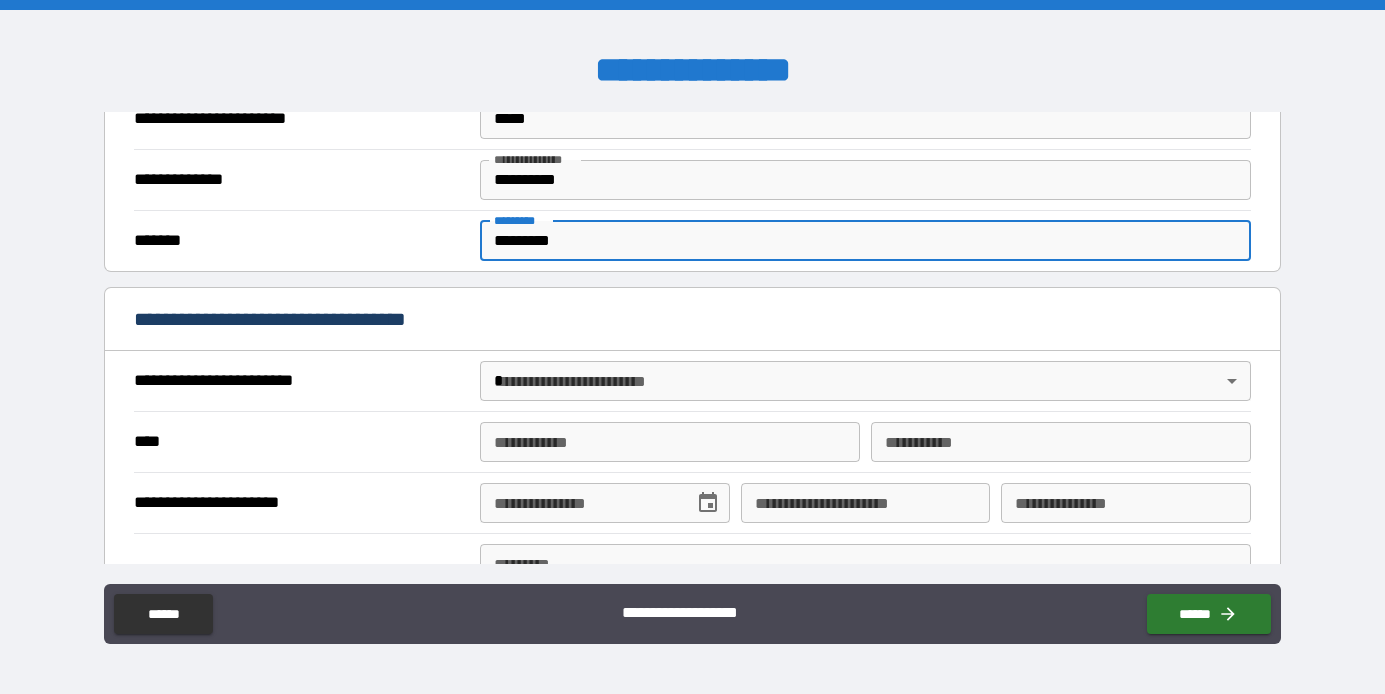 scroll, scrollTop: 601, scrollLeft: 0, axis: vertical 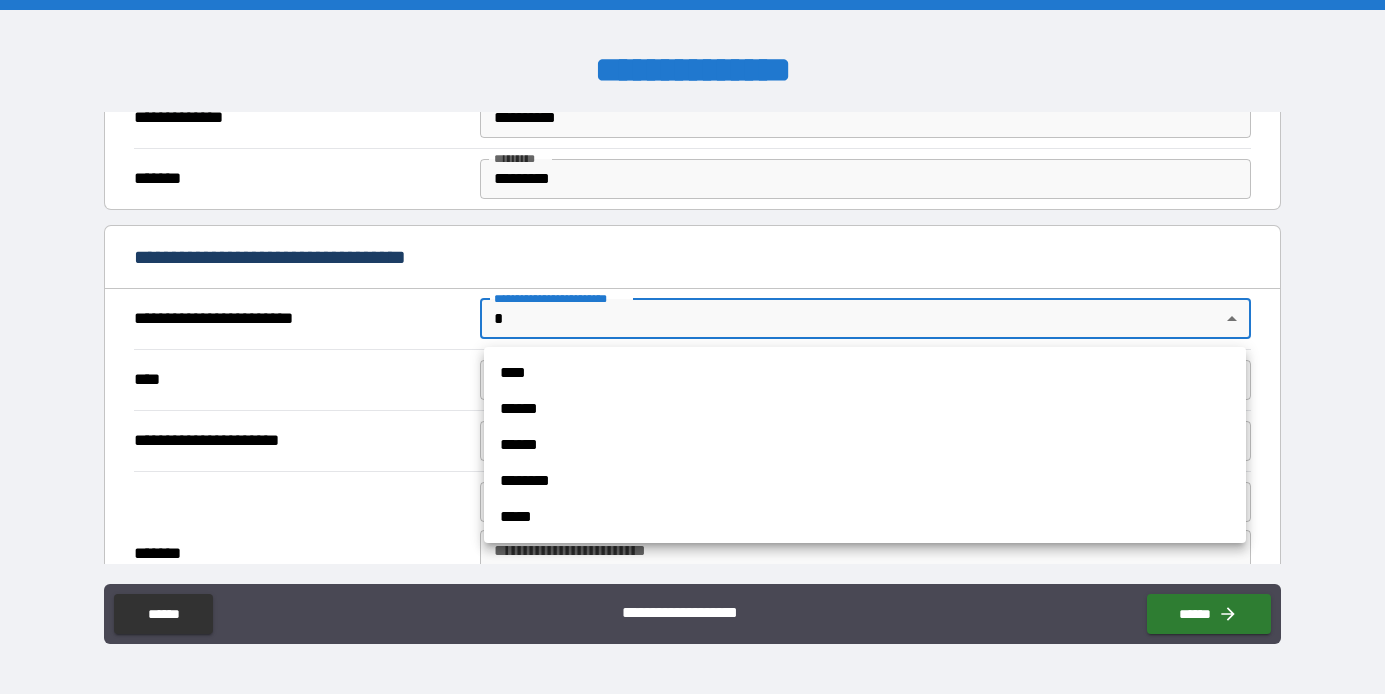 click on "**********" at bounding box center (692, 347) 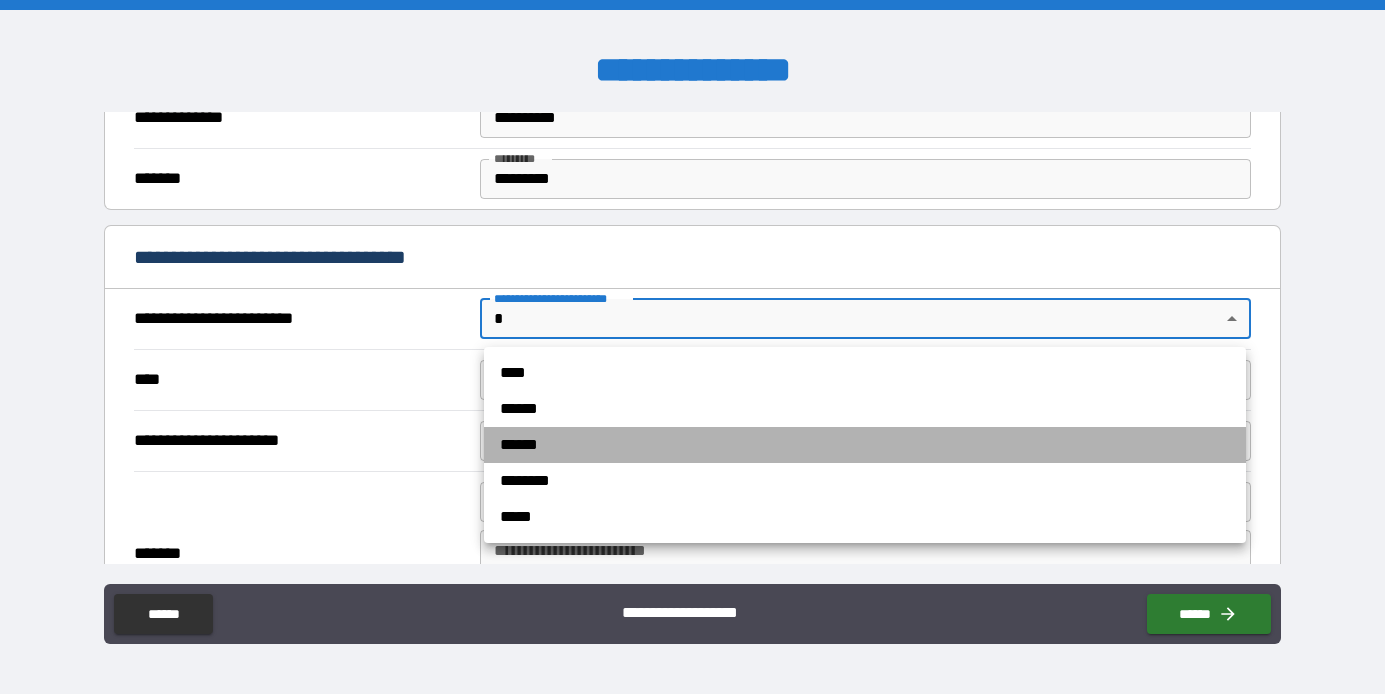click on "******" at bounding box center (865, 445) 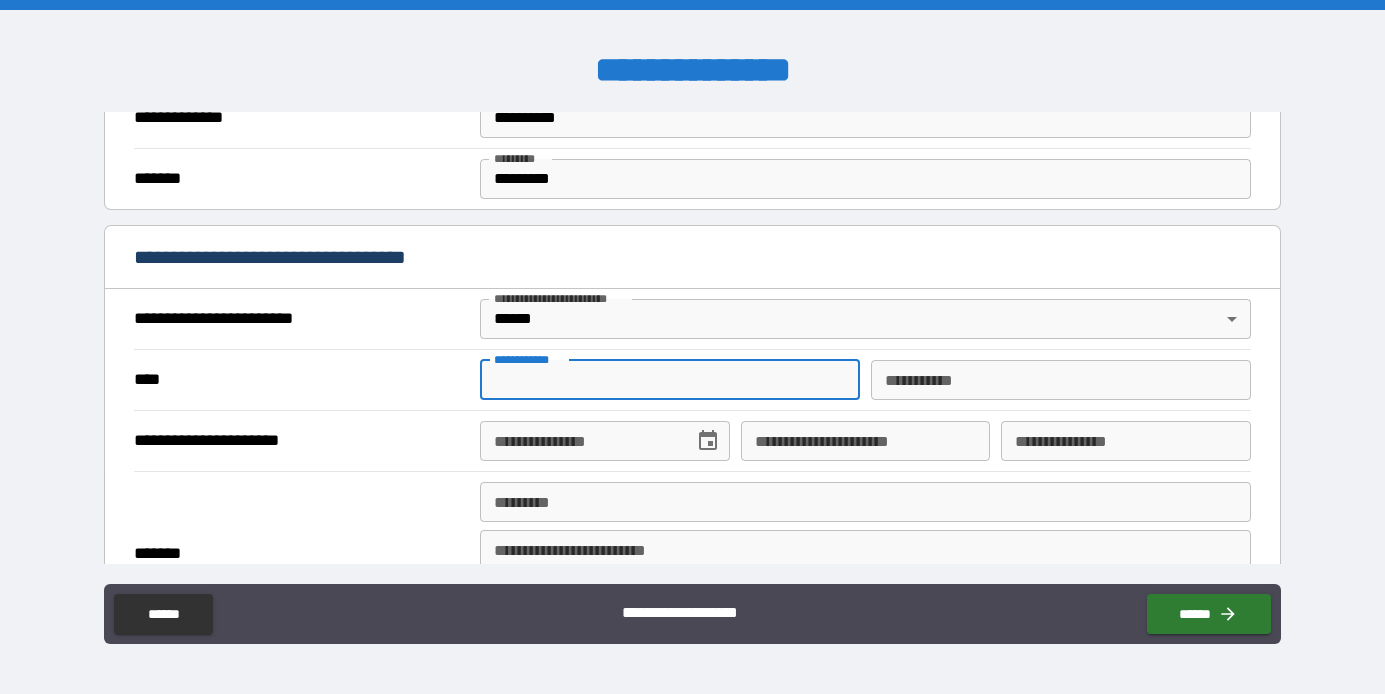 click on "**********" at bounding box center (670, 380) 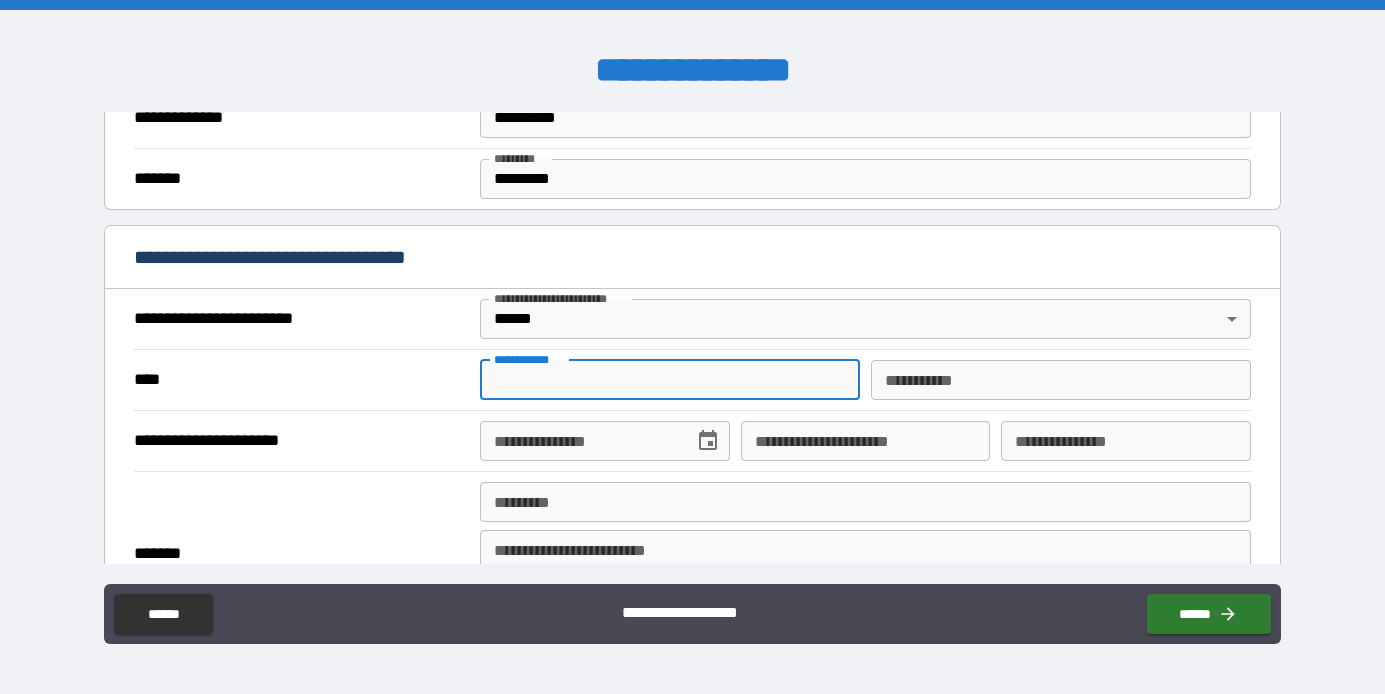 type on "****" 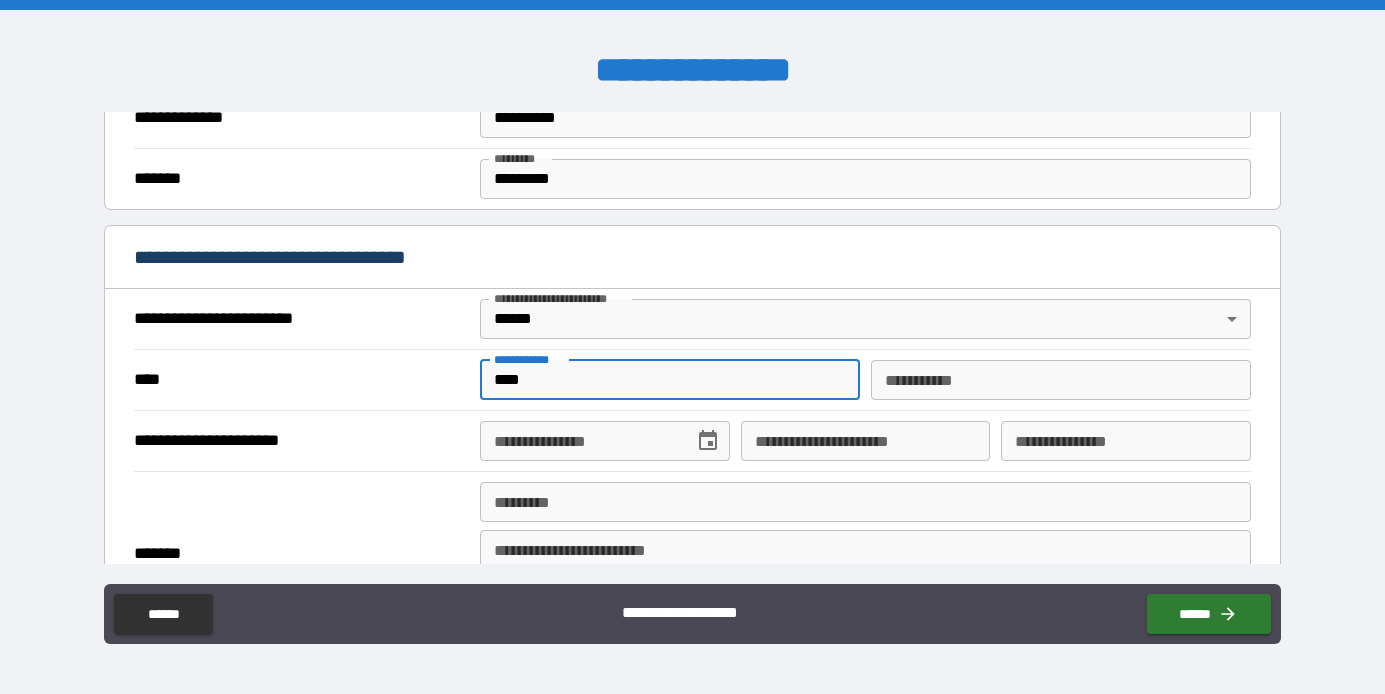 type on "********" 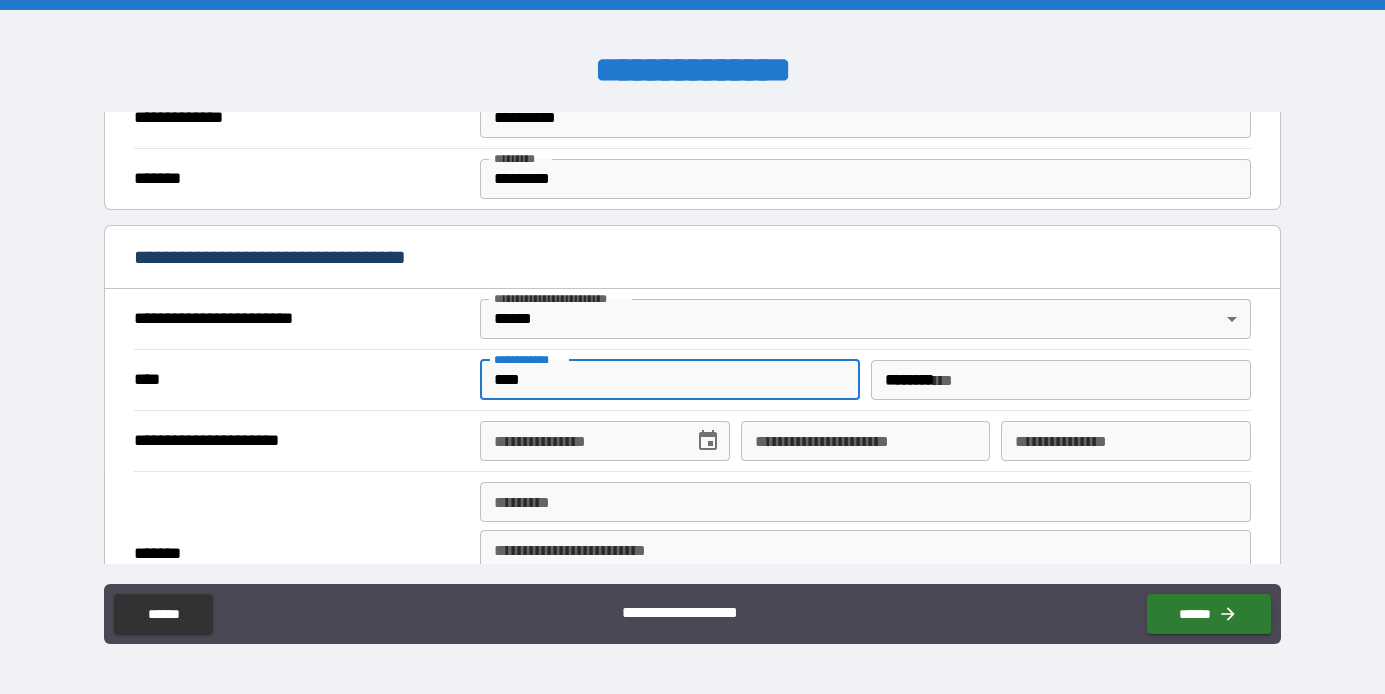 type on "**********" 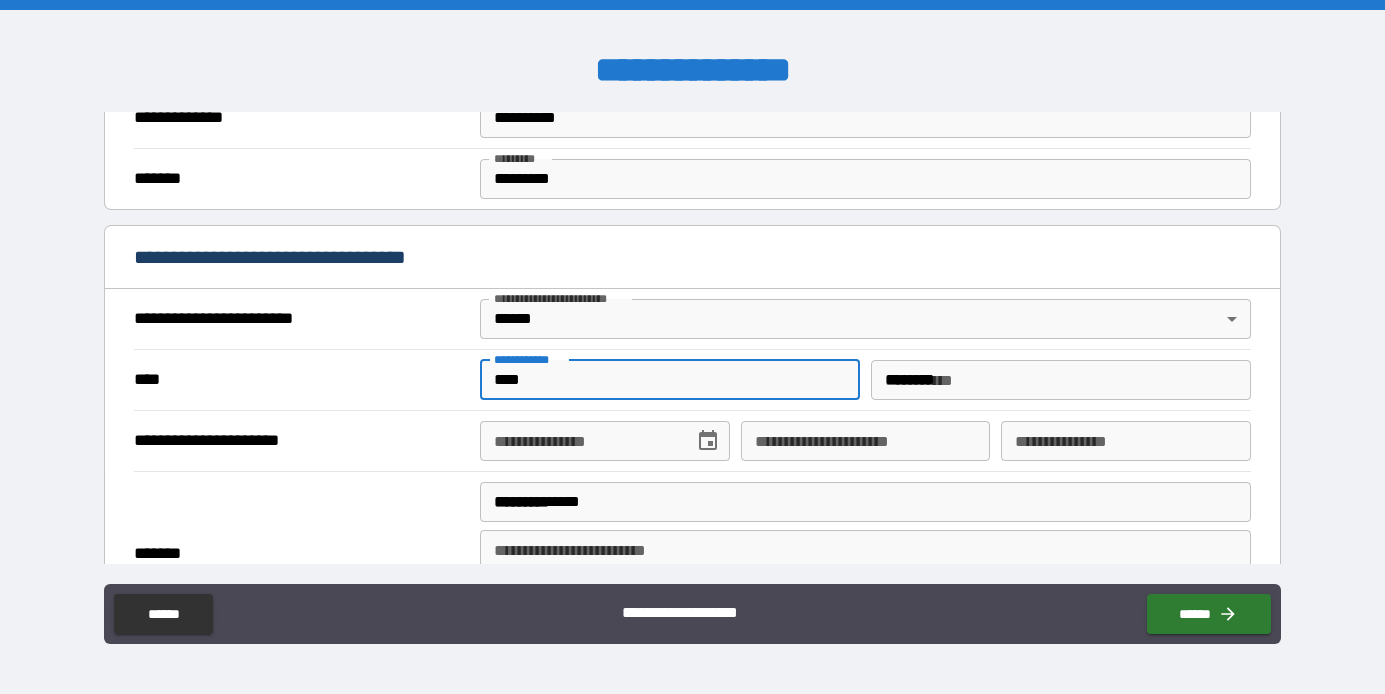 type on "********" 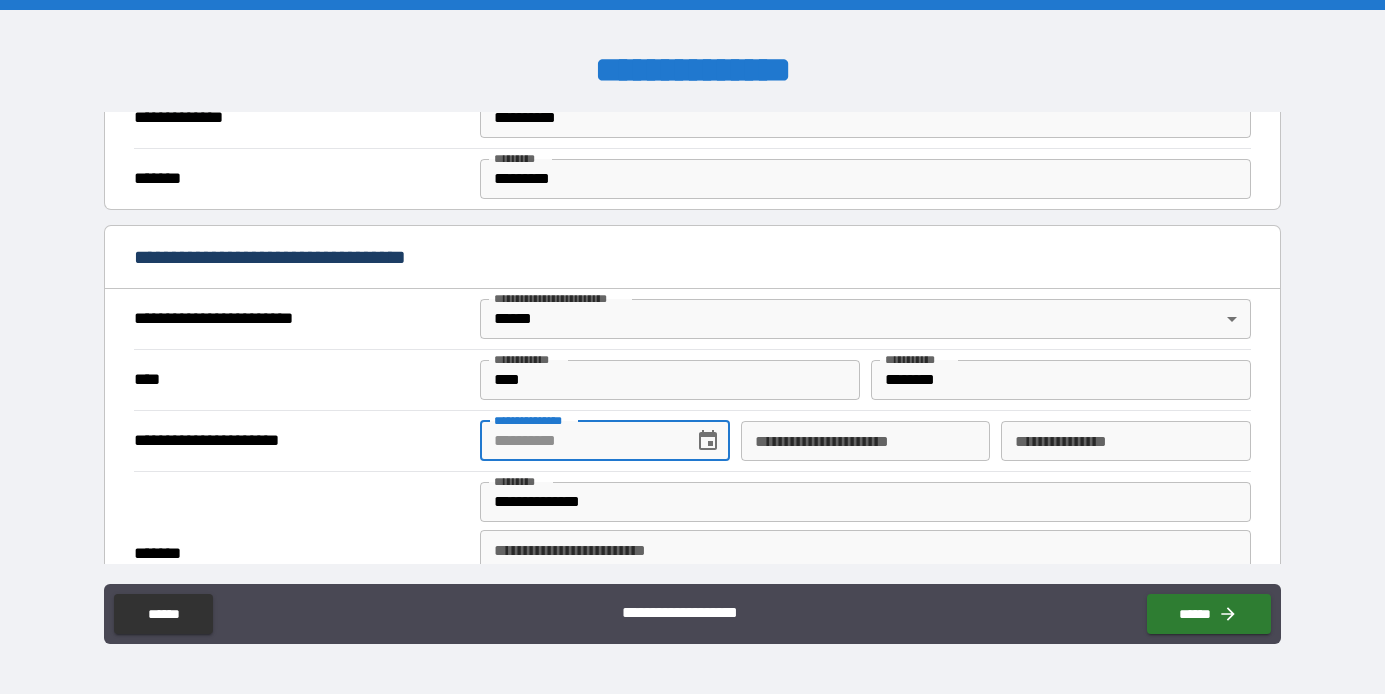 click on "**********" at bounding box center (579, 441) 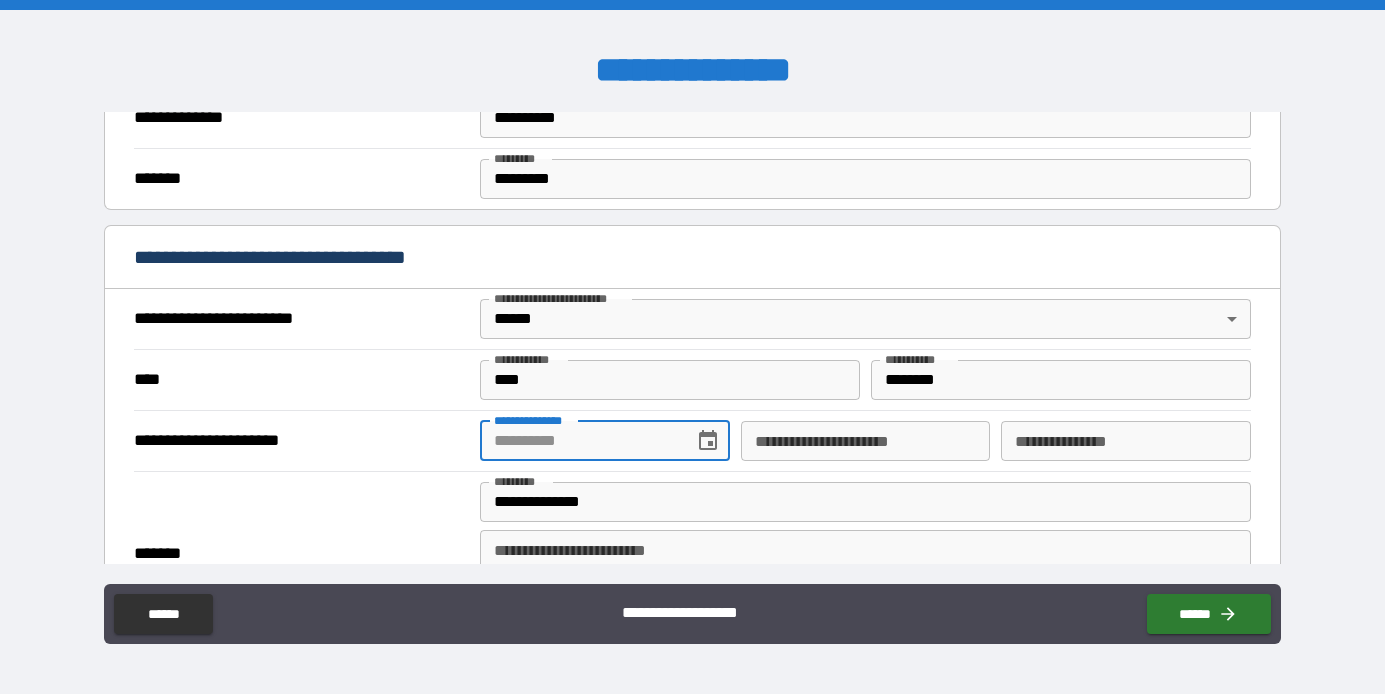 type on "**********" 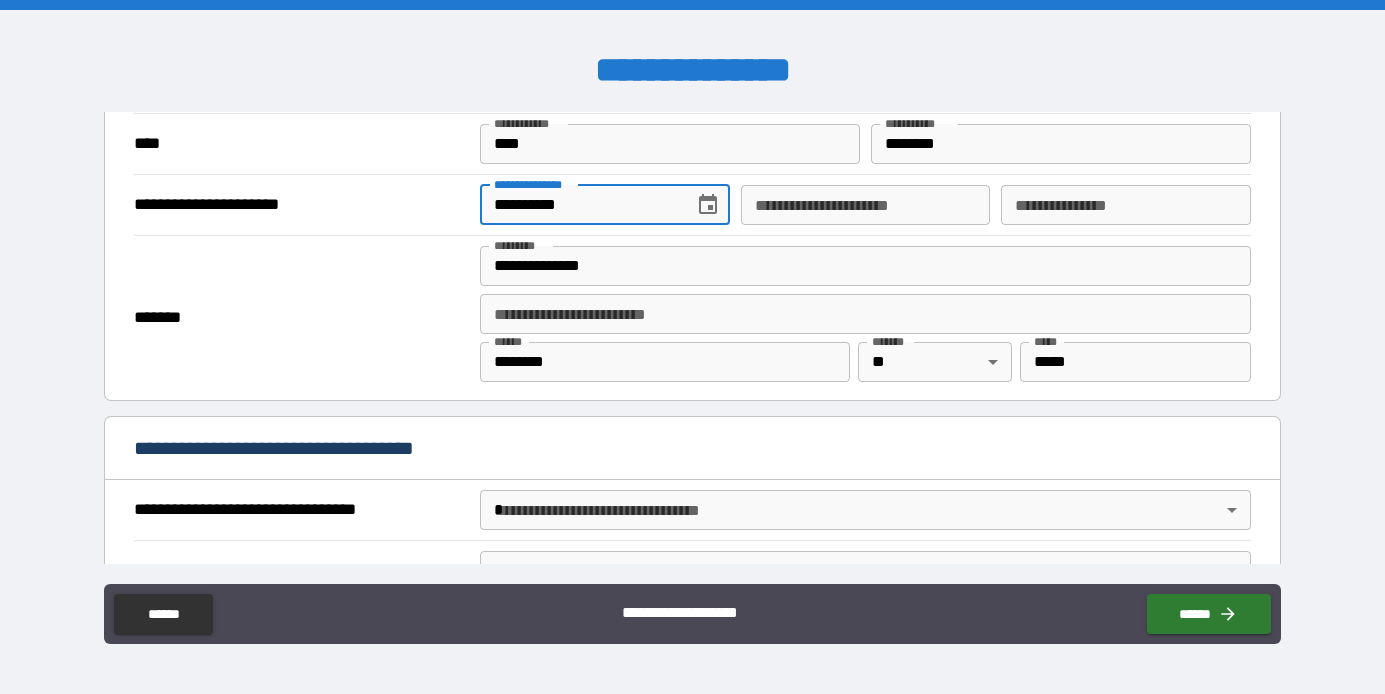 scroll, scrollTop: 835, scrollLeft: 0, axis: vertical 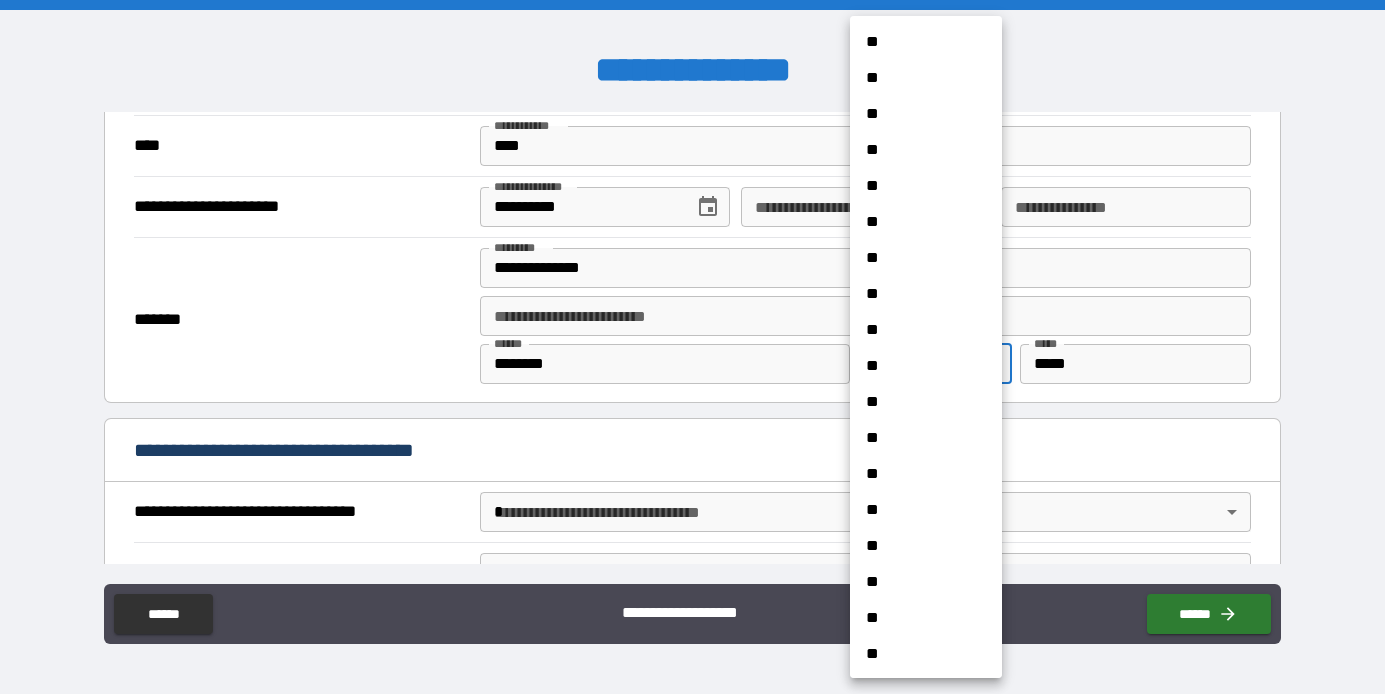 click on "**********" at bounding box center [692, 347] 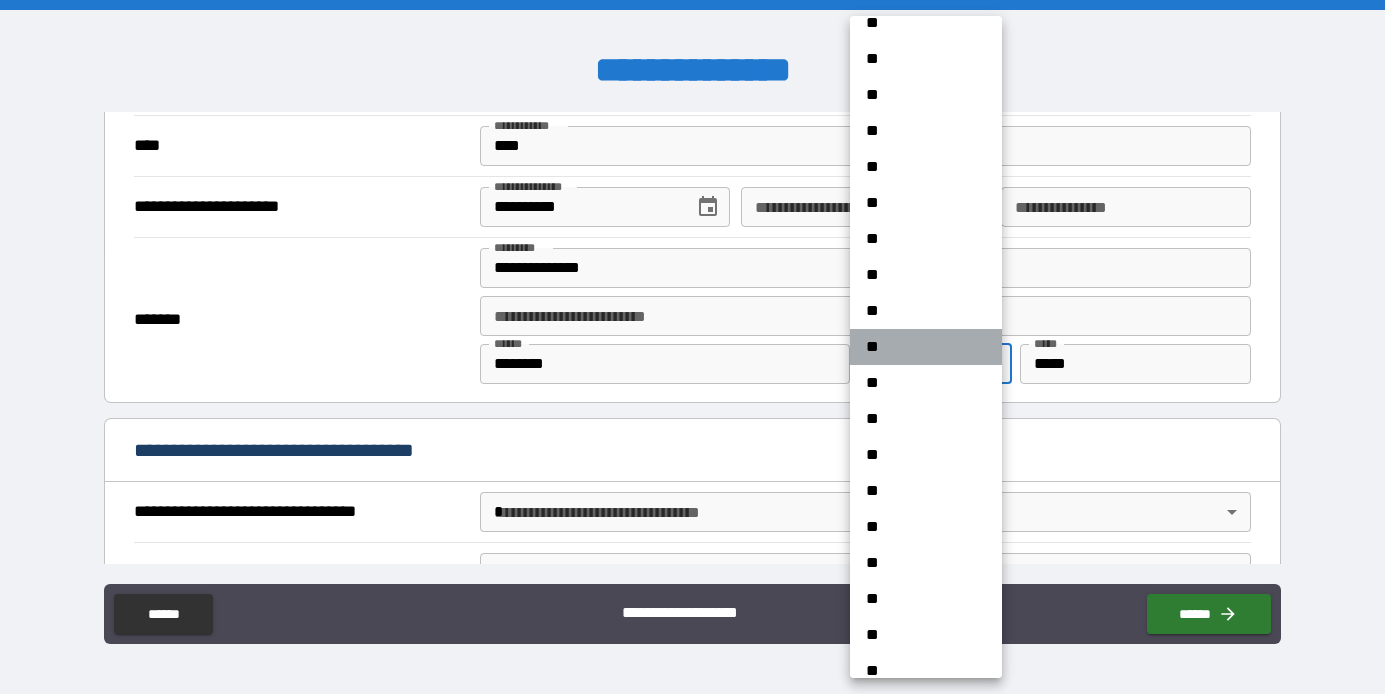 click on "**" at bounding box center (926, 347) 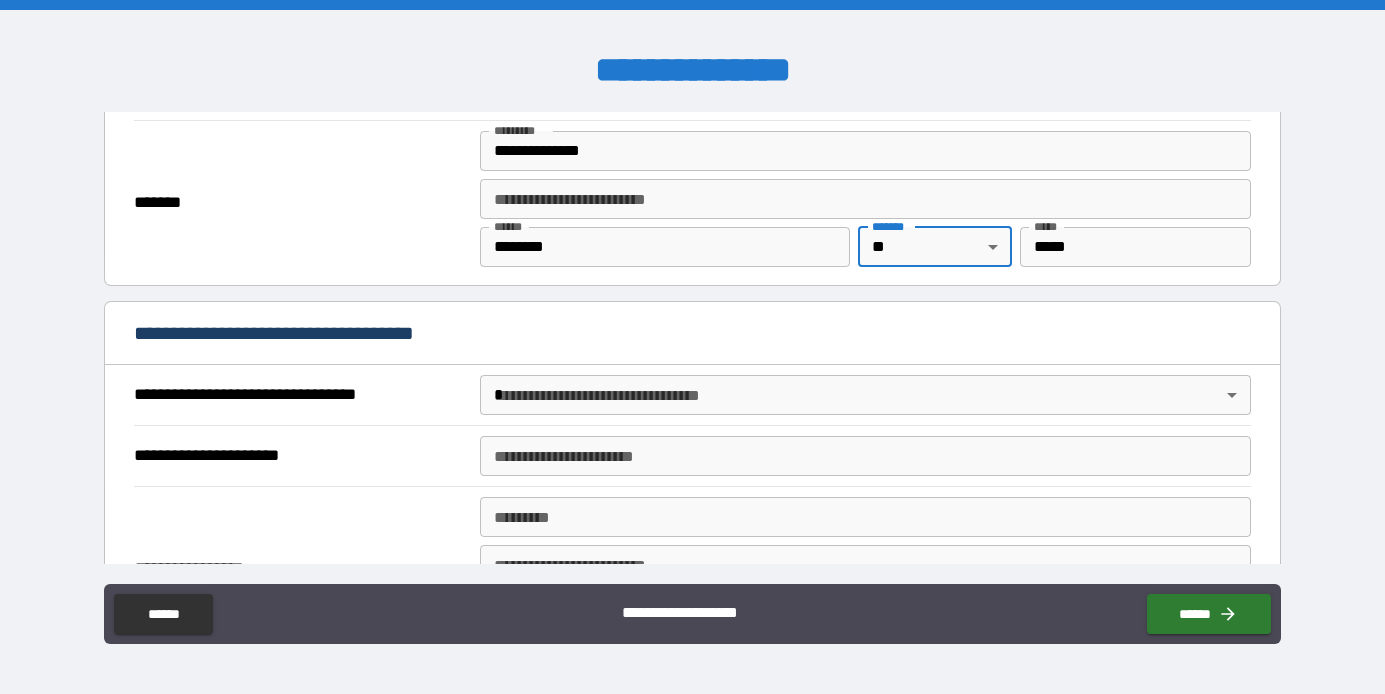 scroll, scrollTop: 952, scrollLeft: 0, axis: vertical 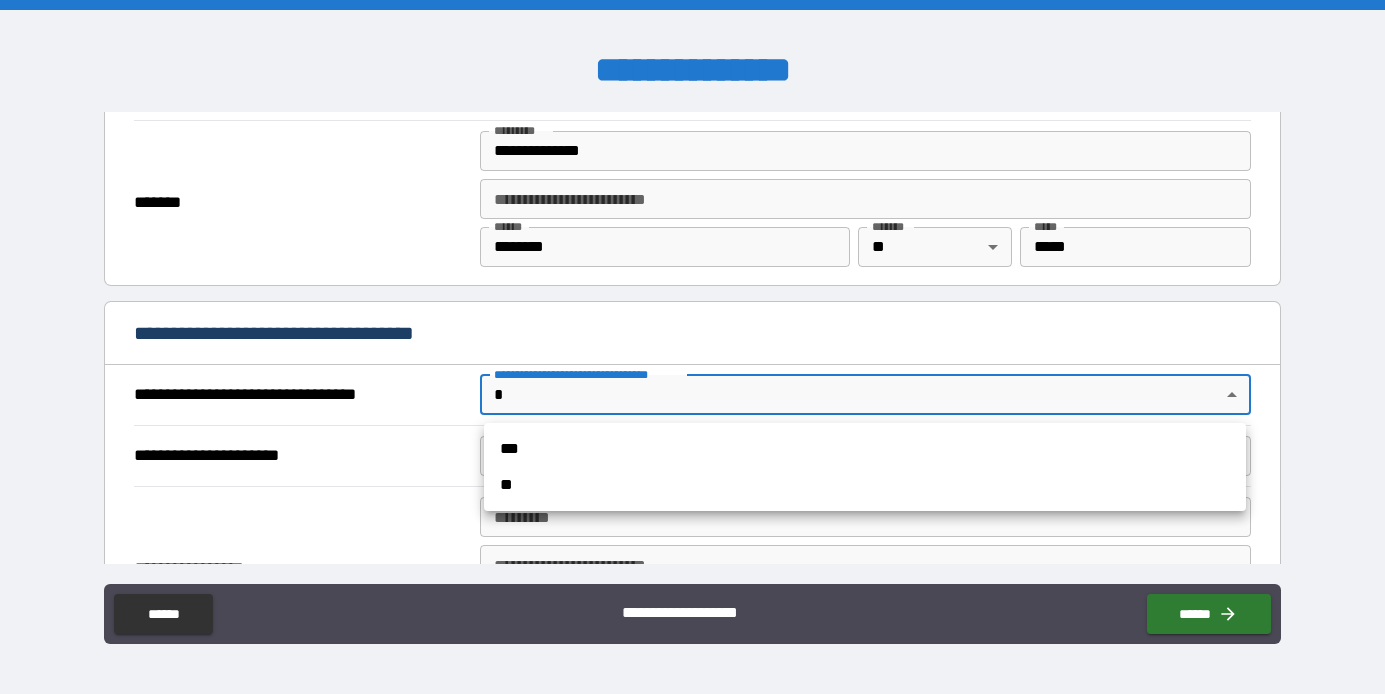click on "***" at bounding box center [865, 449] 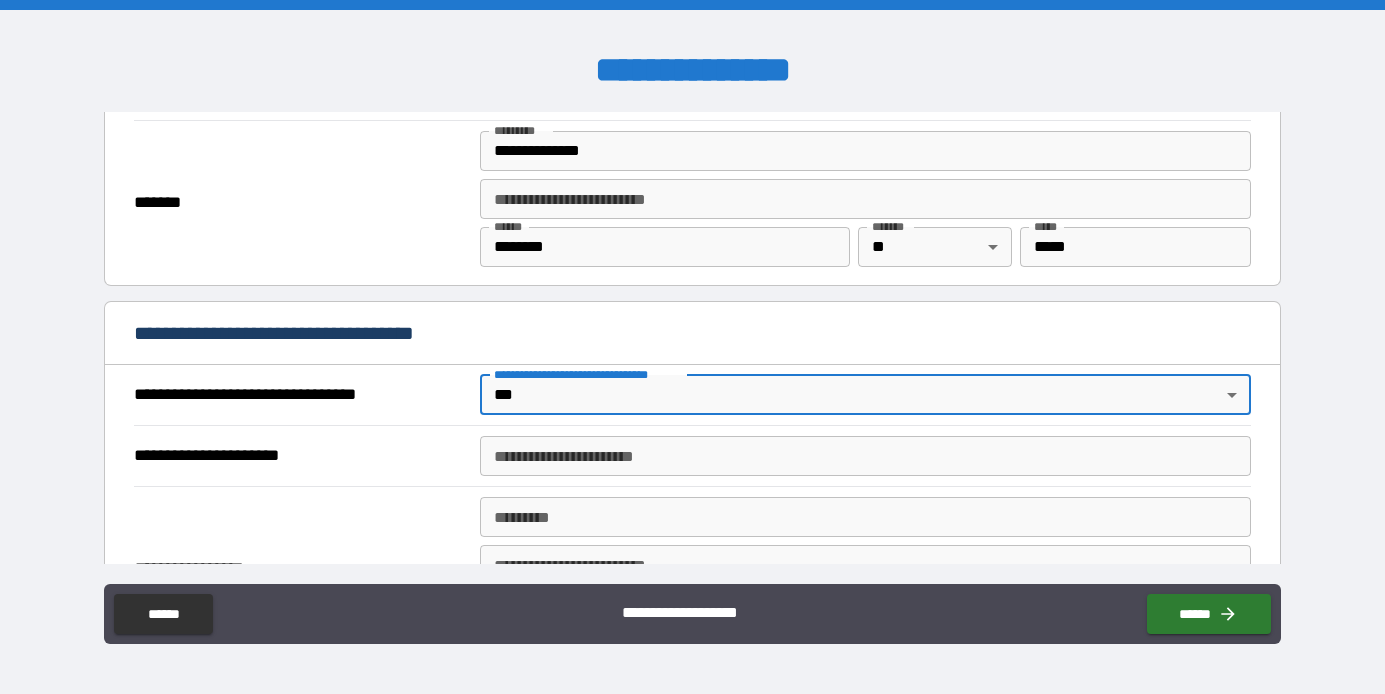 scroll, scrollTop: 1043, scrollLeft: 0, axis: vertical 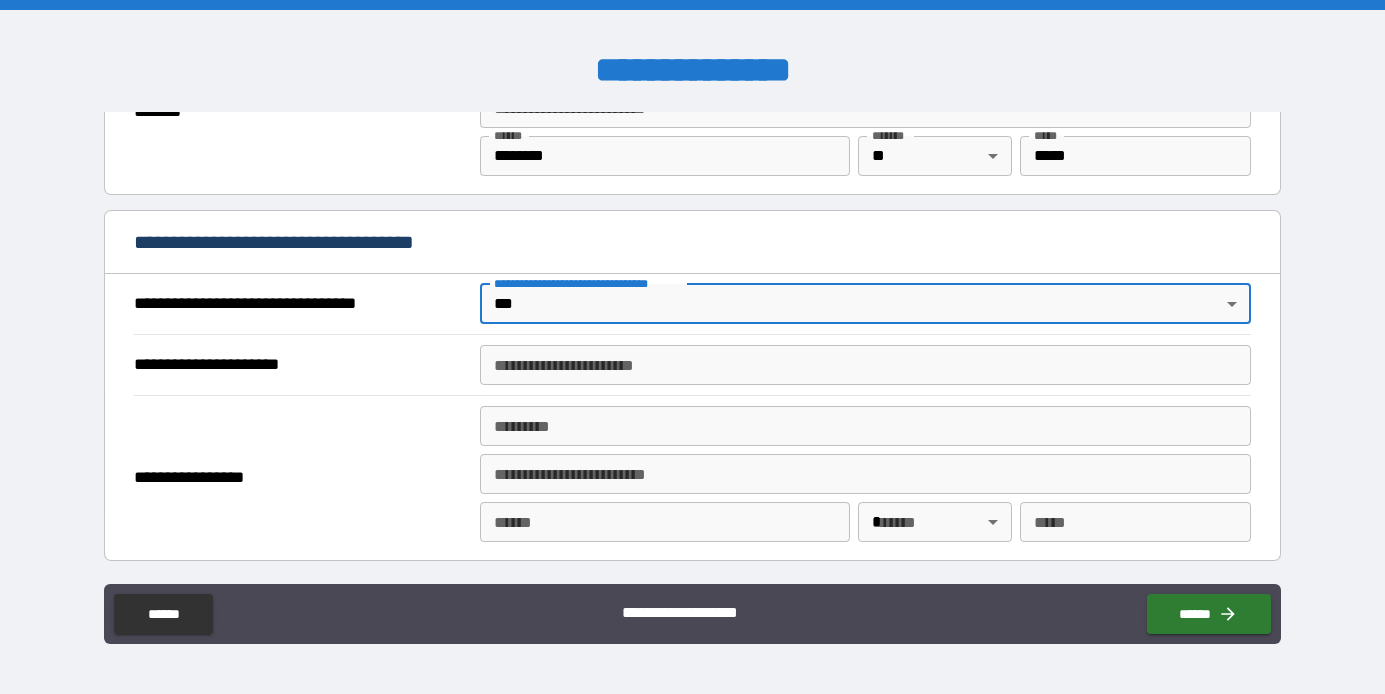 click on "**********" at bounding box center [865, 365] 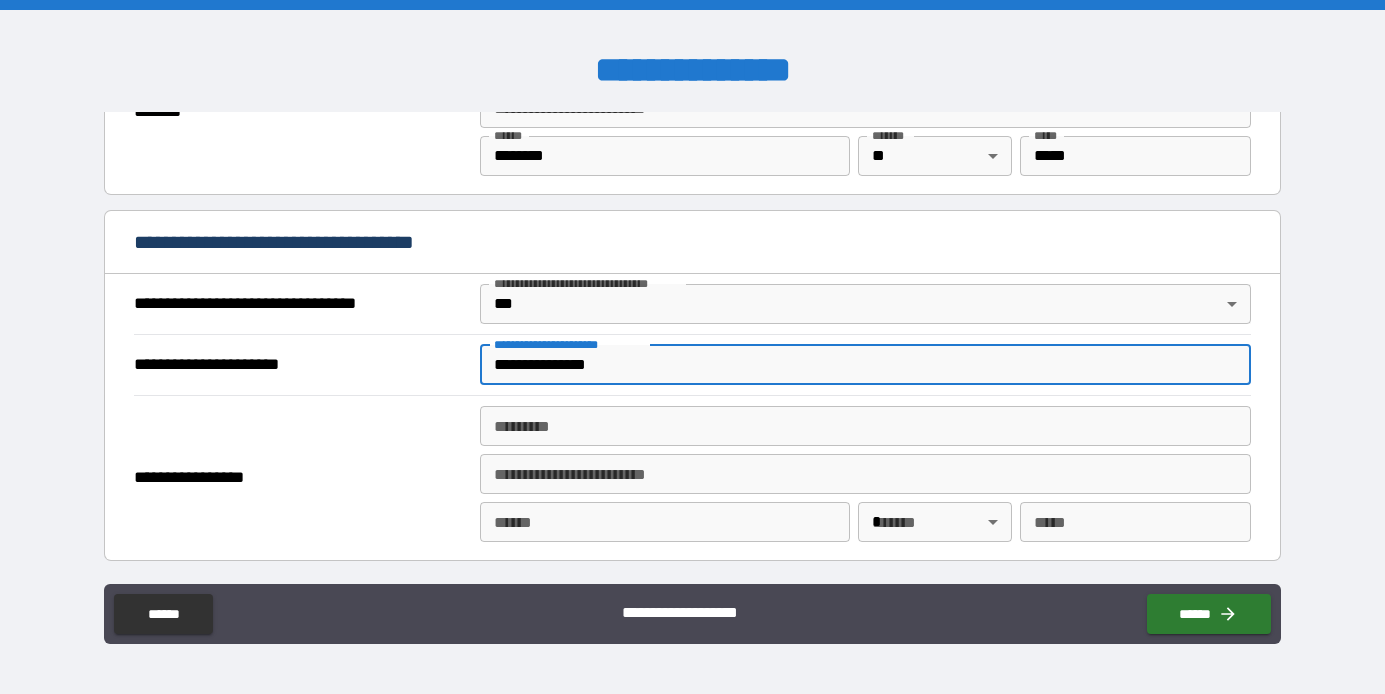 type on "**********" 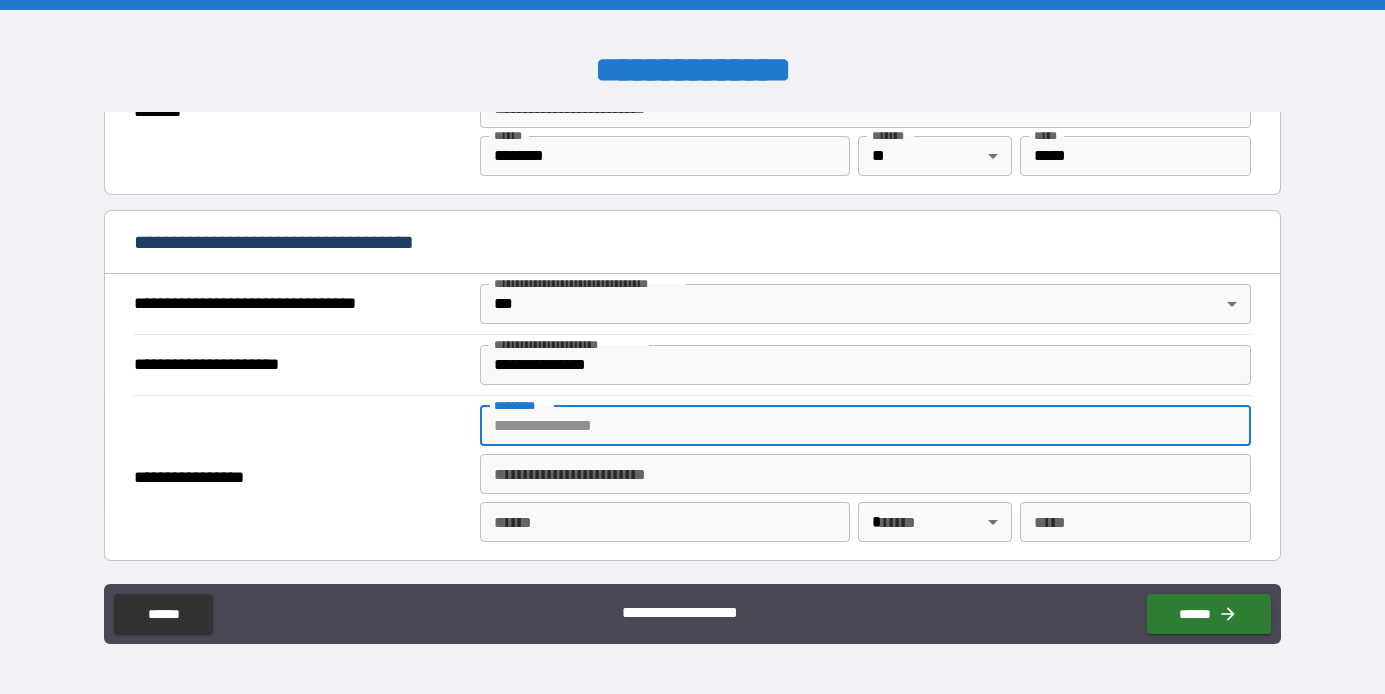 click on "*******   *" at bounding box center [865, 426] 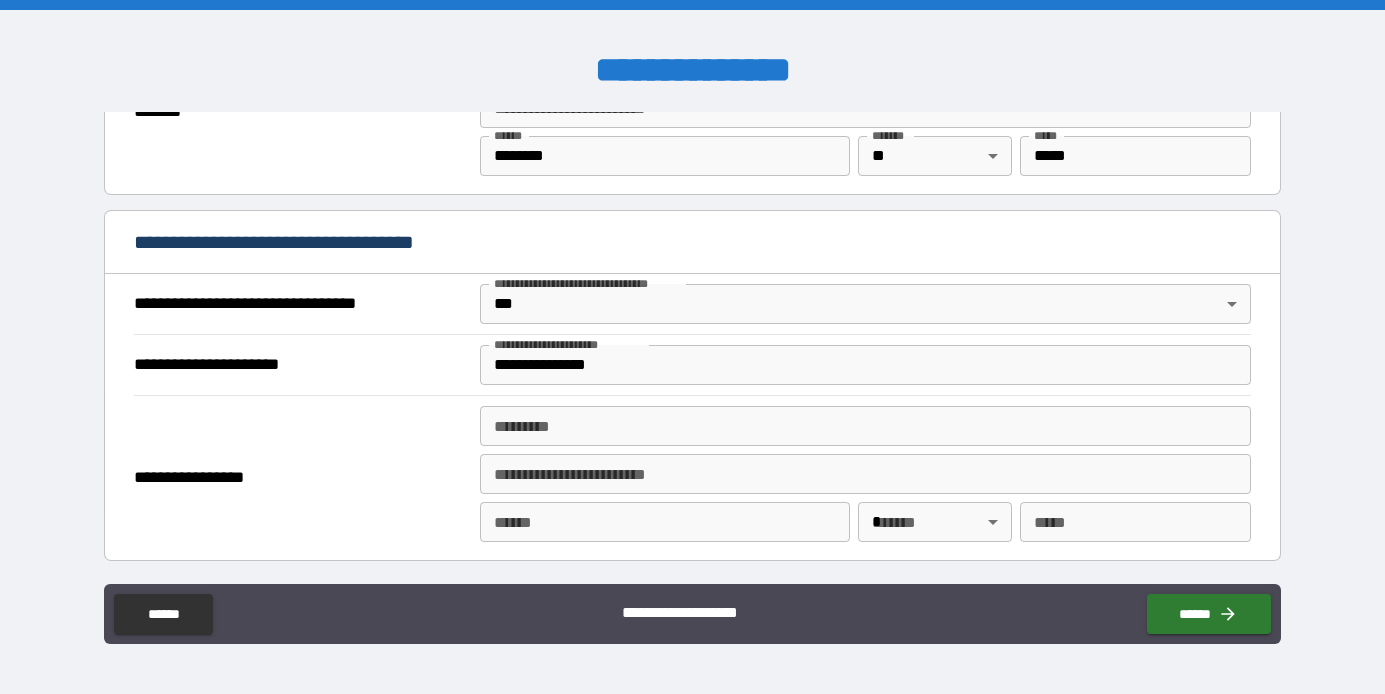 click on "**********" at bounding box center [301, 478] 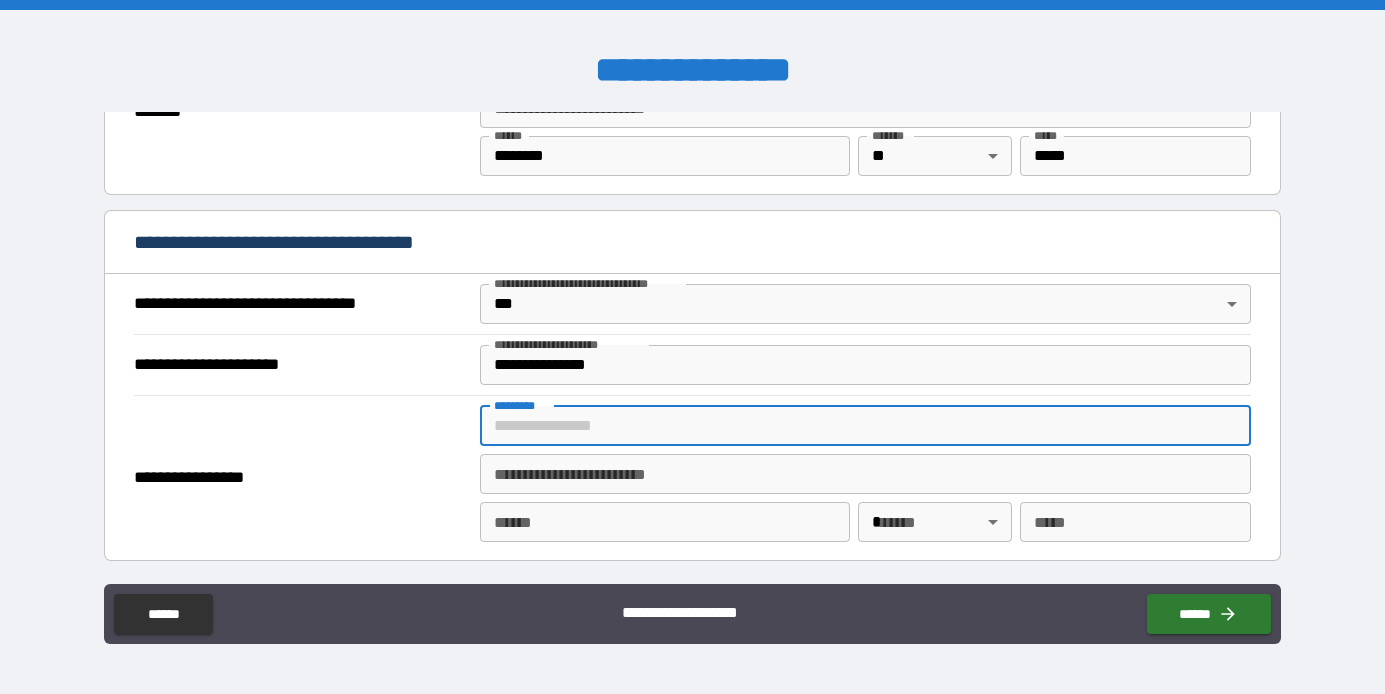 click on "*******   *" at bounding box center (865, 426) 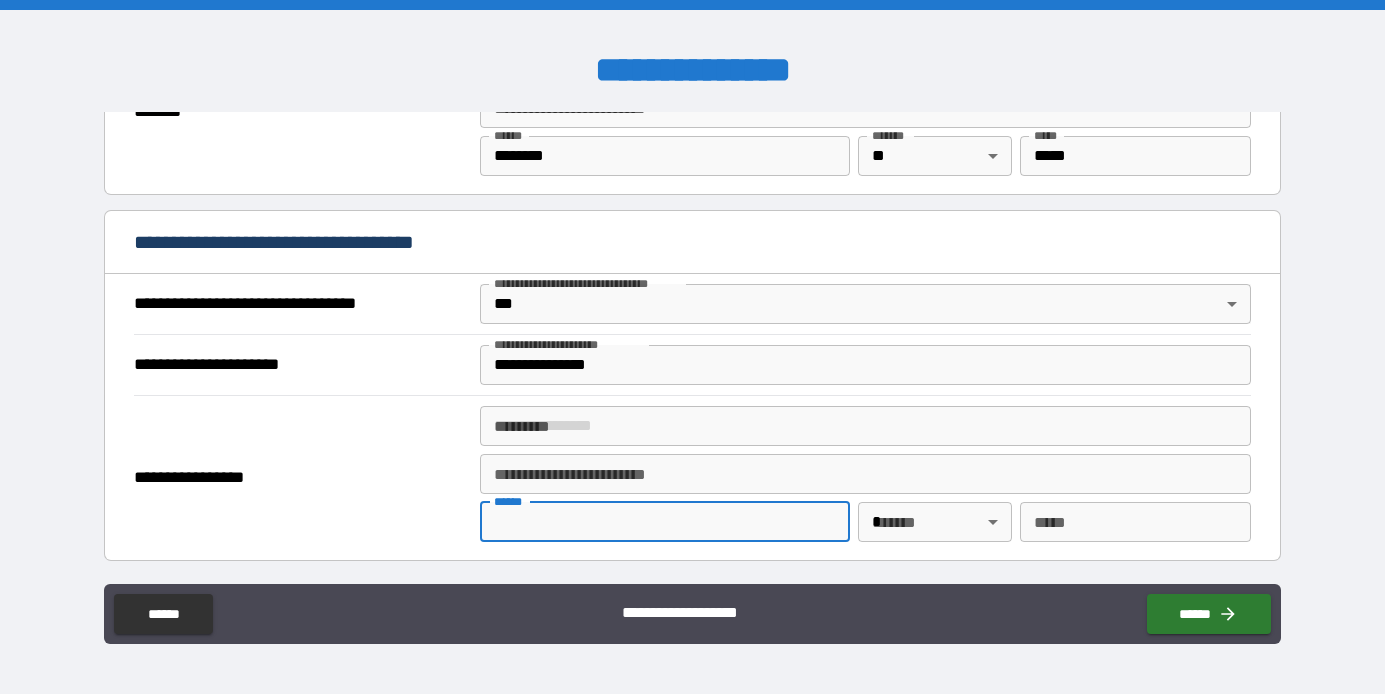click on "****   *" at bounding box center [665, 522] 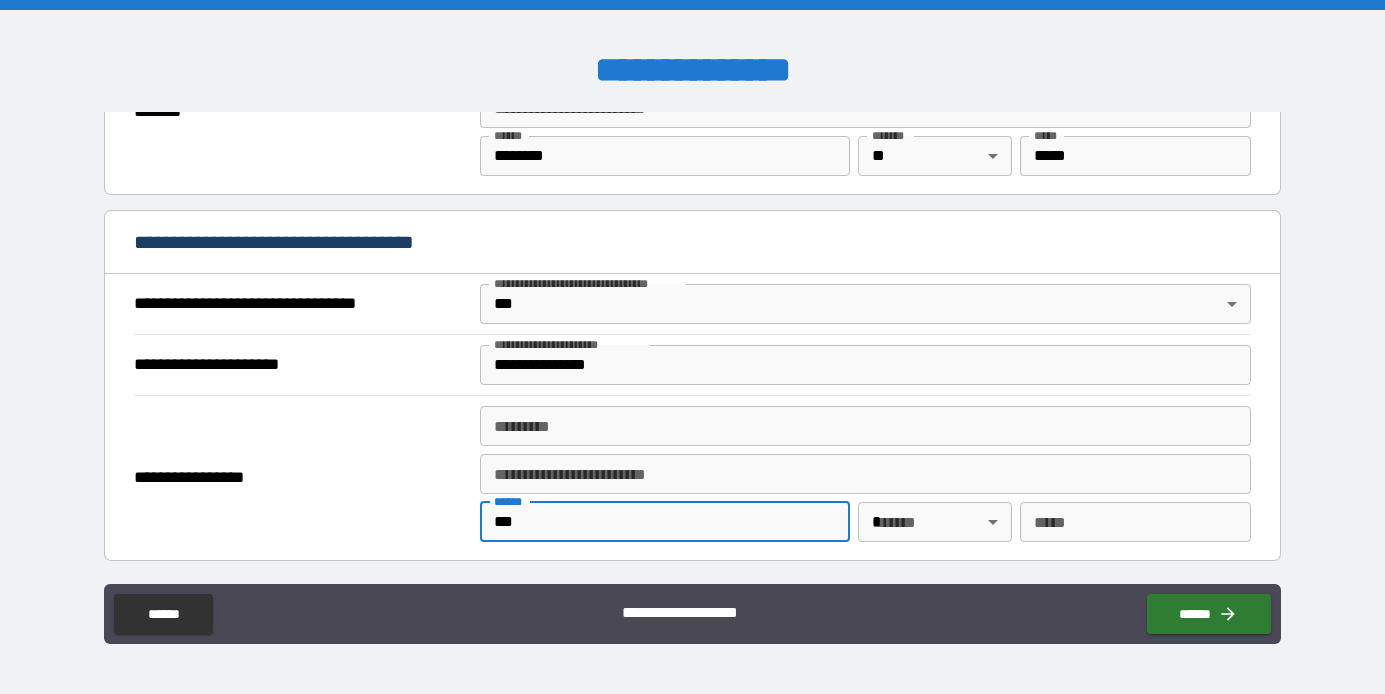 type on "******" 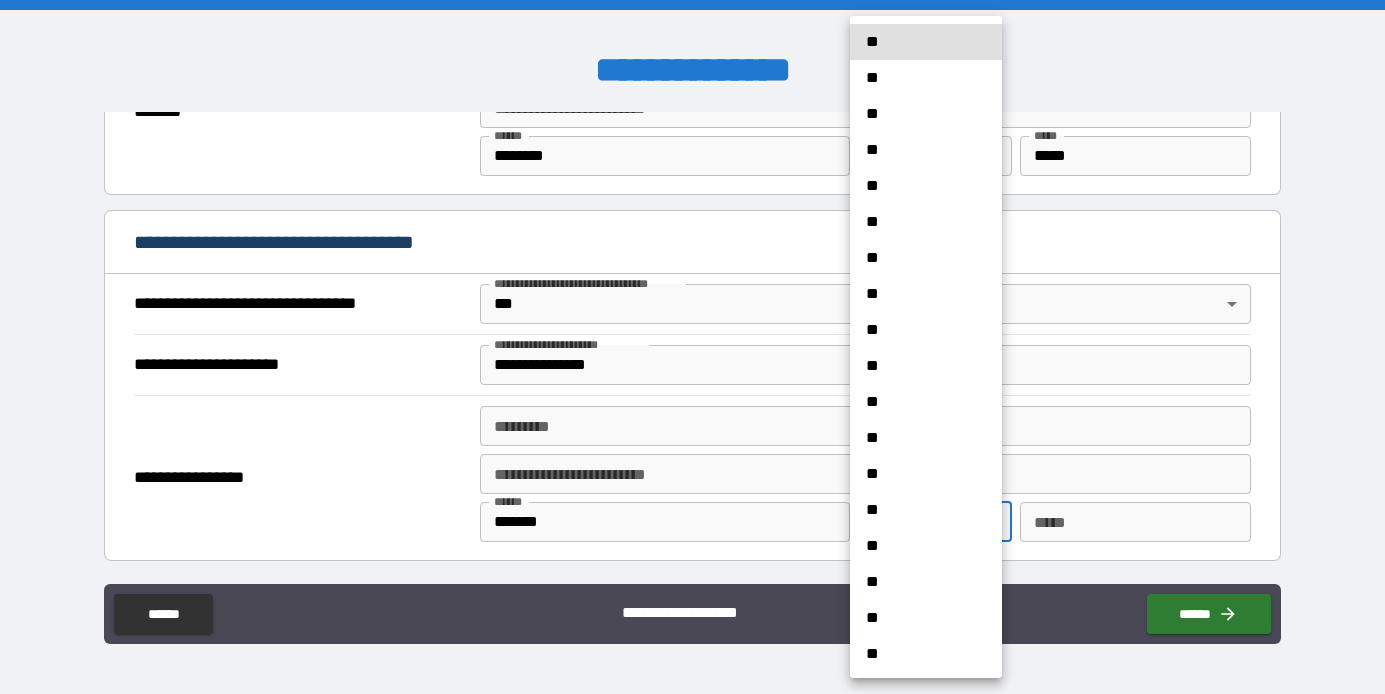 click on "**********" at bounding box center (692, 347) 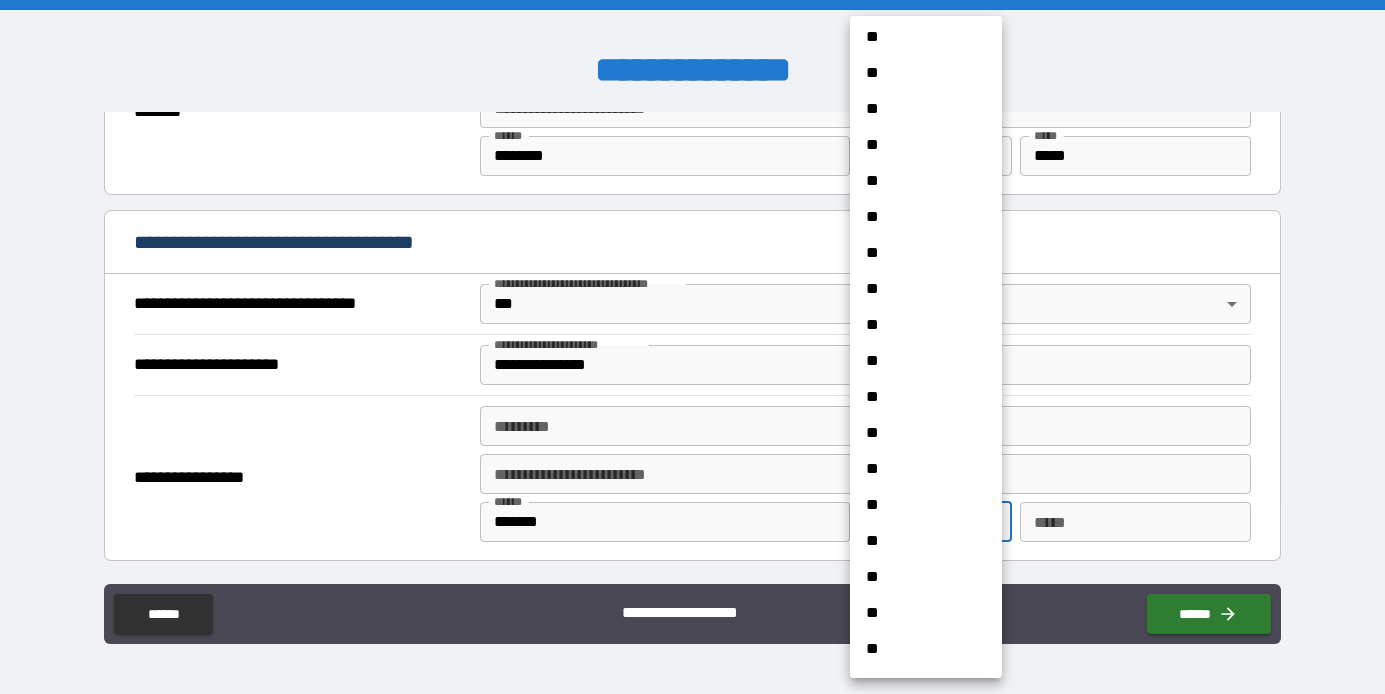 scroll, scrollTop: 443, scrollLeft: 0, axis: vertical 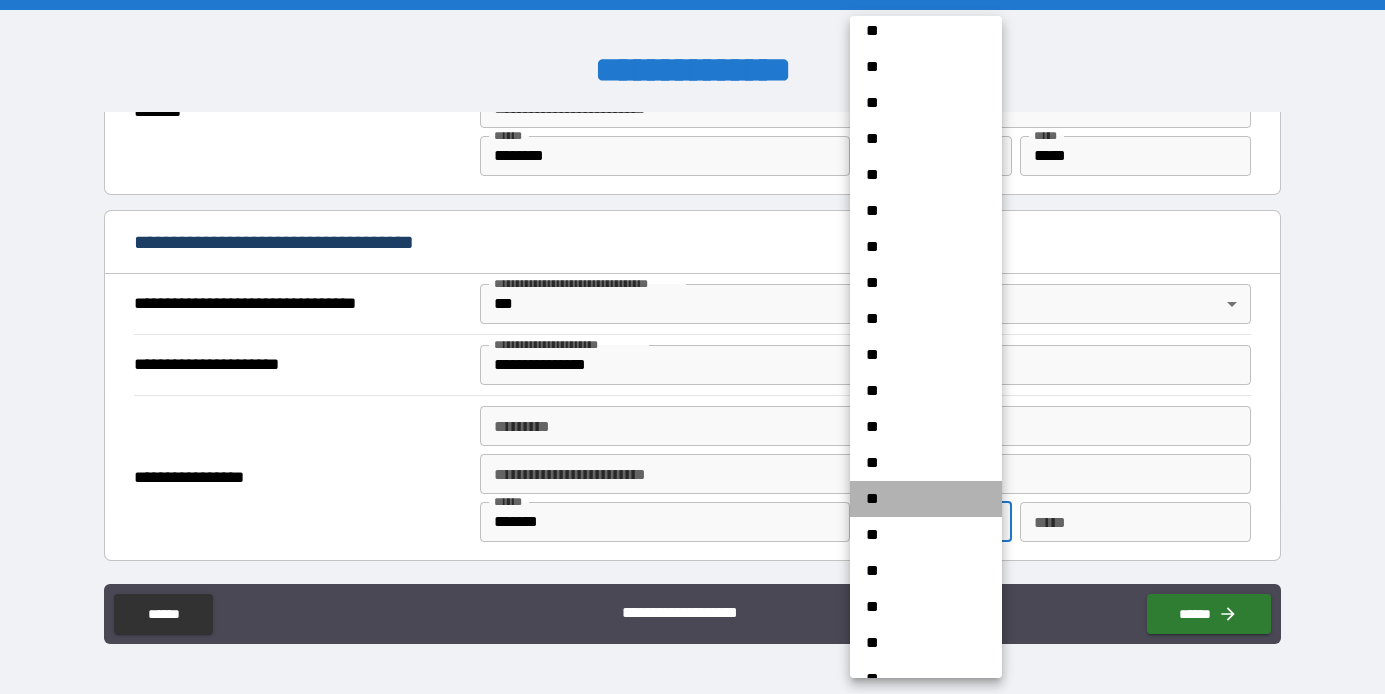 click on "**" at bounding box center (926, 499) 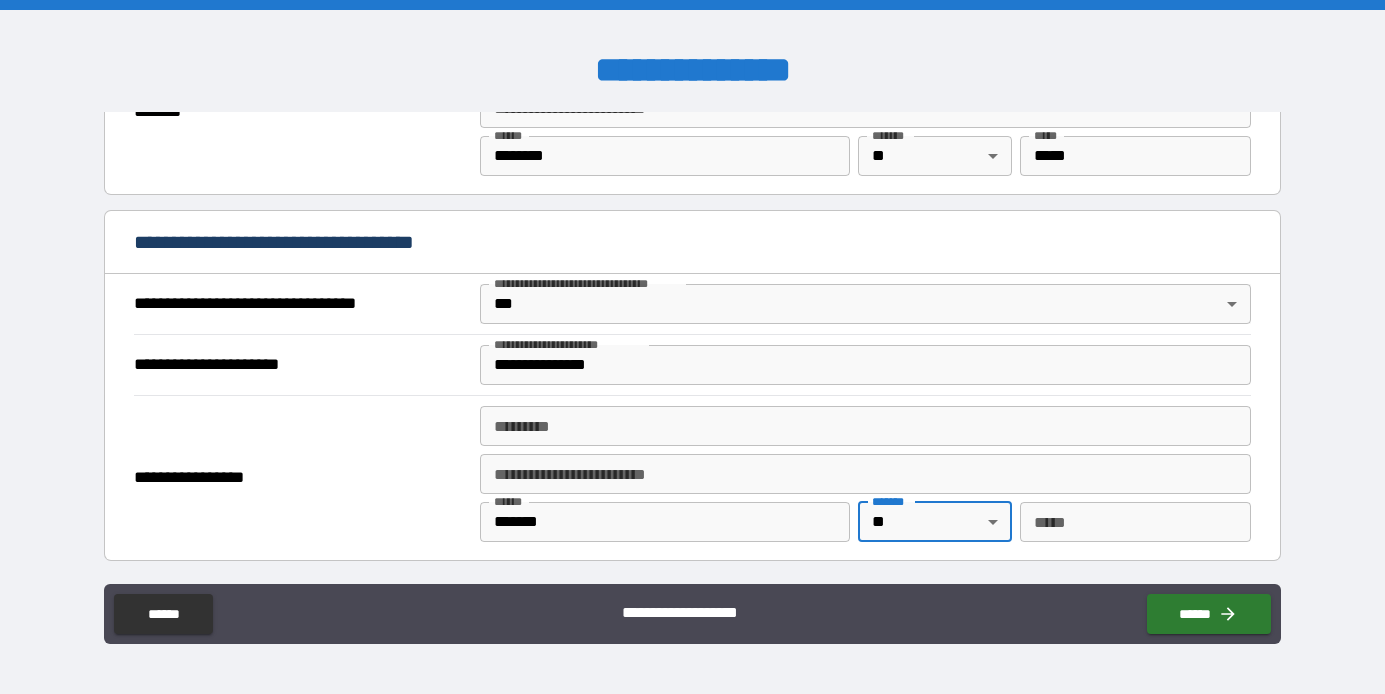 click on "*******   *" at bounding box center [865, 426] 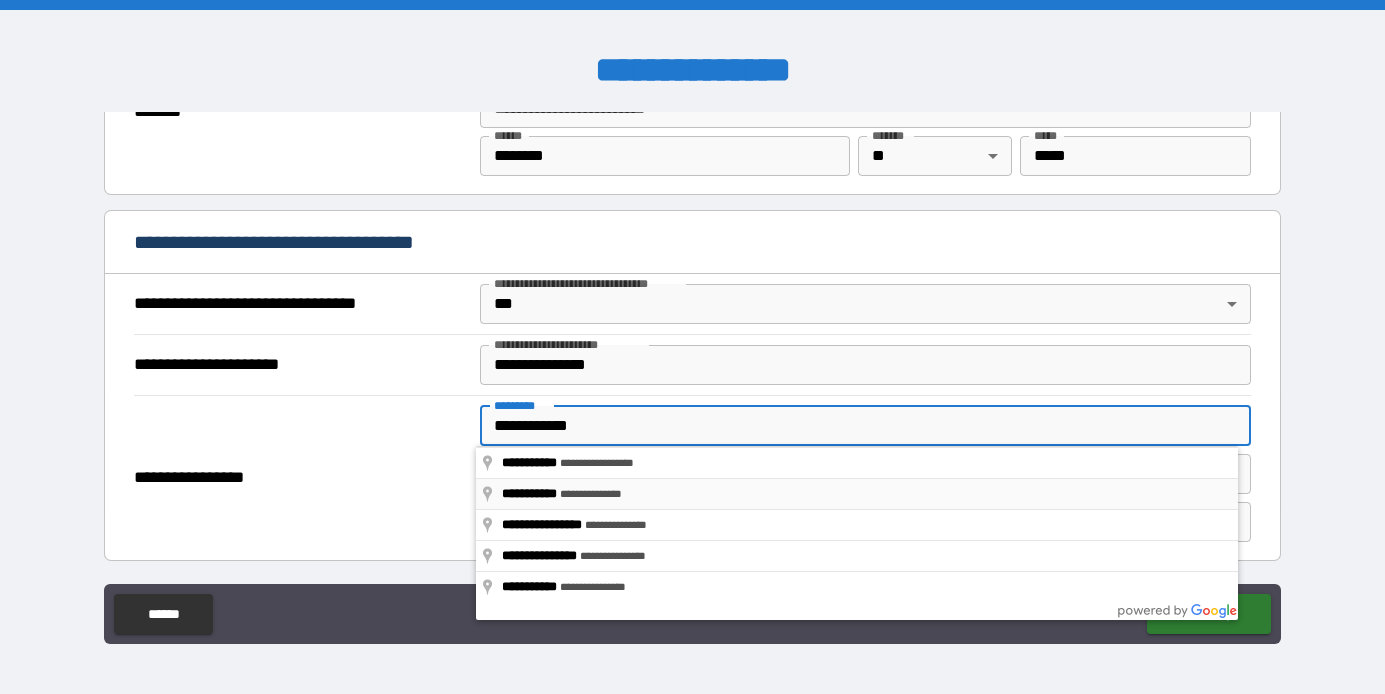 type on "**********" 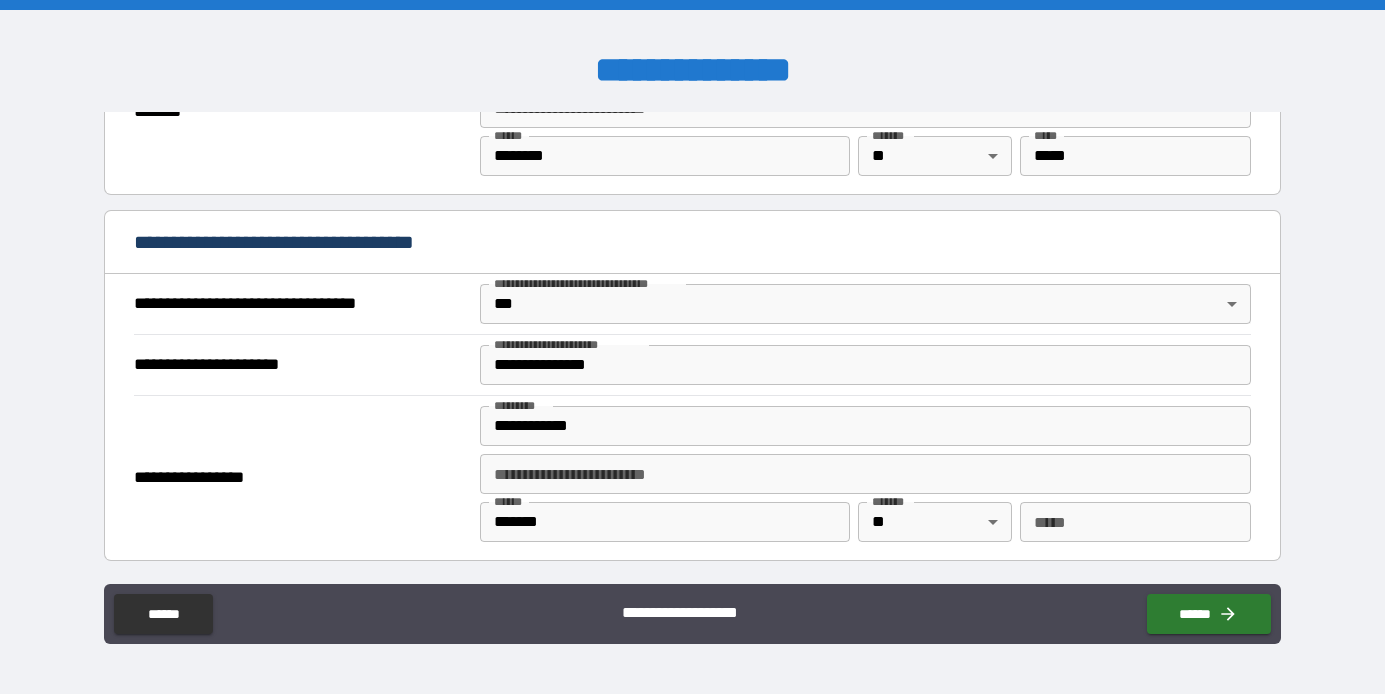 type on "******" 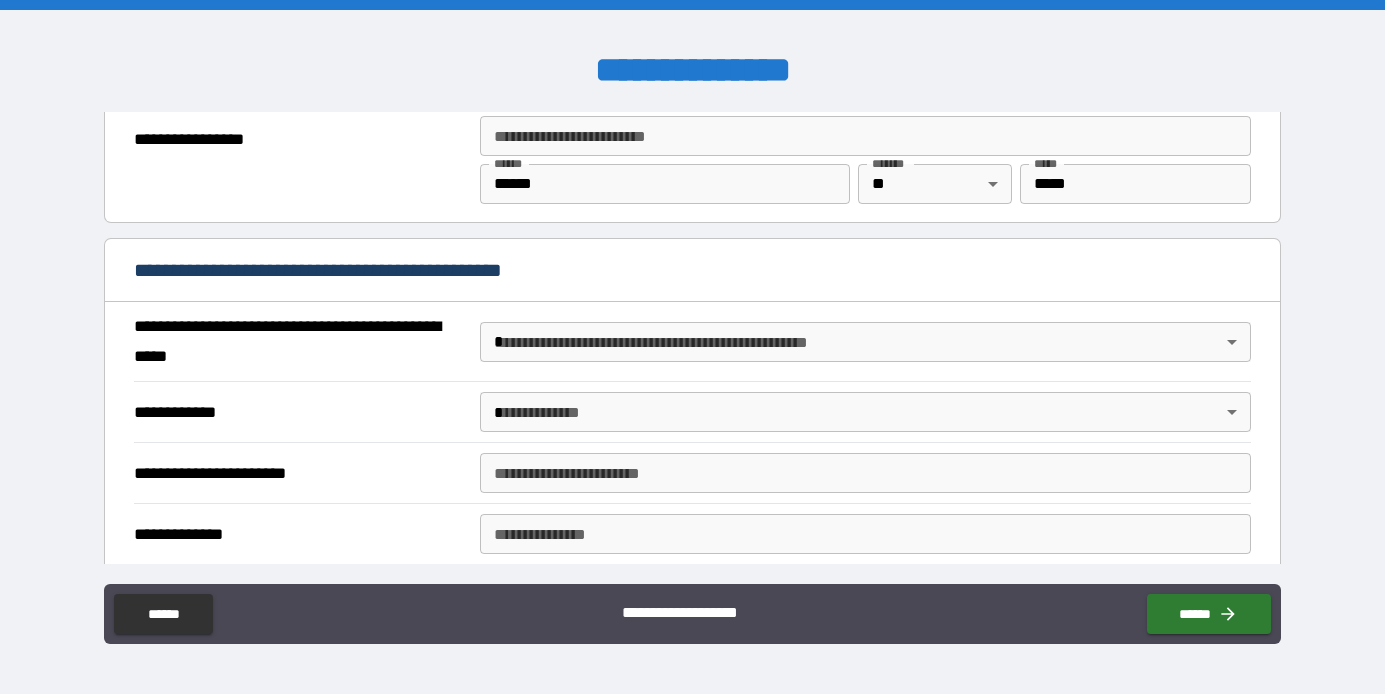 scroll, scrollTop: 1390, scrollLeft: 0, axis: vertical 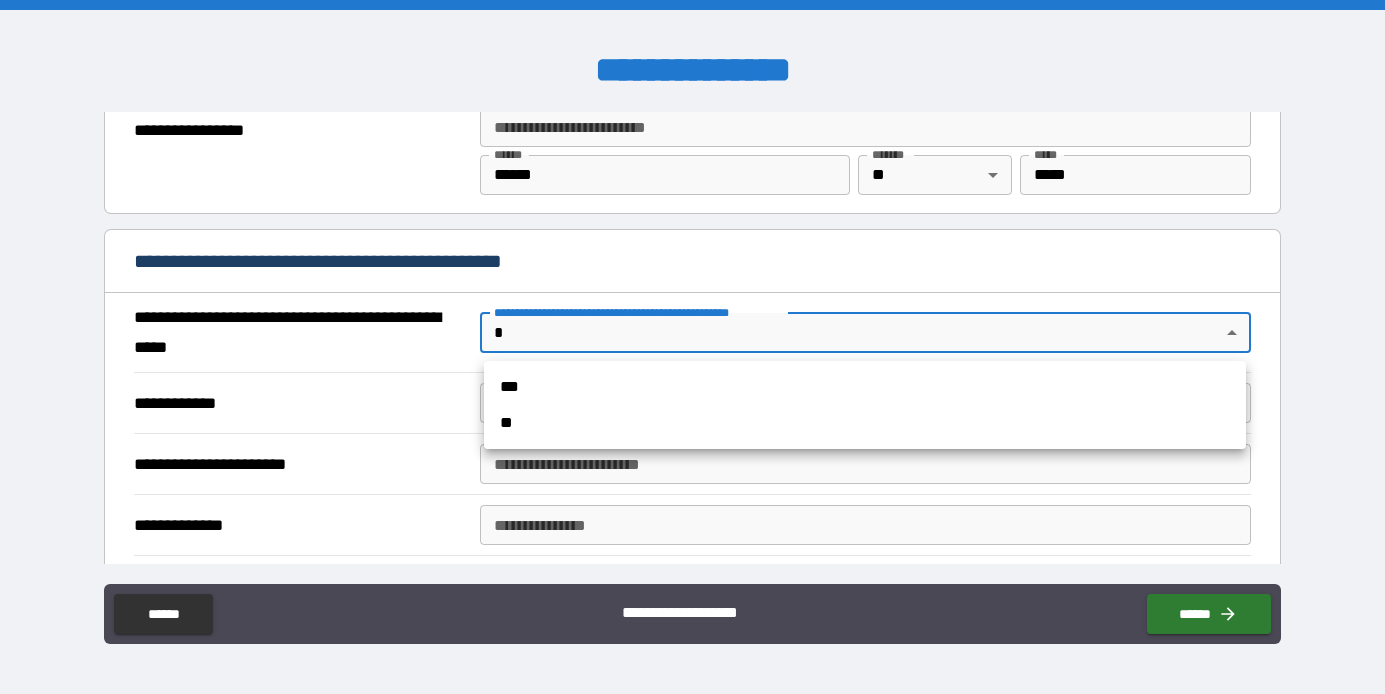 click on "**********" at bounding box center [692, 347] 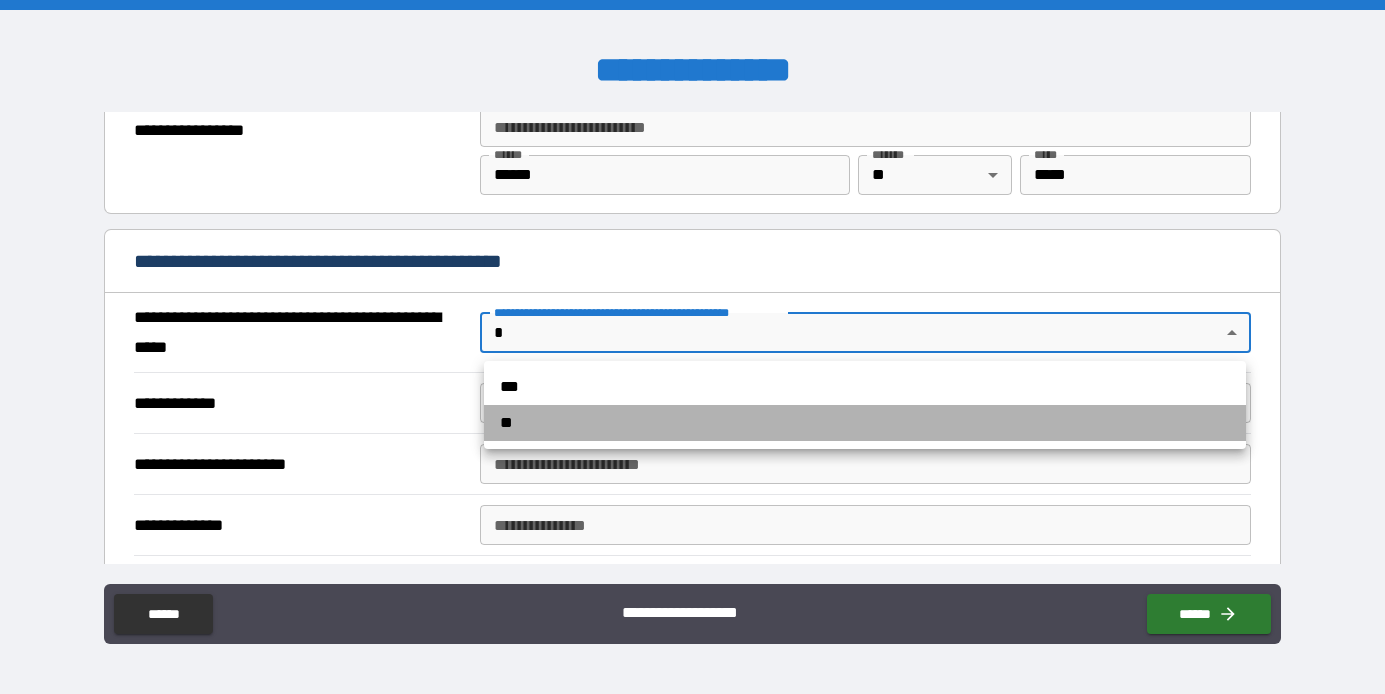click on "**" at bounding box center [865, 423] 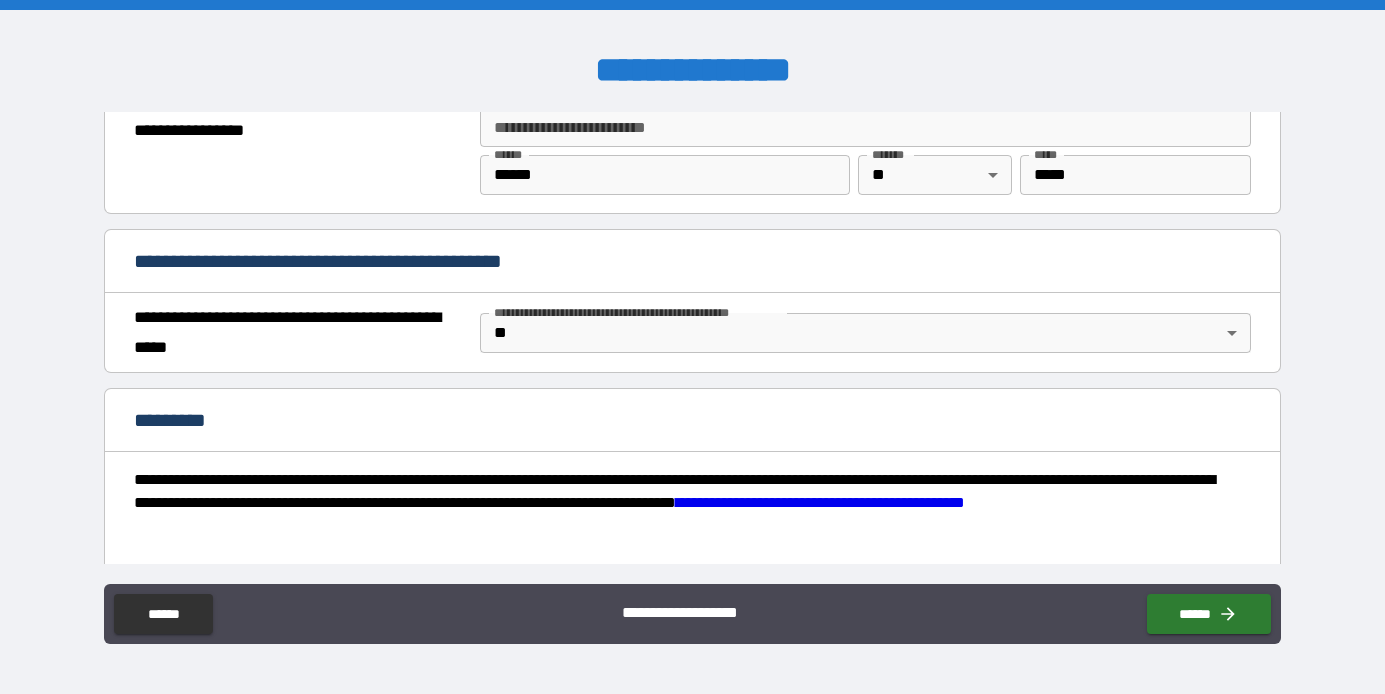 click on "*********" at bounding box center [692, 422] 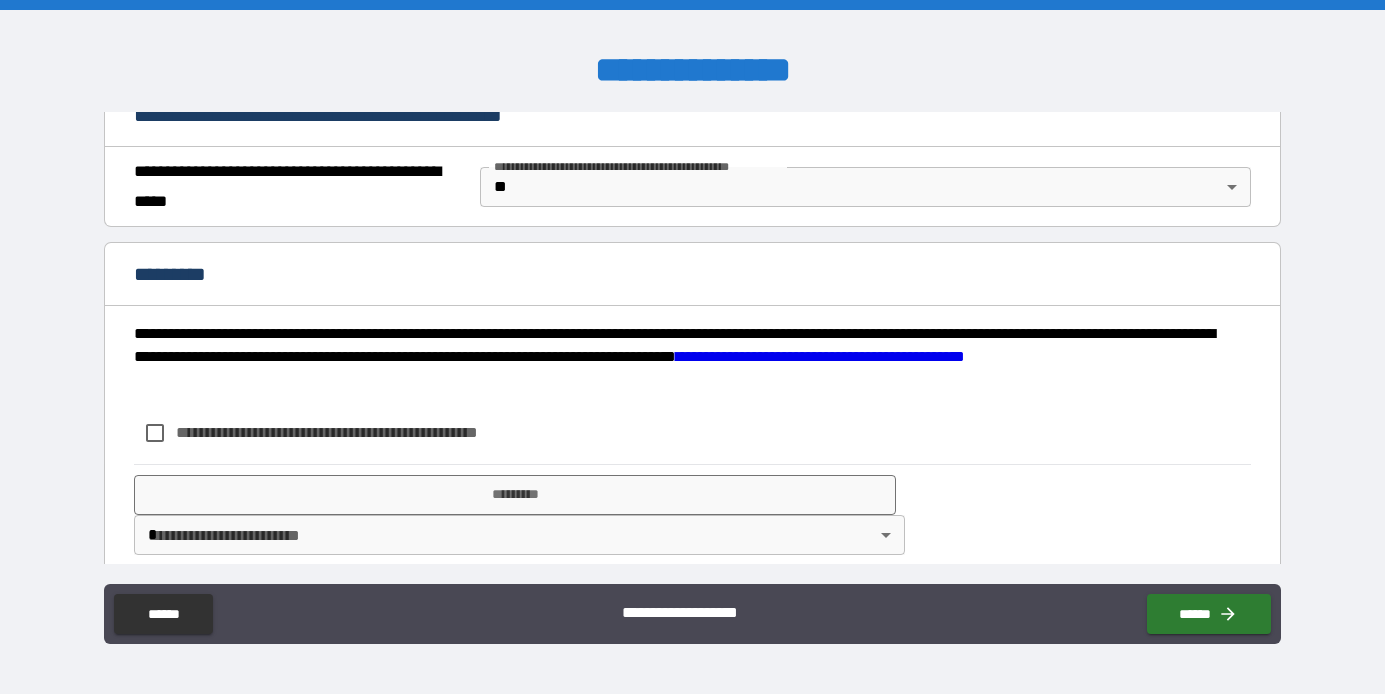 scroll, scrollTop: 1537, scrollLeft: 0, axis: vertical 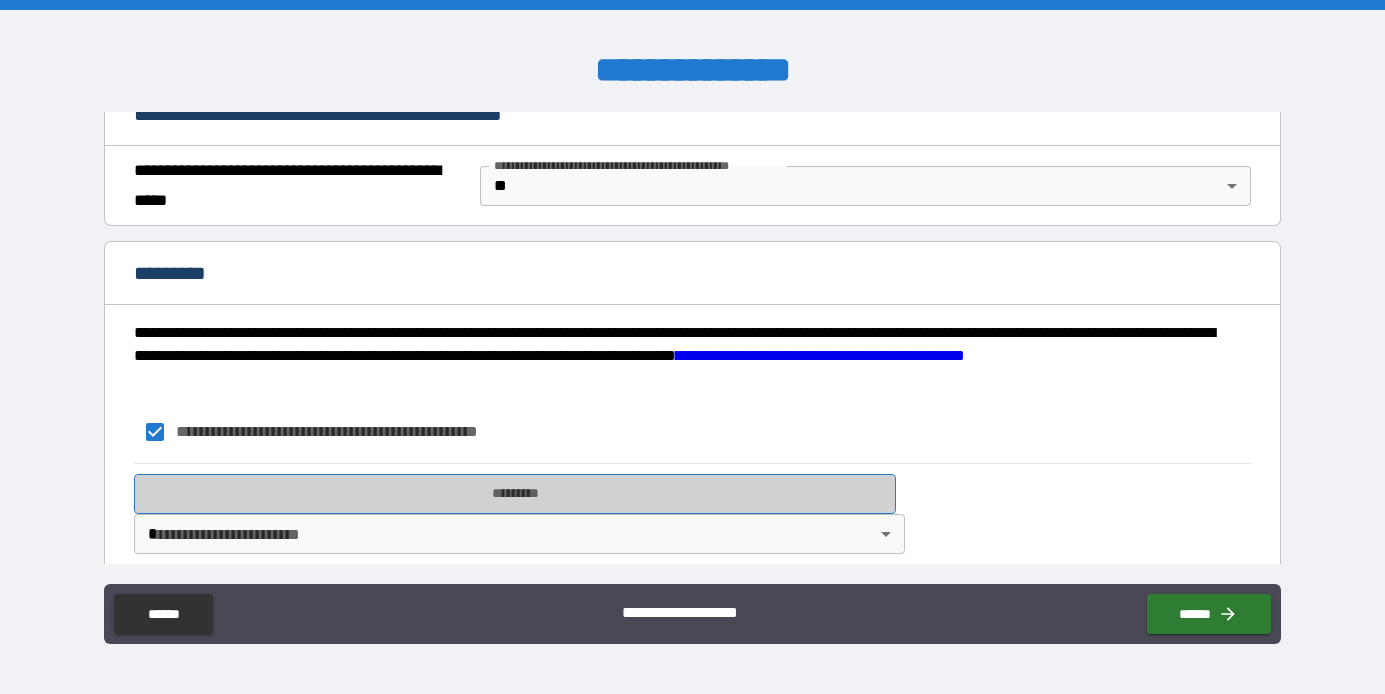 click on "*********" at bounding box center [515, 494] 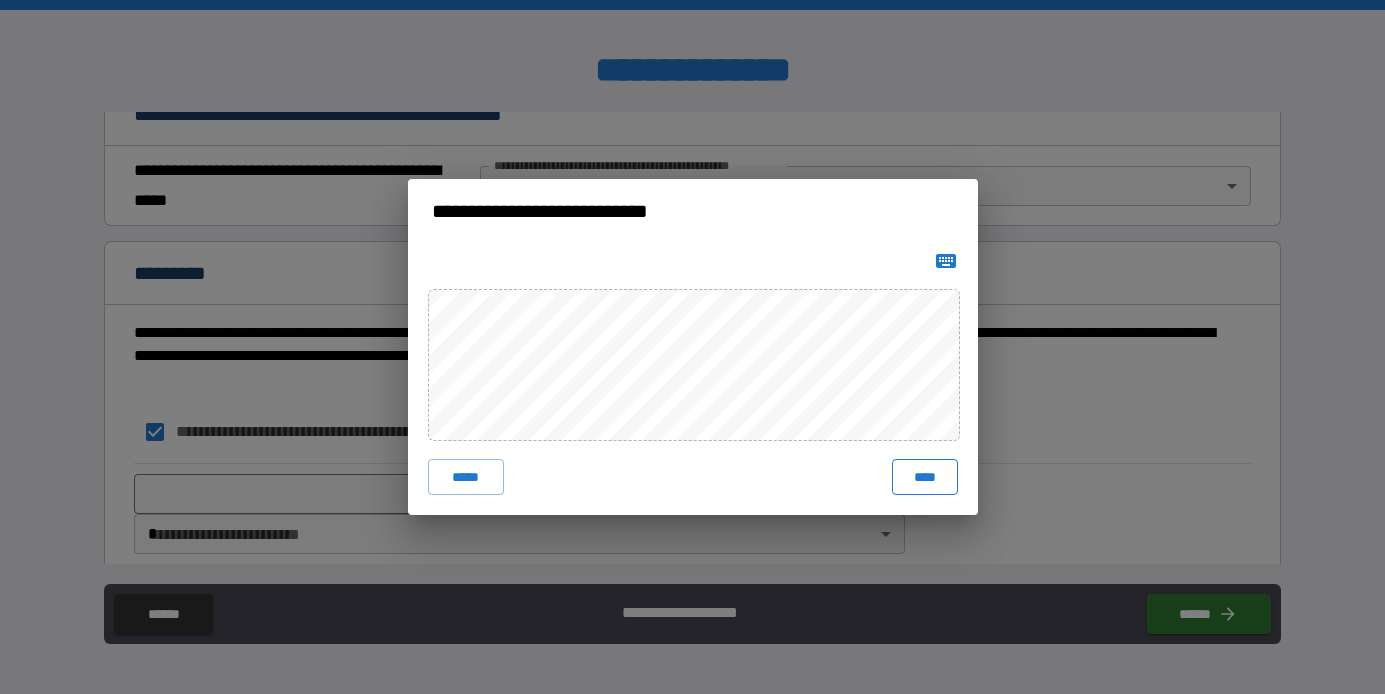 click on "****" at bounding box center (925, 477) 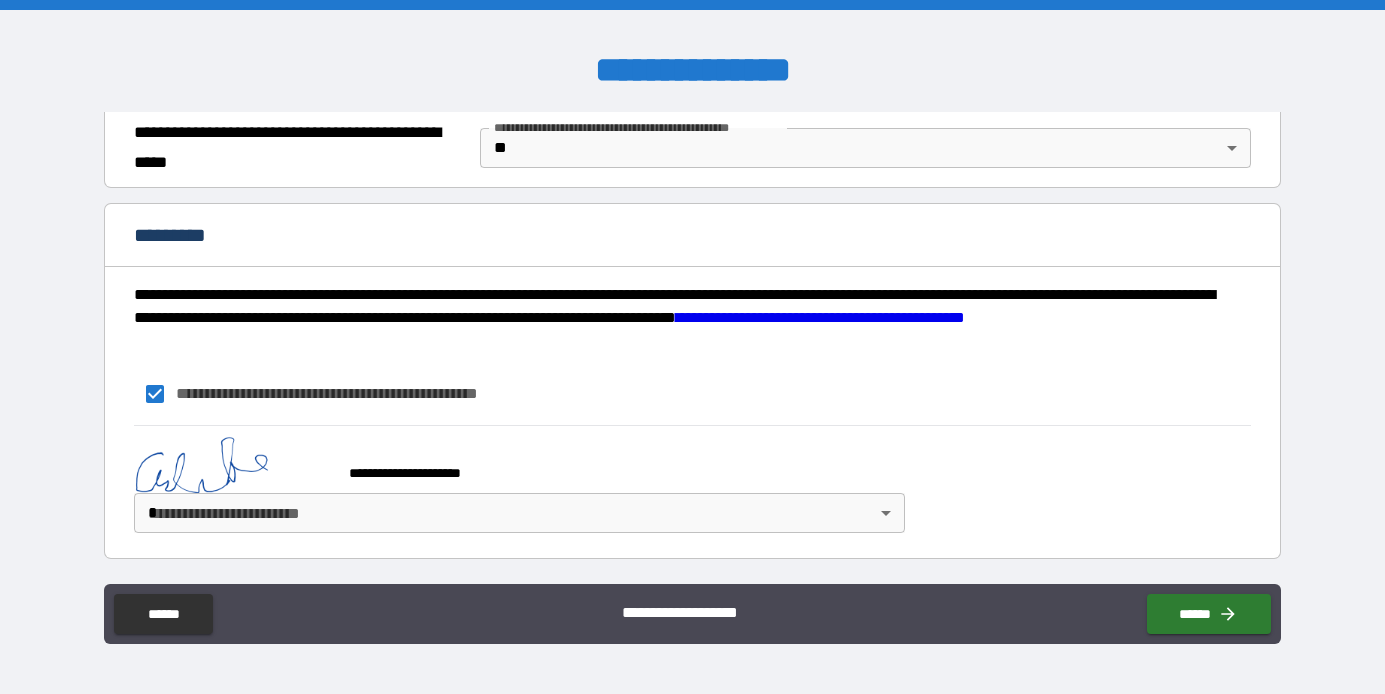 scroll, scrollTop: 1574, scrollLeft: 0, axis: vertical 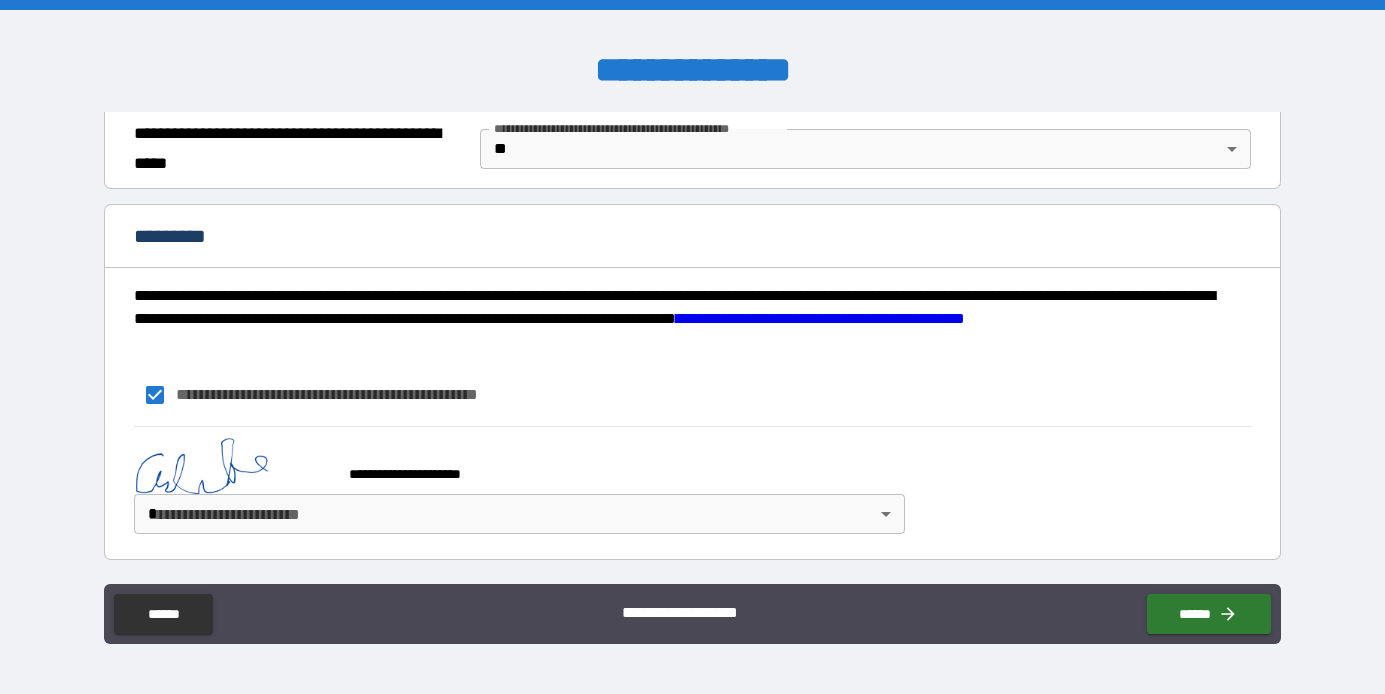 click on "**********" at bounding box center [692, 347] 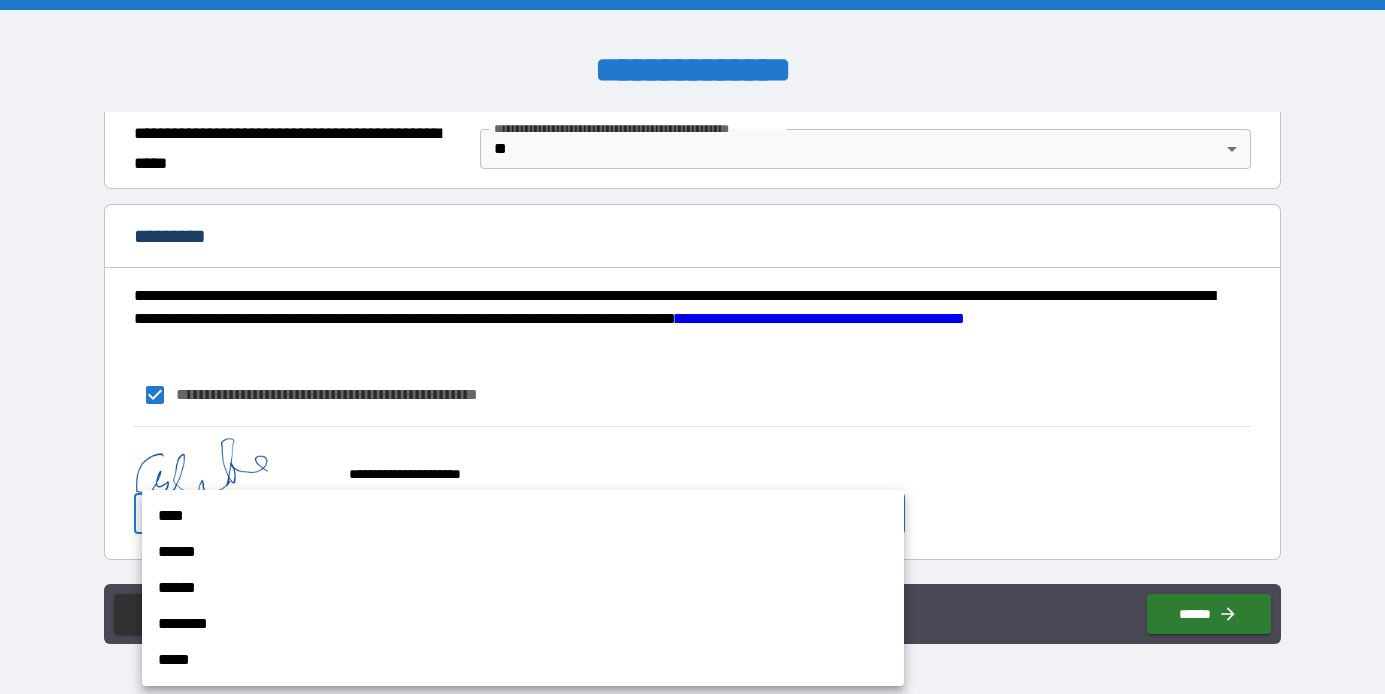 click on "******" at bounding box center [523, 588] 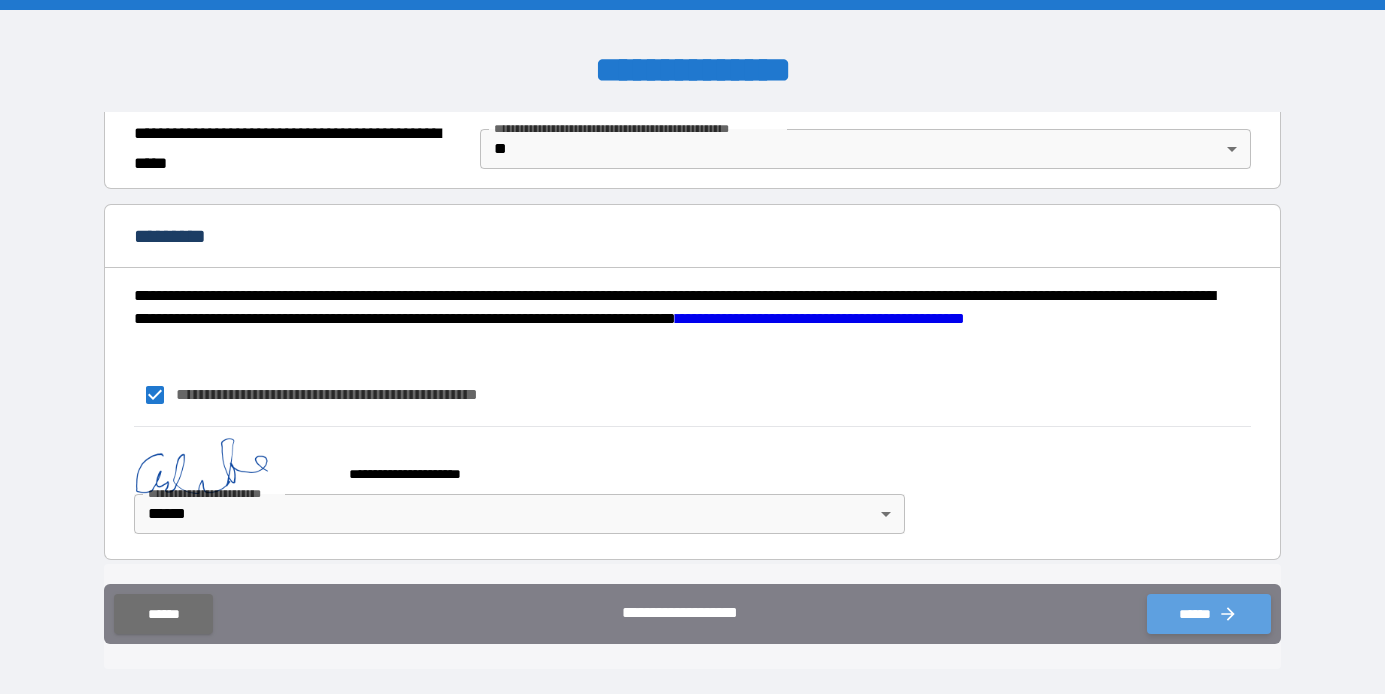 click on "******" at bounding box center [1209, 614] 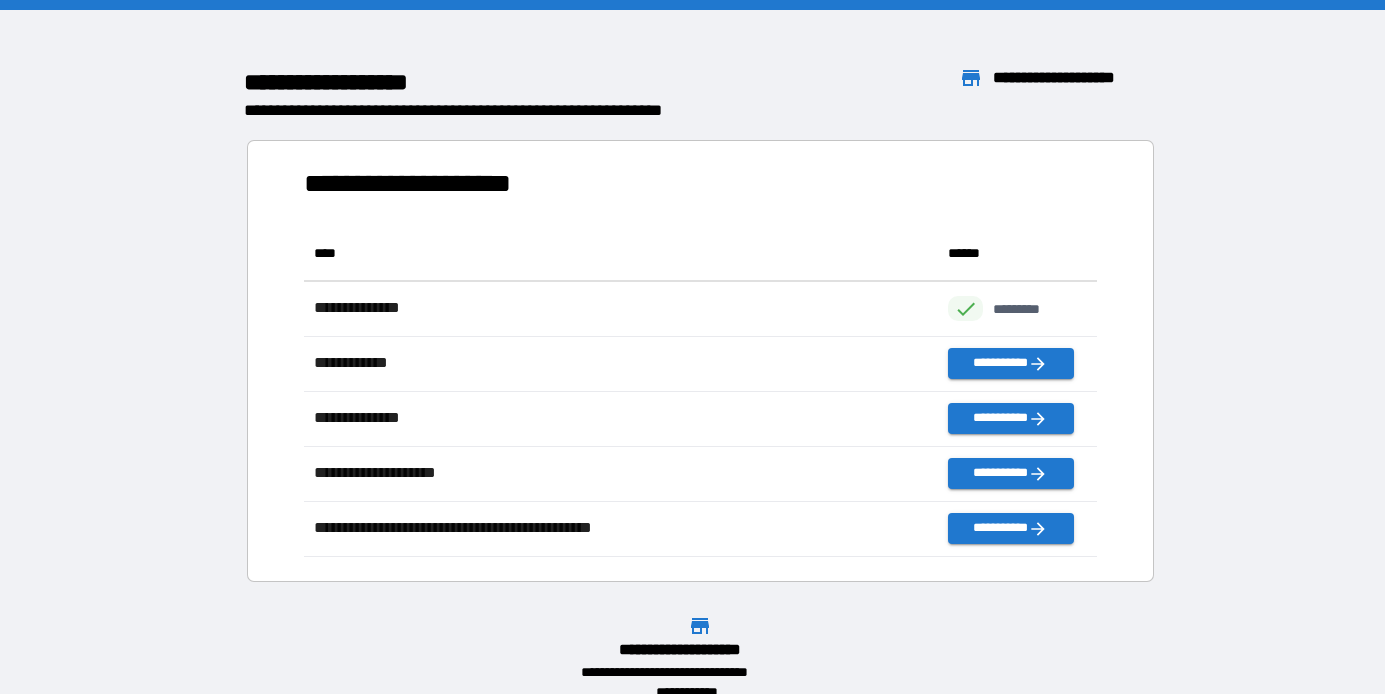 scroll, scrollTop: 1, scrollLeft: 0, axis: vertical 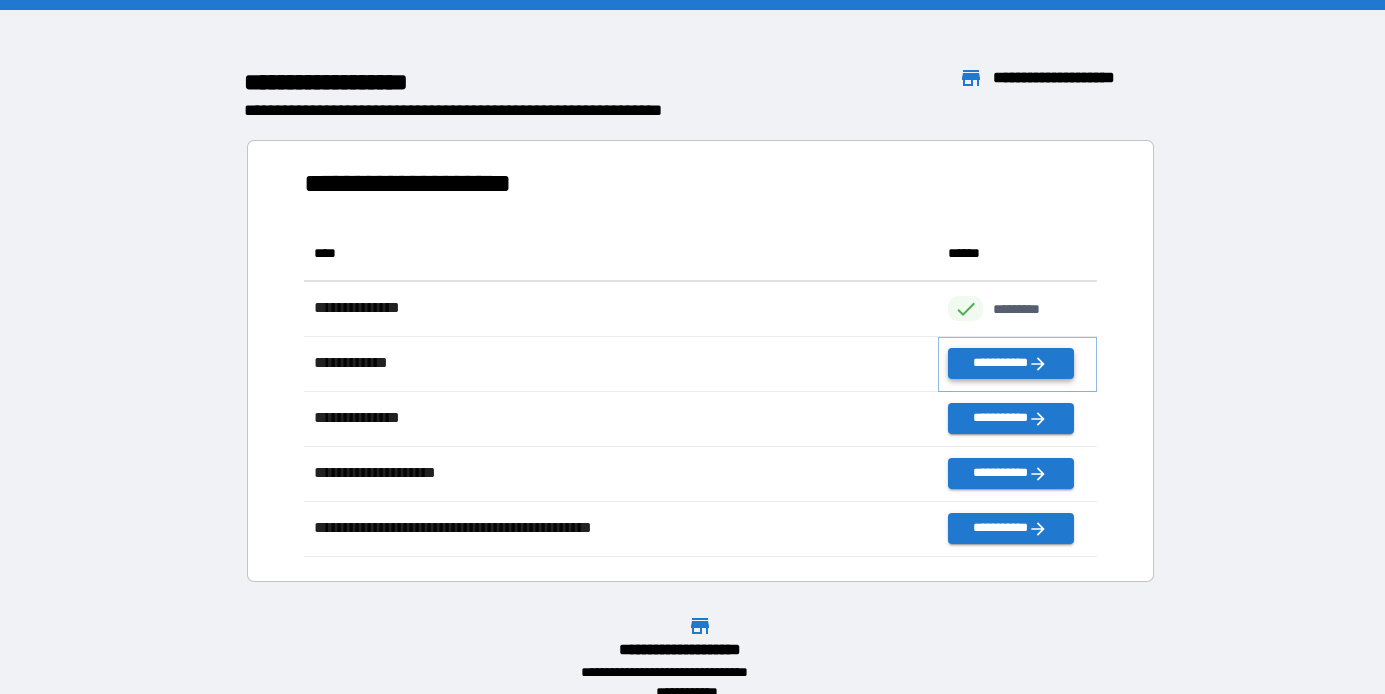 click on "**********" at bounding box center (1010, 363) 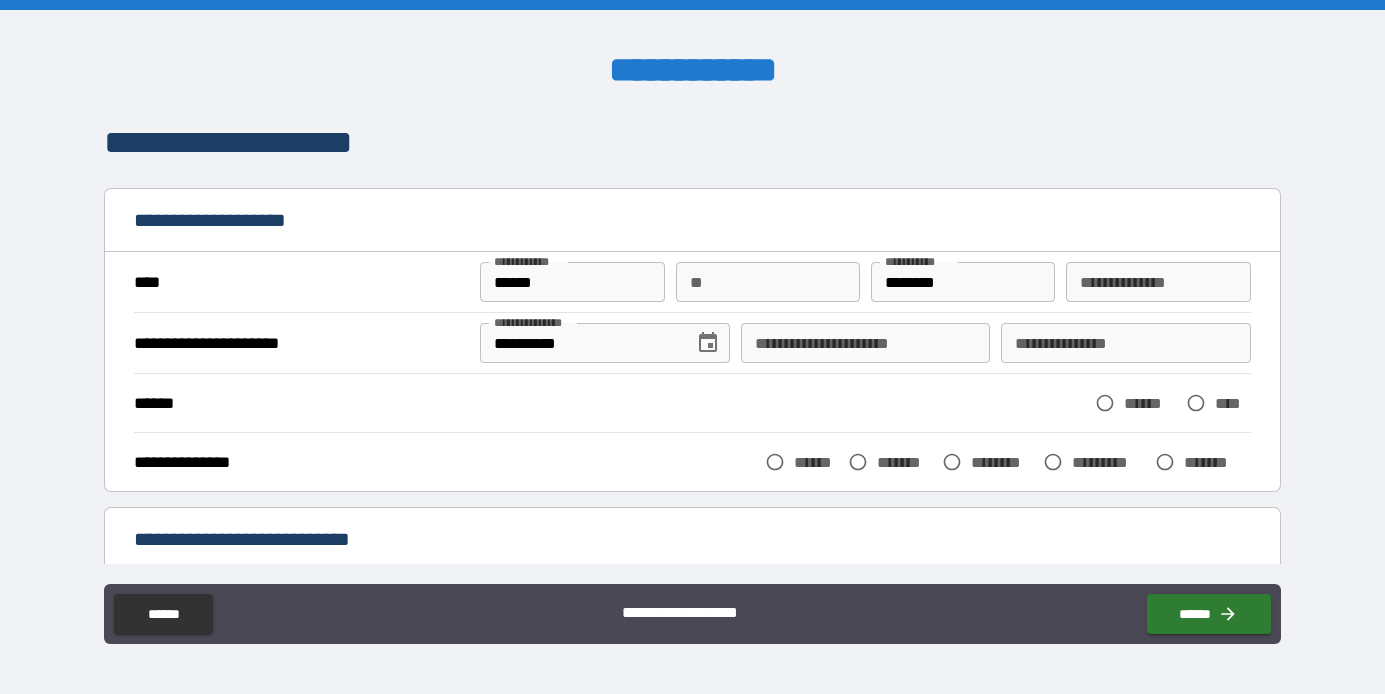 scroll, scrollTop: 91, scrollLeft: 0, axis: vertical 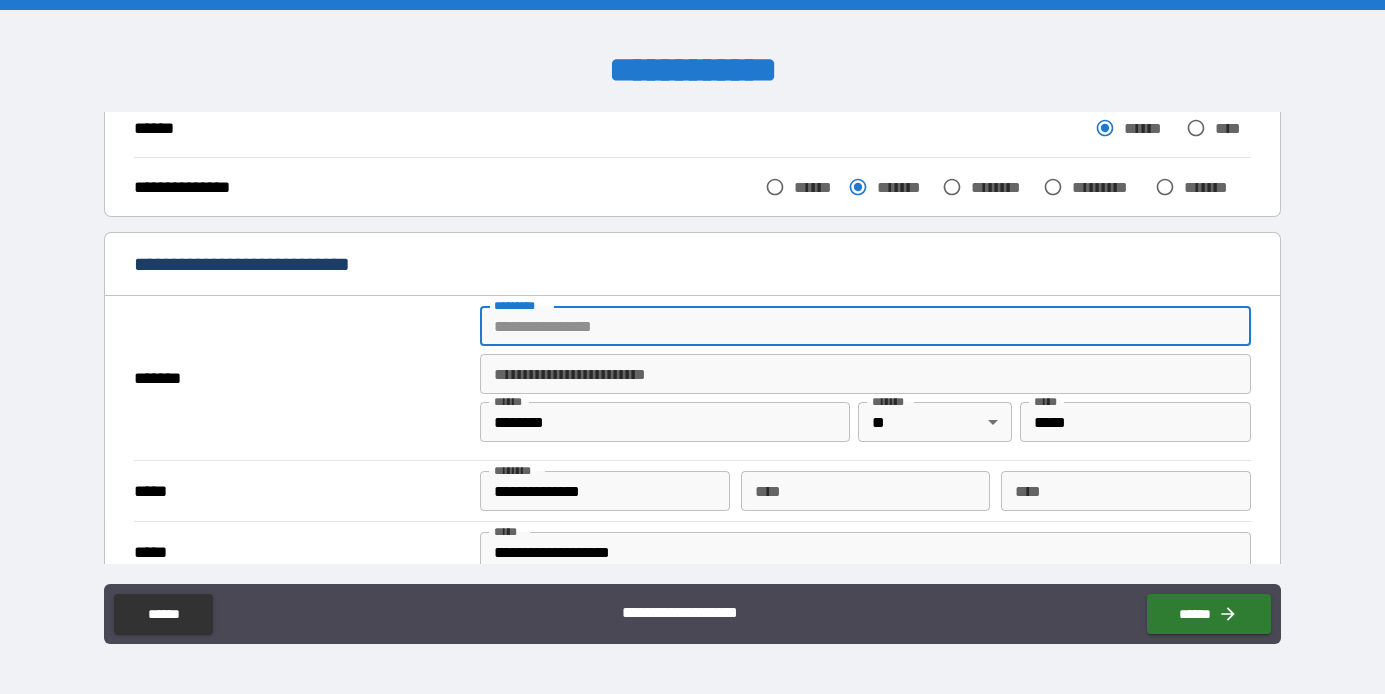 click on "*******   *" at bounding box center (865, 326) 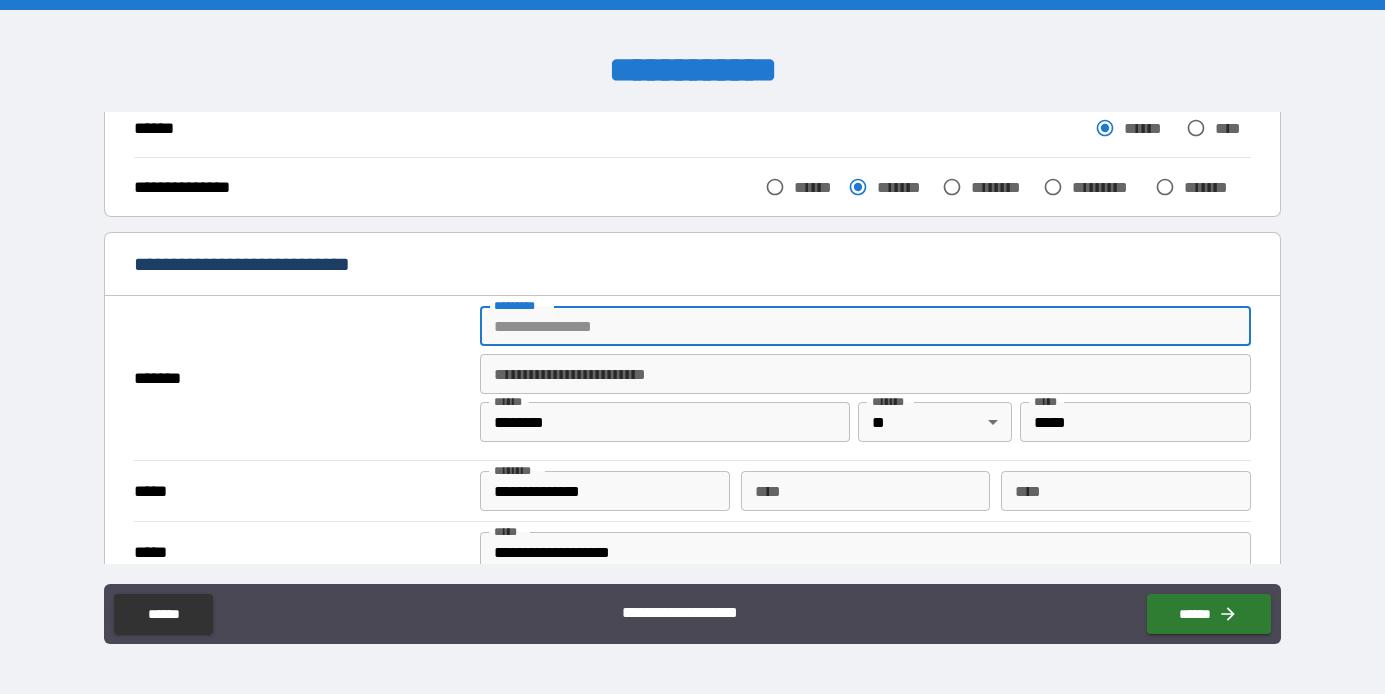 type on "**********" 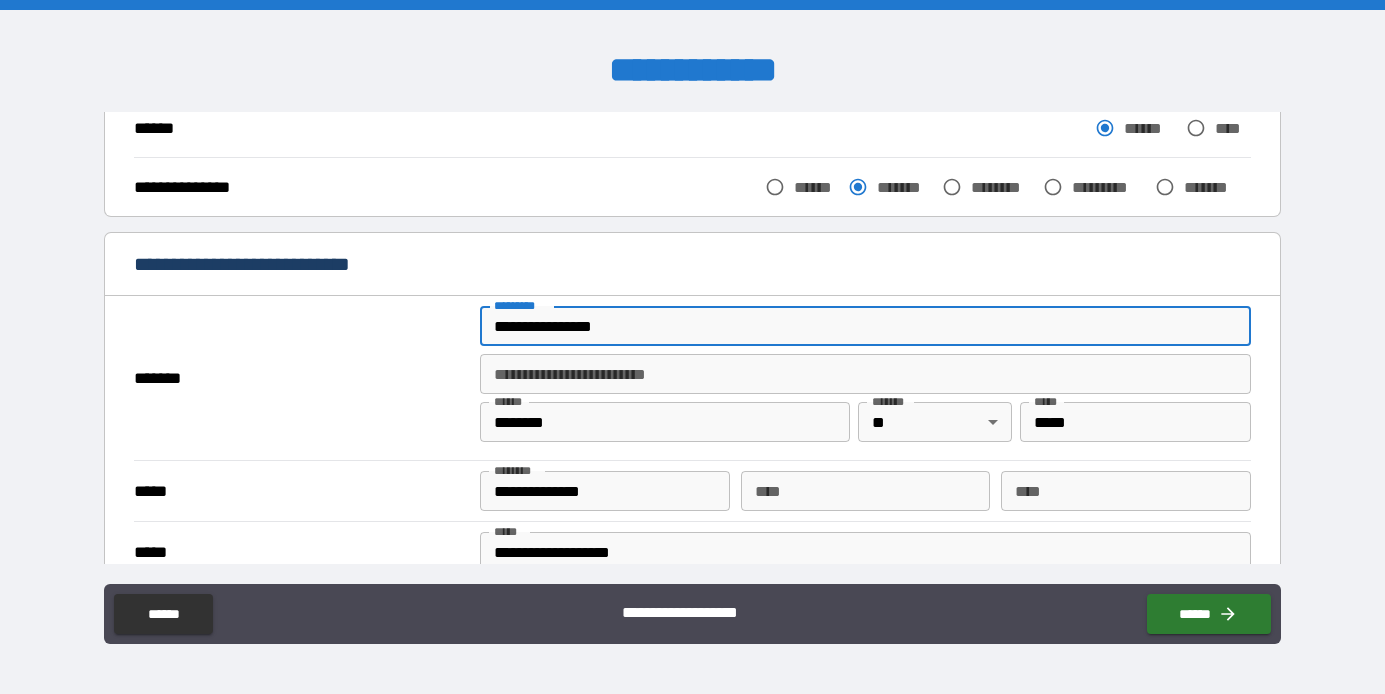type on "******" 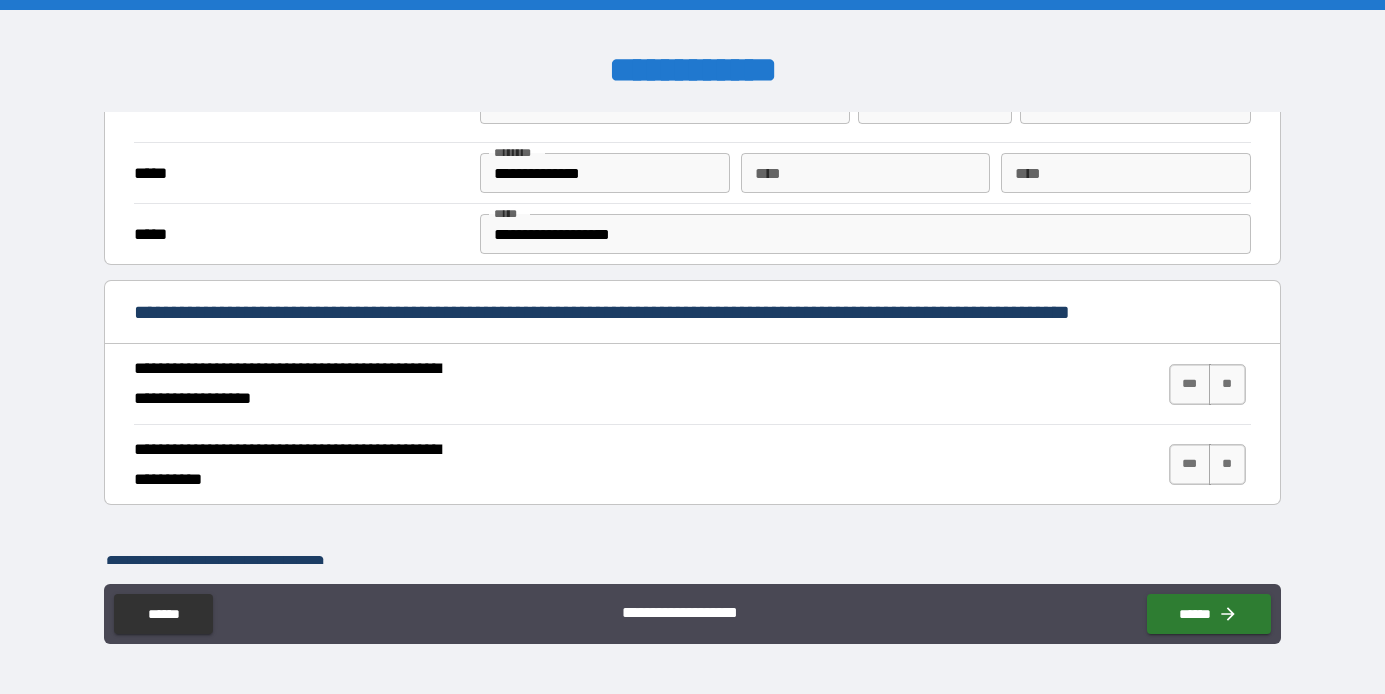 scroll, scrollTop: 598, scrollLeft: 0, axis: vertical 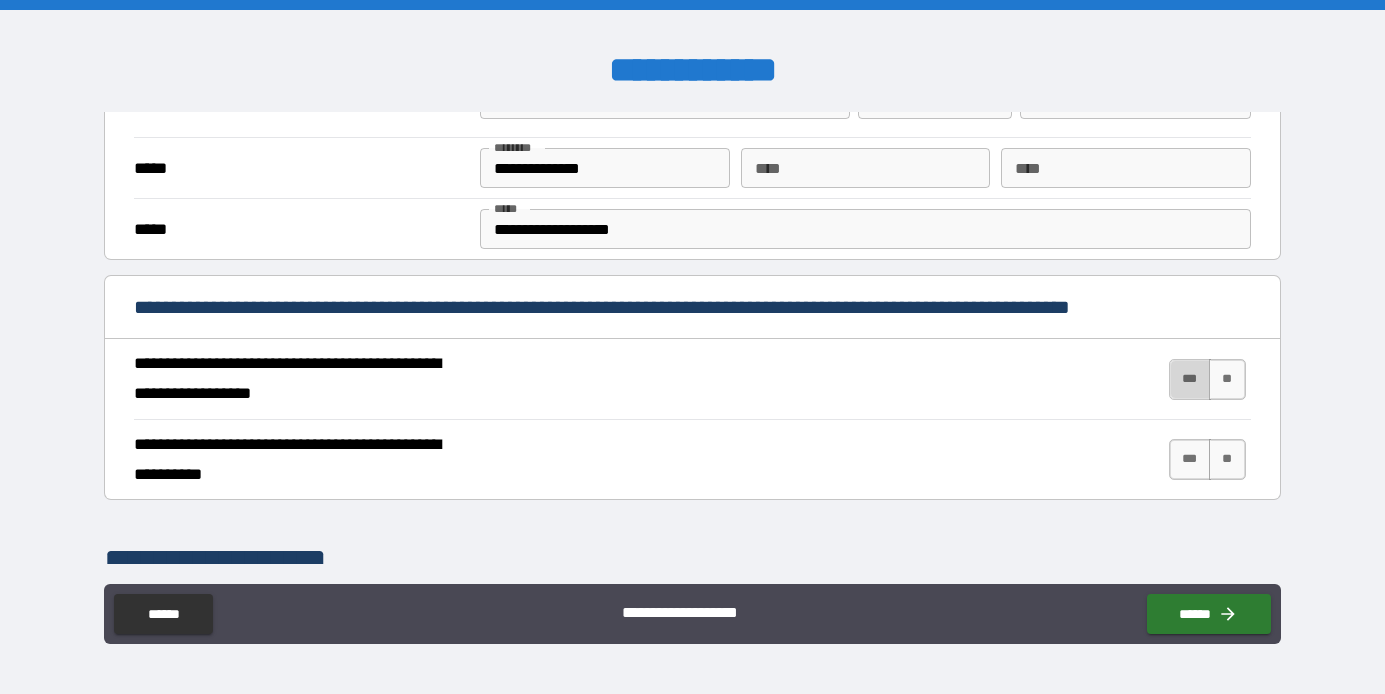 click on "***" at bounding box center [1190, 379] 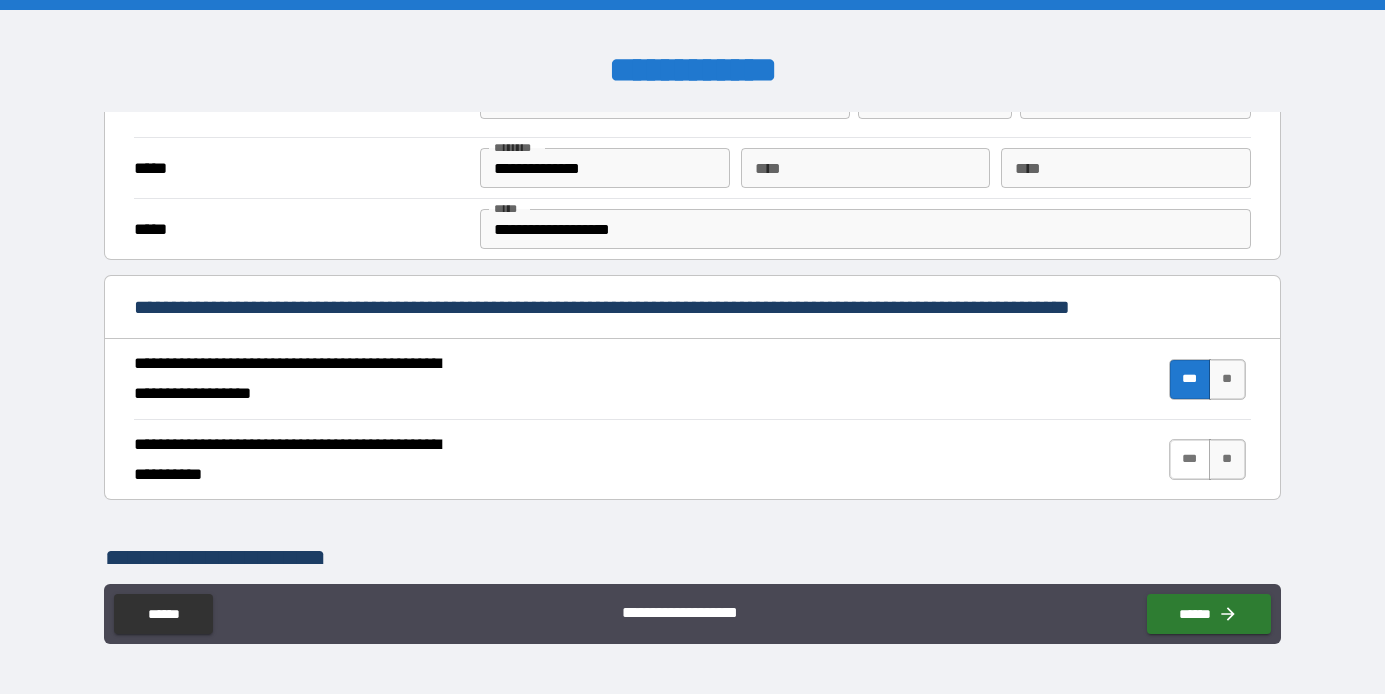 click on "***" at bounding box center (1190, 459) 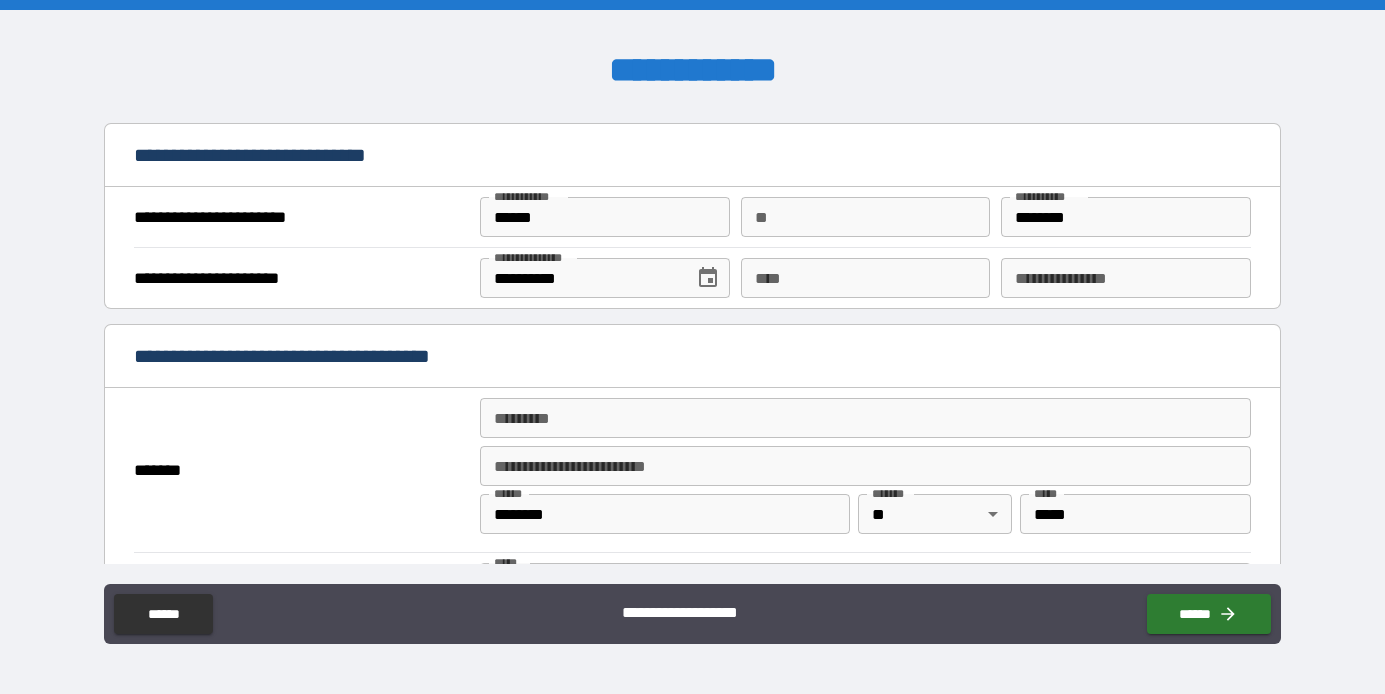 scroll, scrollTop: 1222, scrollLeft: 0, axis: vertical 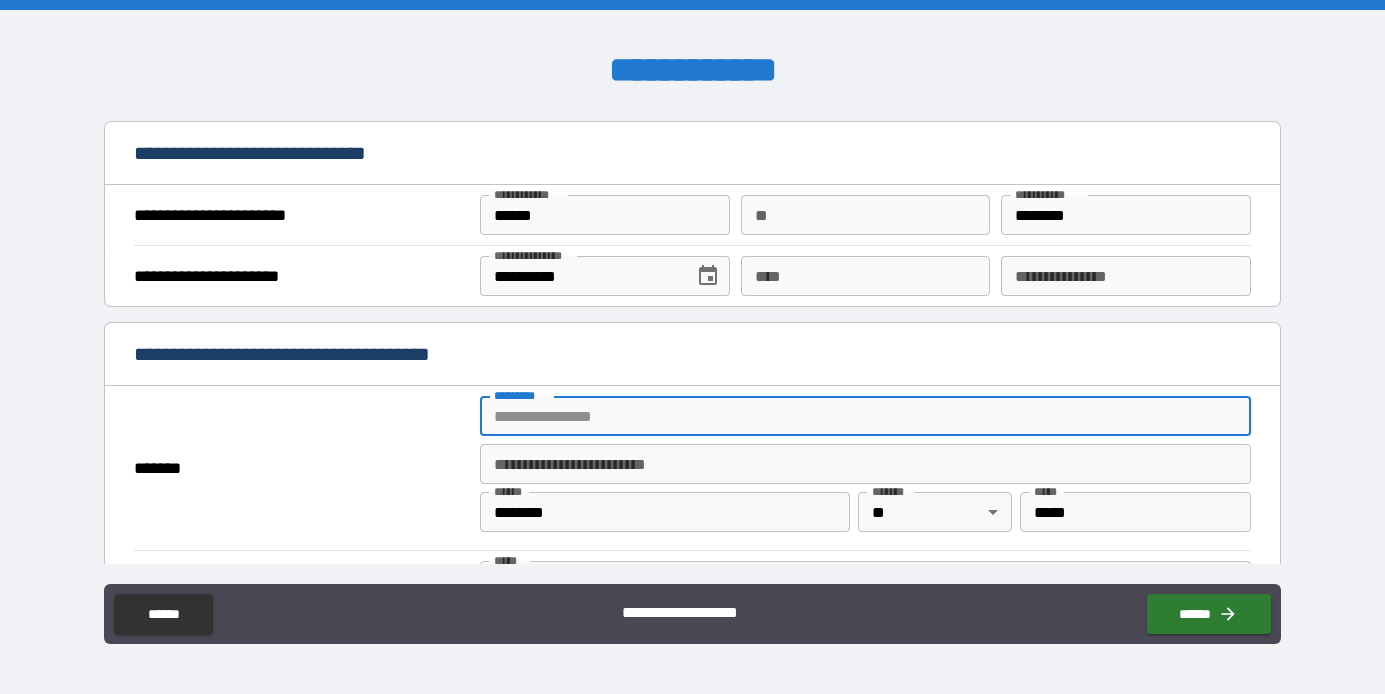 click on "*******   *" at bounding box center [865, 416] 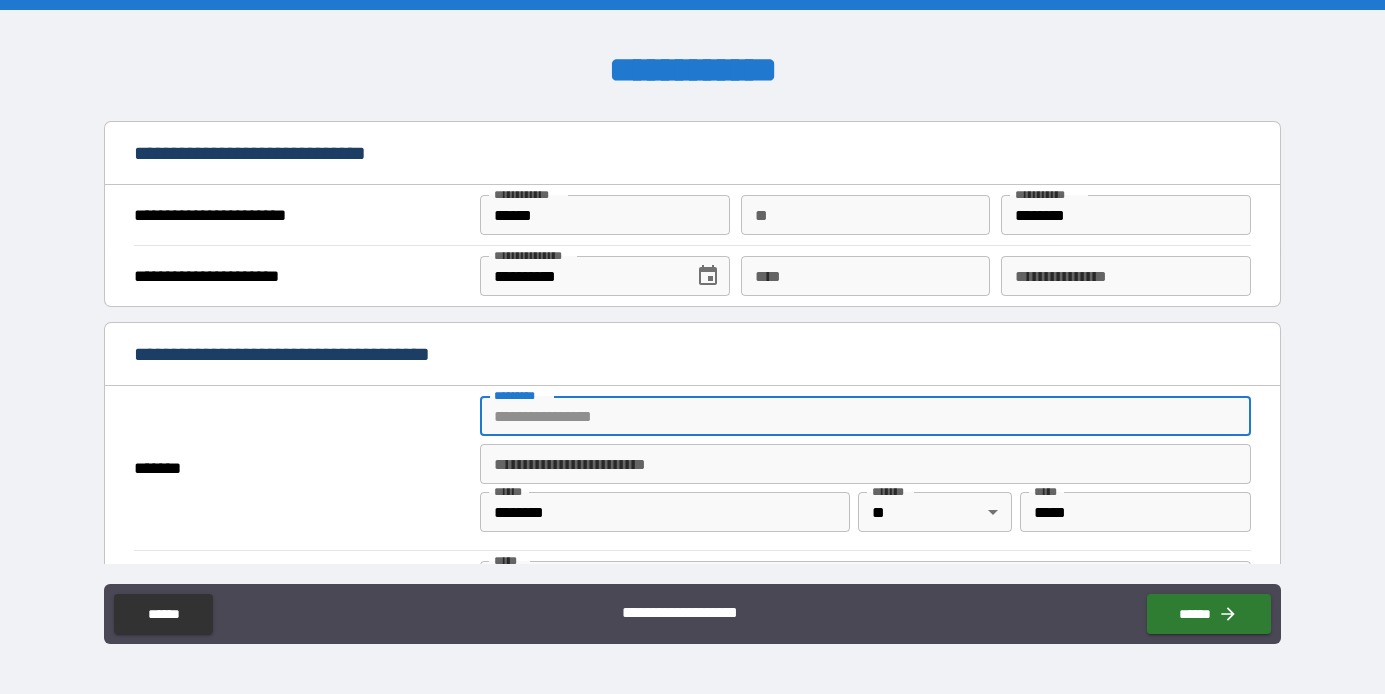 type on "**********" 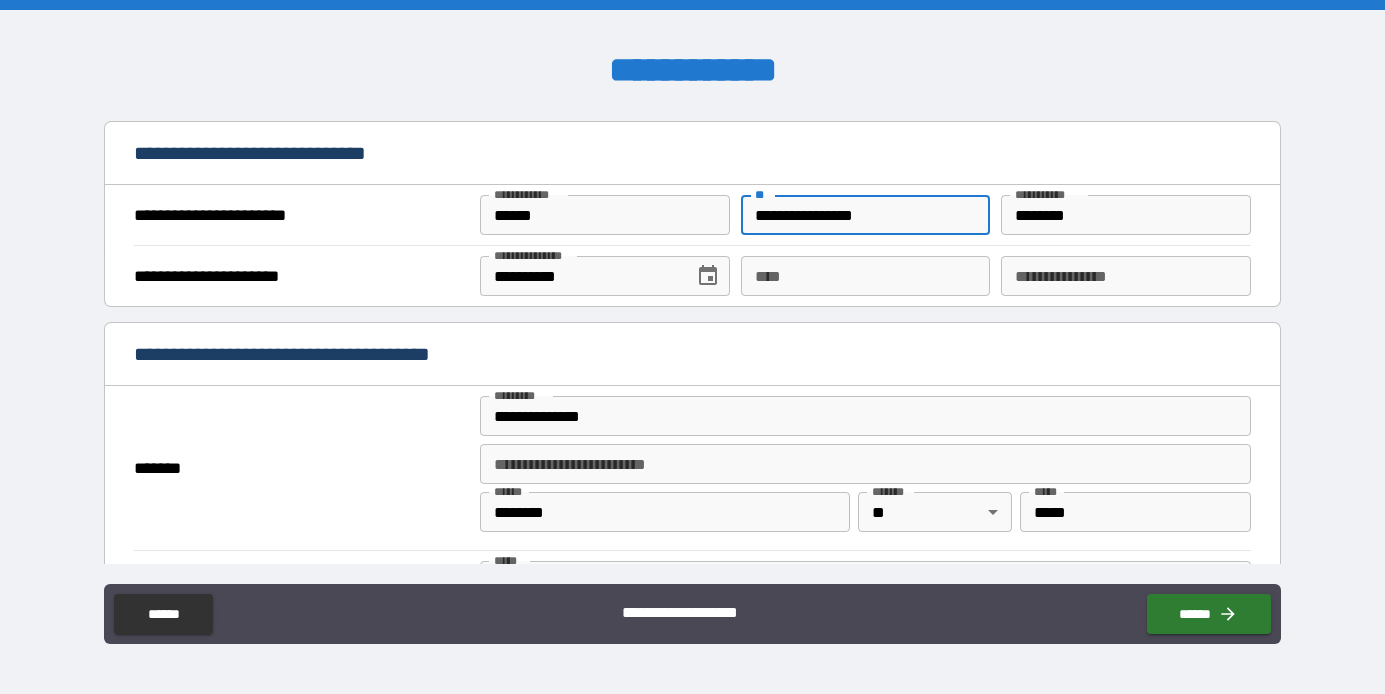 click on "**********" at bounding box center (865, 215) 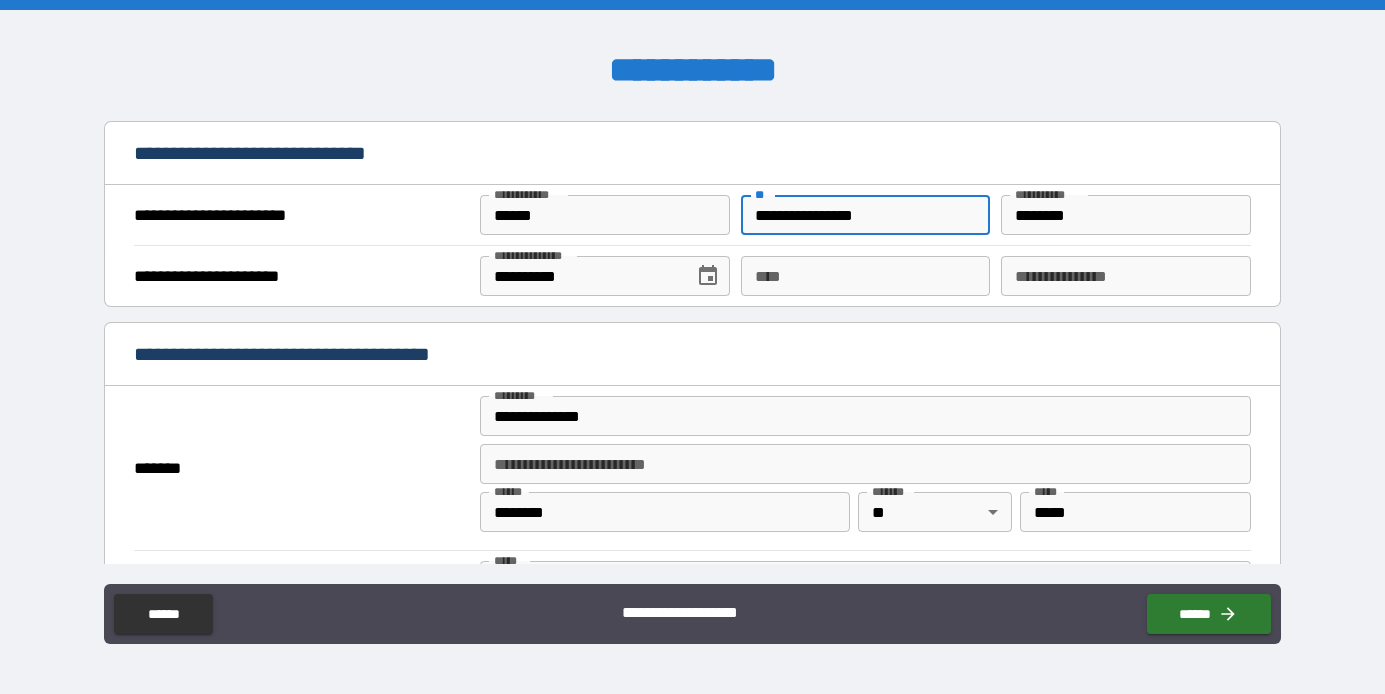 type on "*" 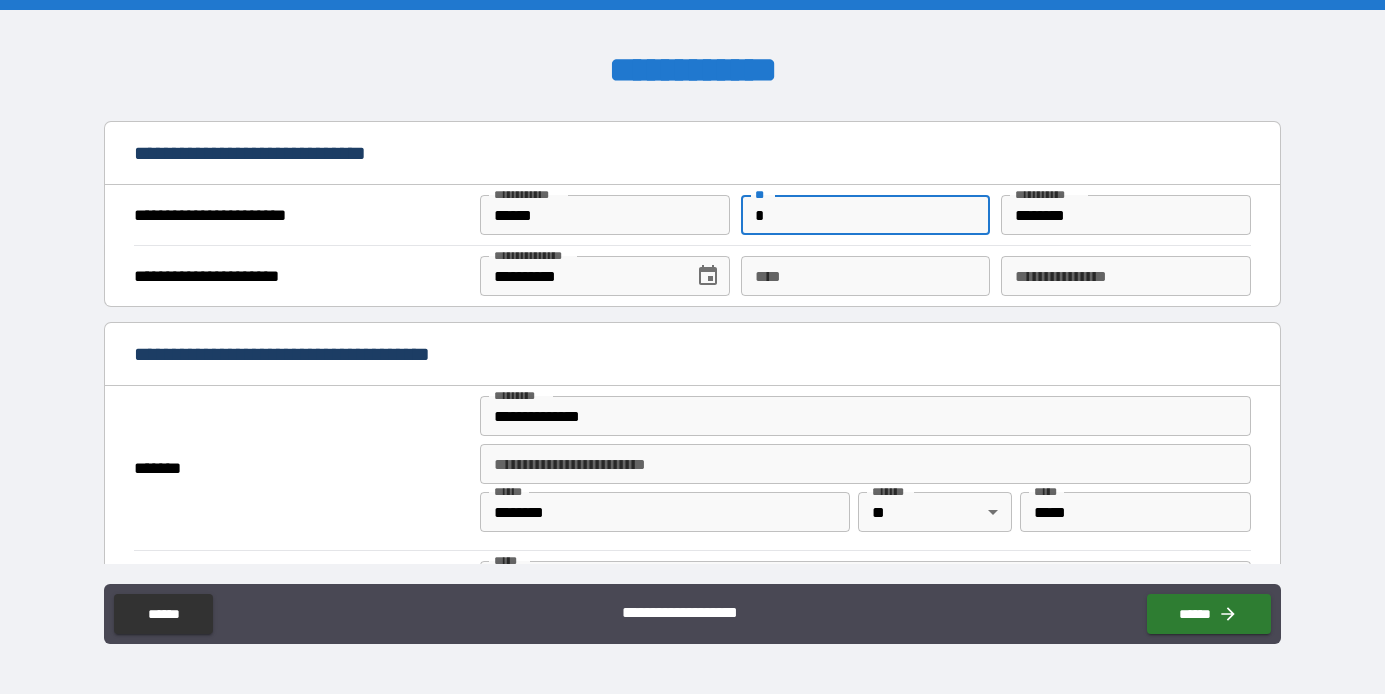 click on "*" at bounding box center (865, 215) 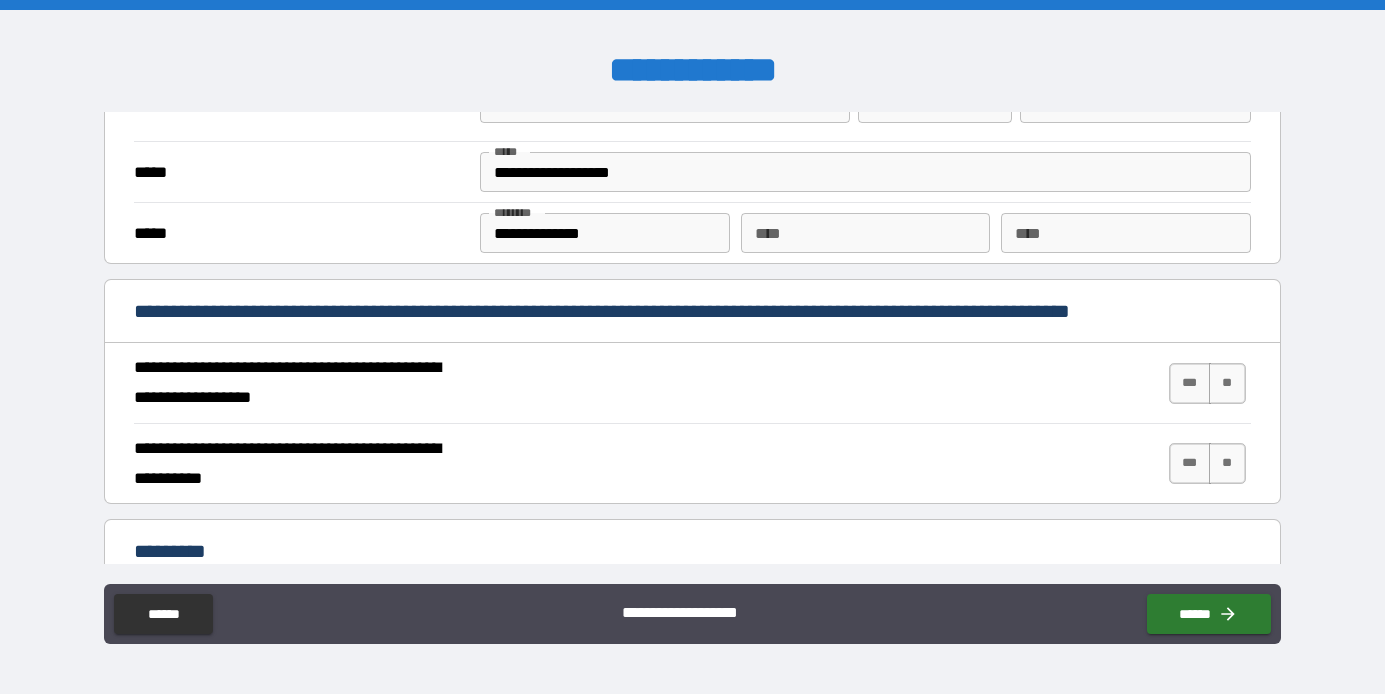 scroll, scrollTop: 1651, scrollLeft: 0, axis: vertical 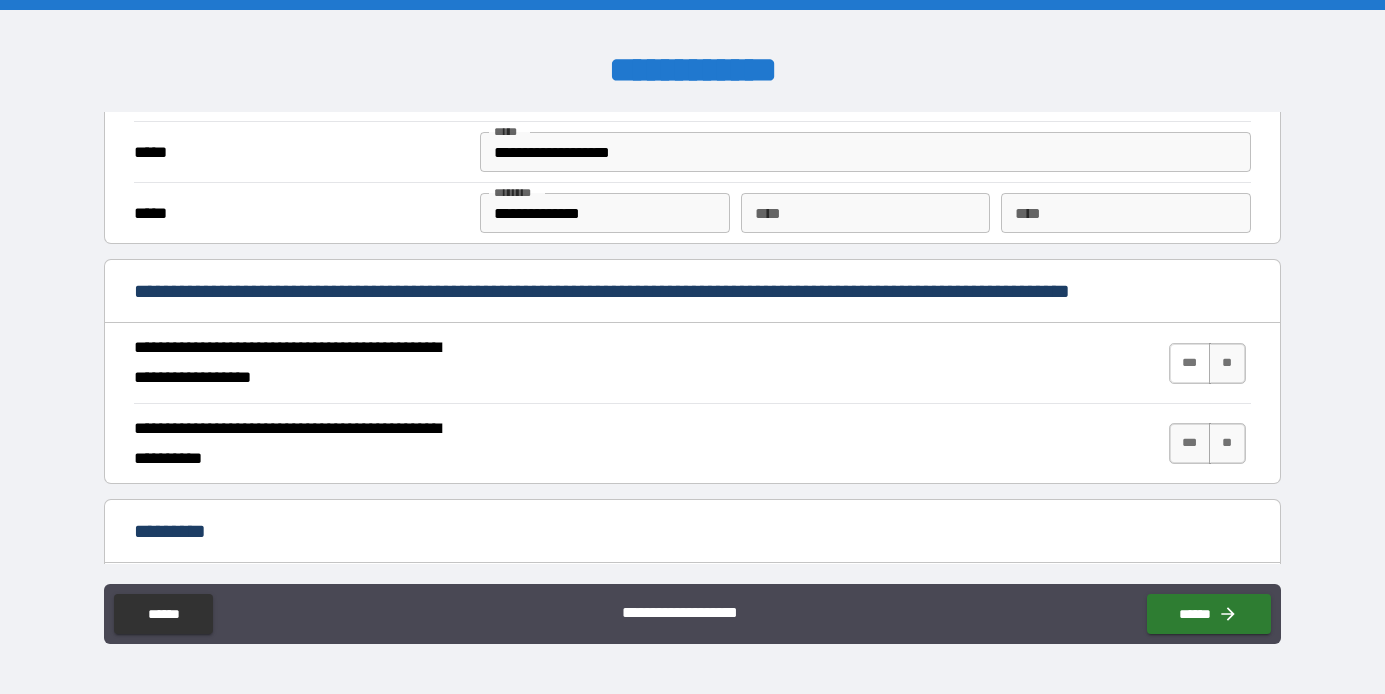 type 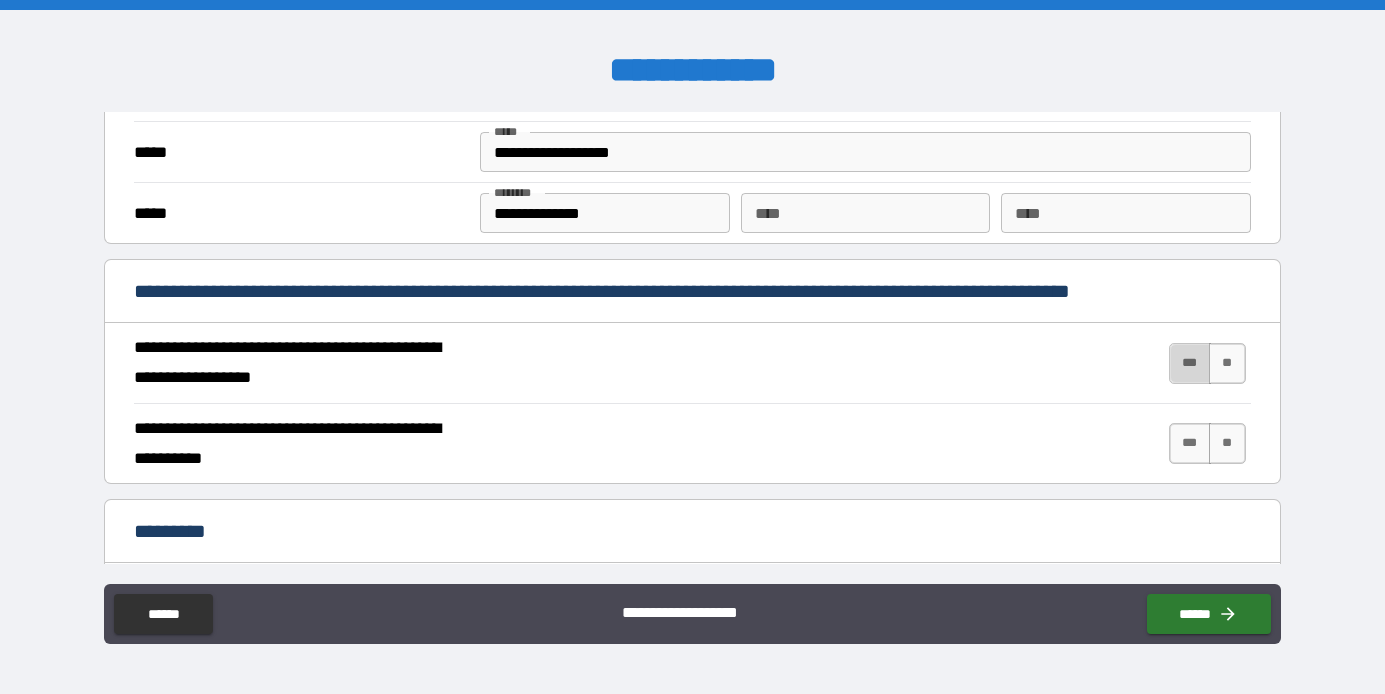 click on "***" at bounding box center [1190, 363] 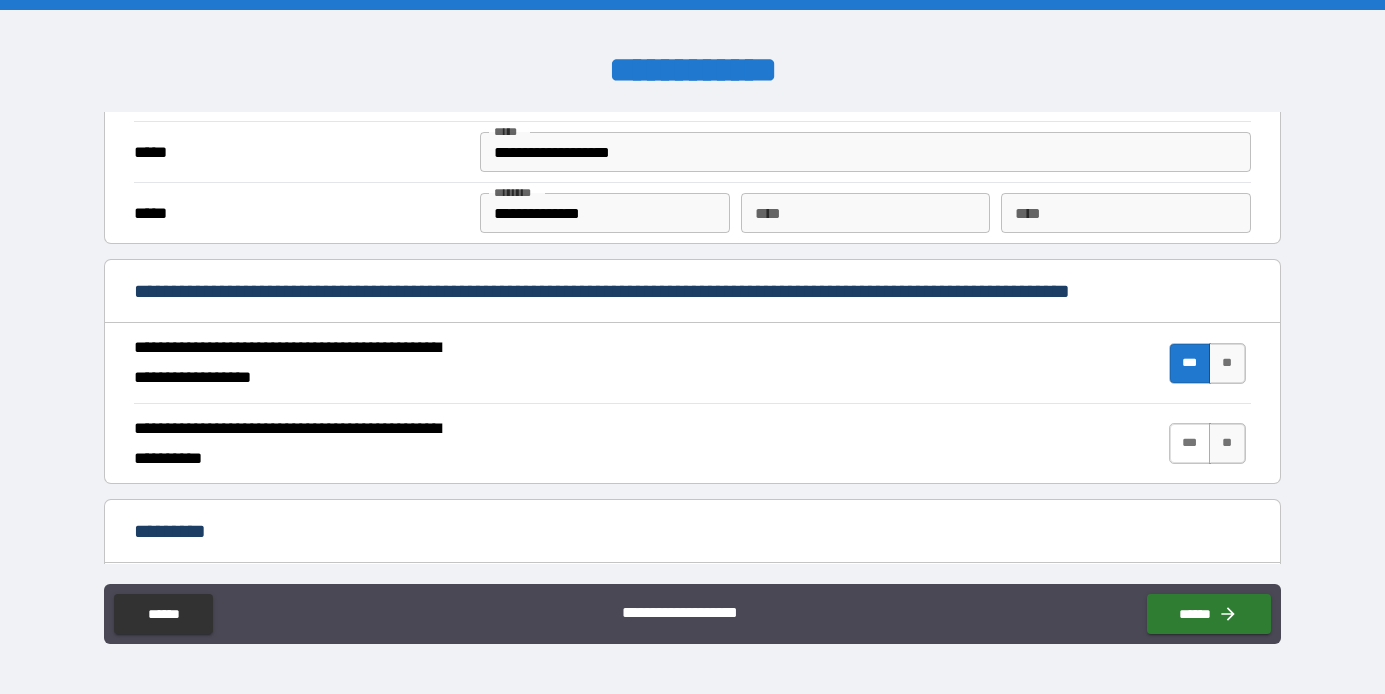 click on "***" at bounding box center (1190, 443) 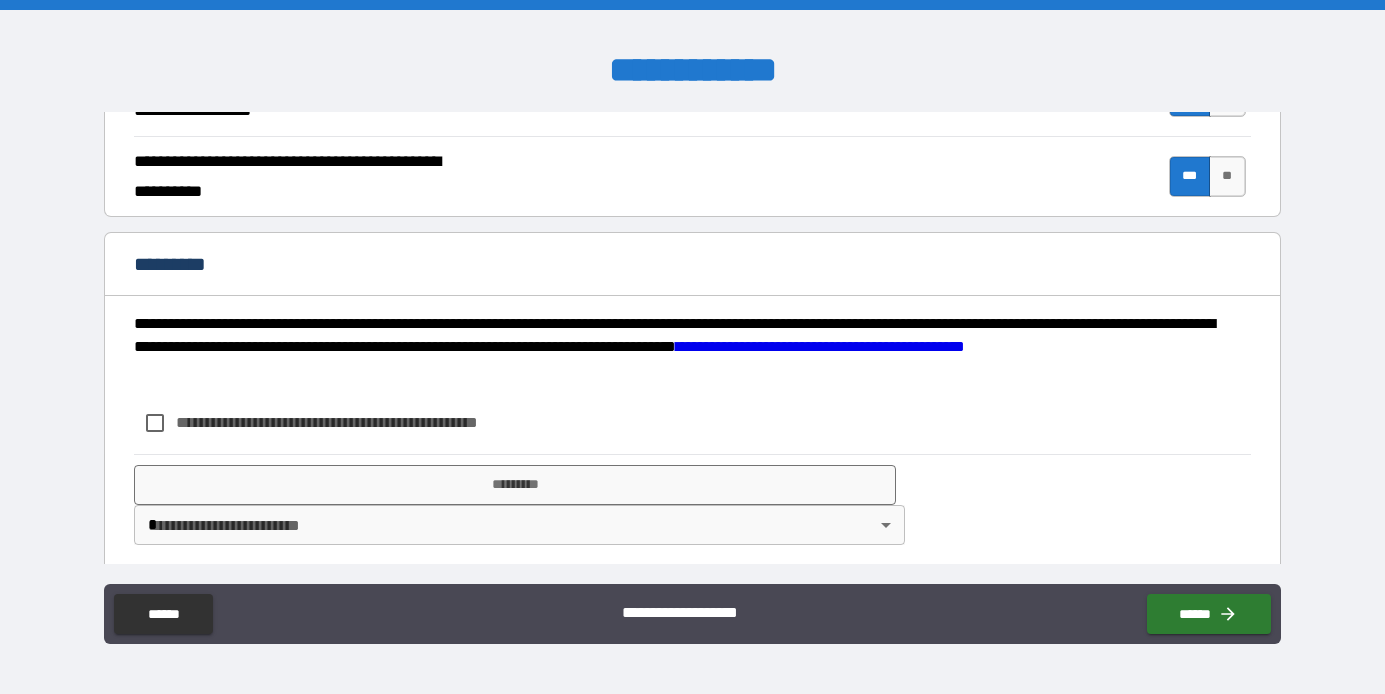 scroll, scrollTop: 1930, scrollLeft: 0, axis: vertical 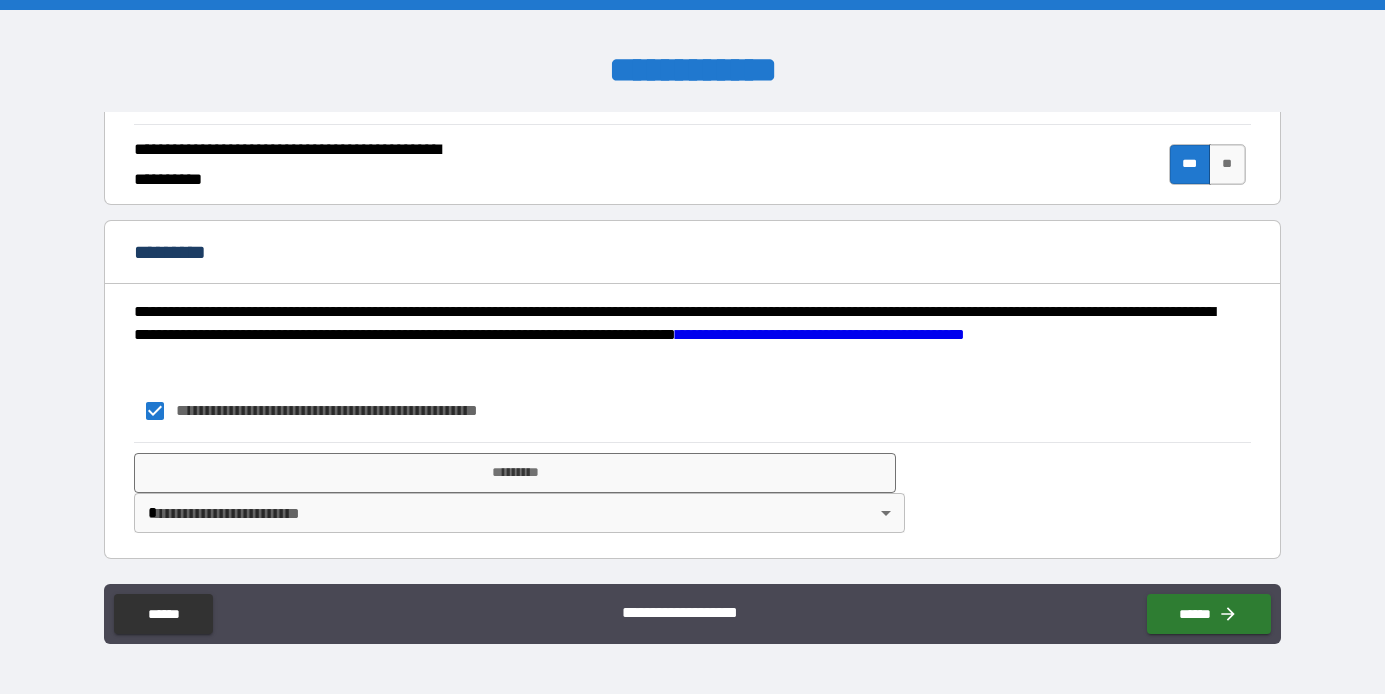 click on "**********" at bounding box center [692, 347] 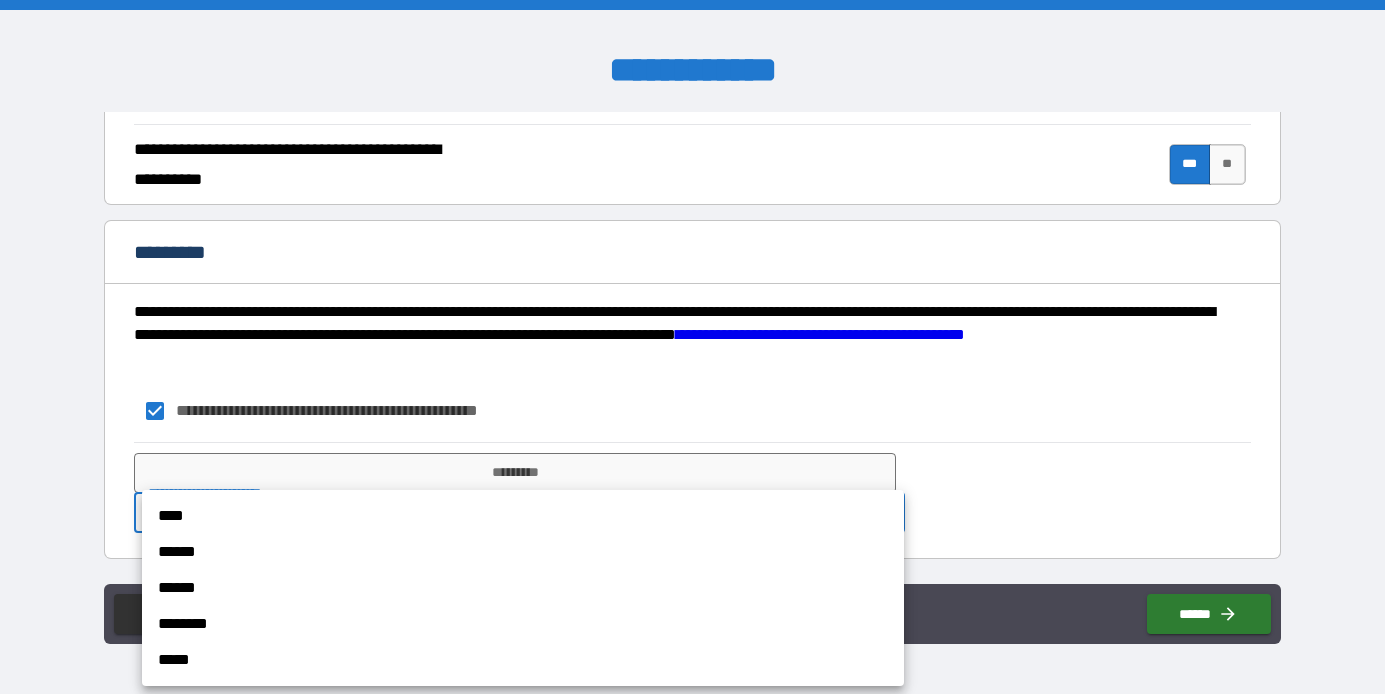 click on "******" at bounding box center [523, 588] 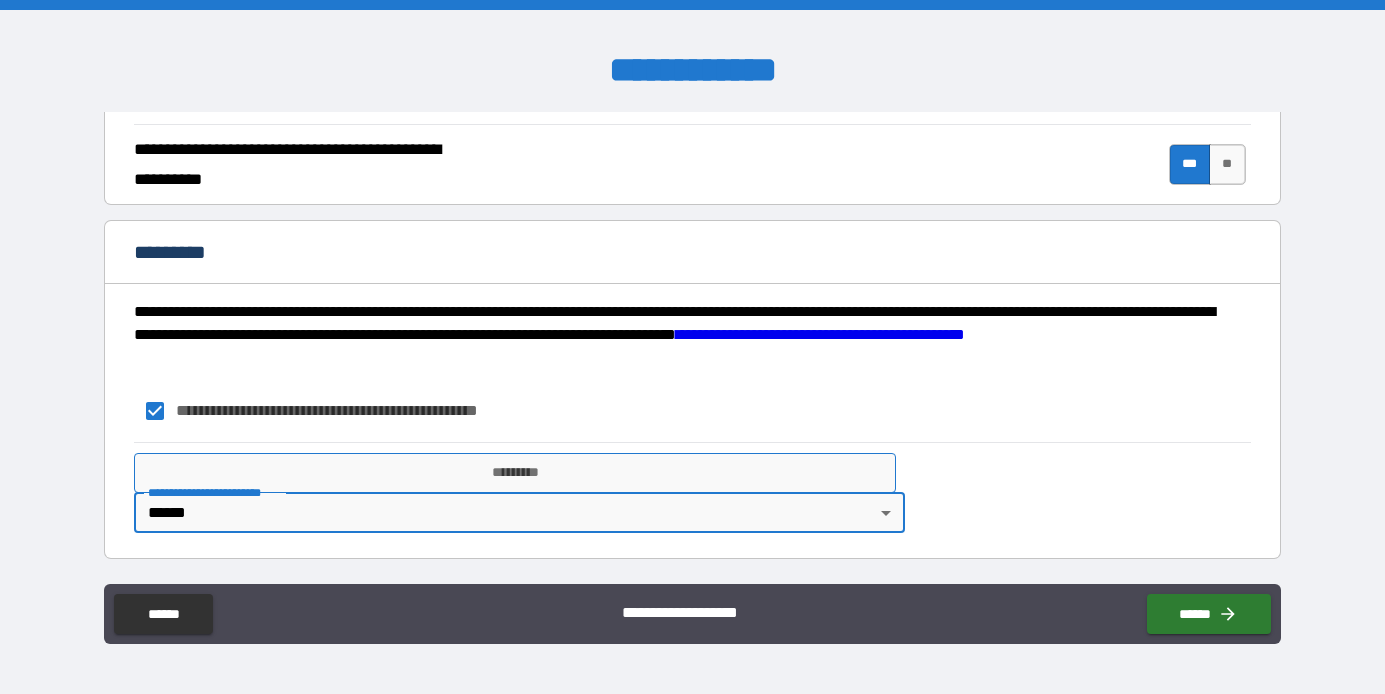 click on "*********" at bounding box center (515, 473) 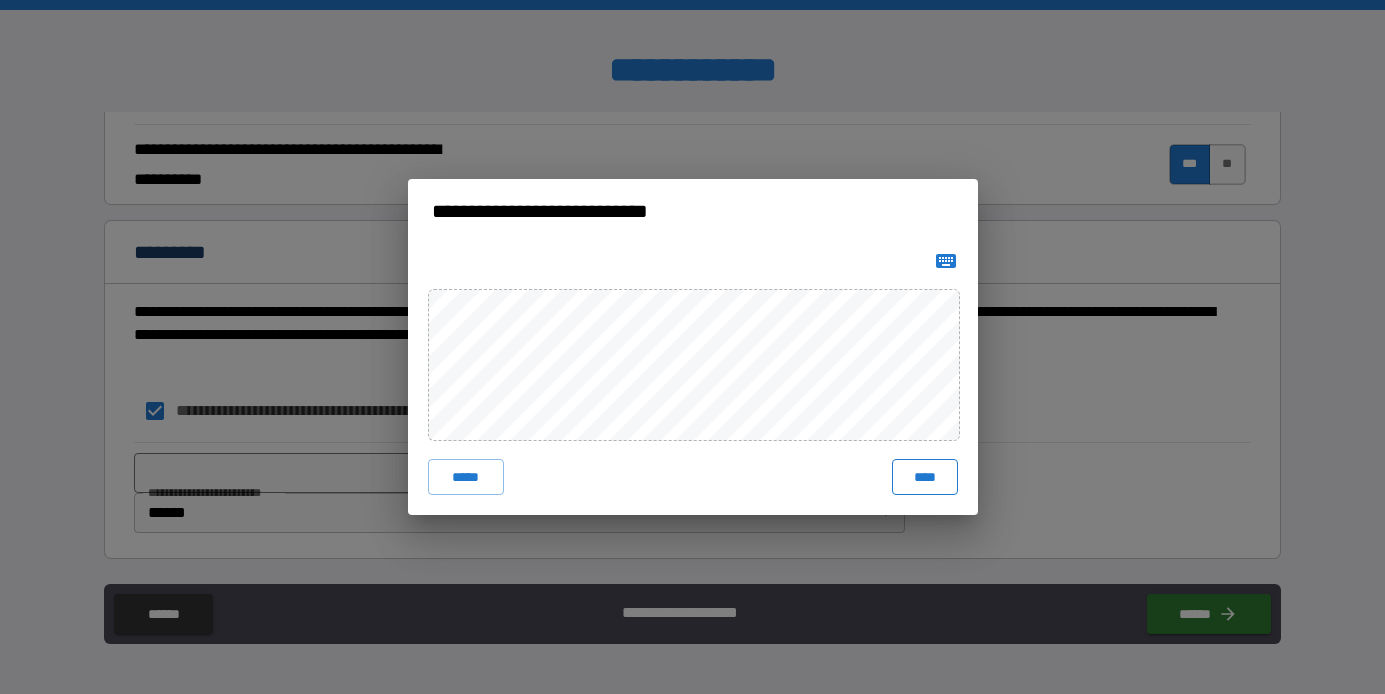 click on "****" at bounding box center (925, 477) 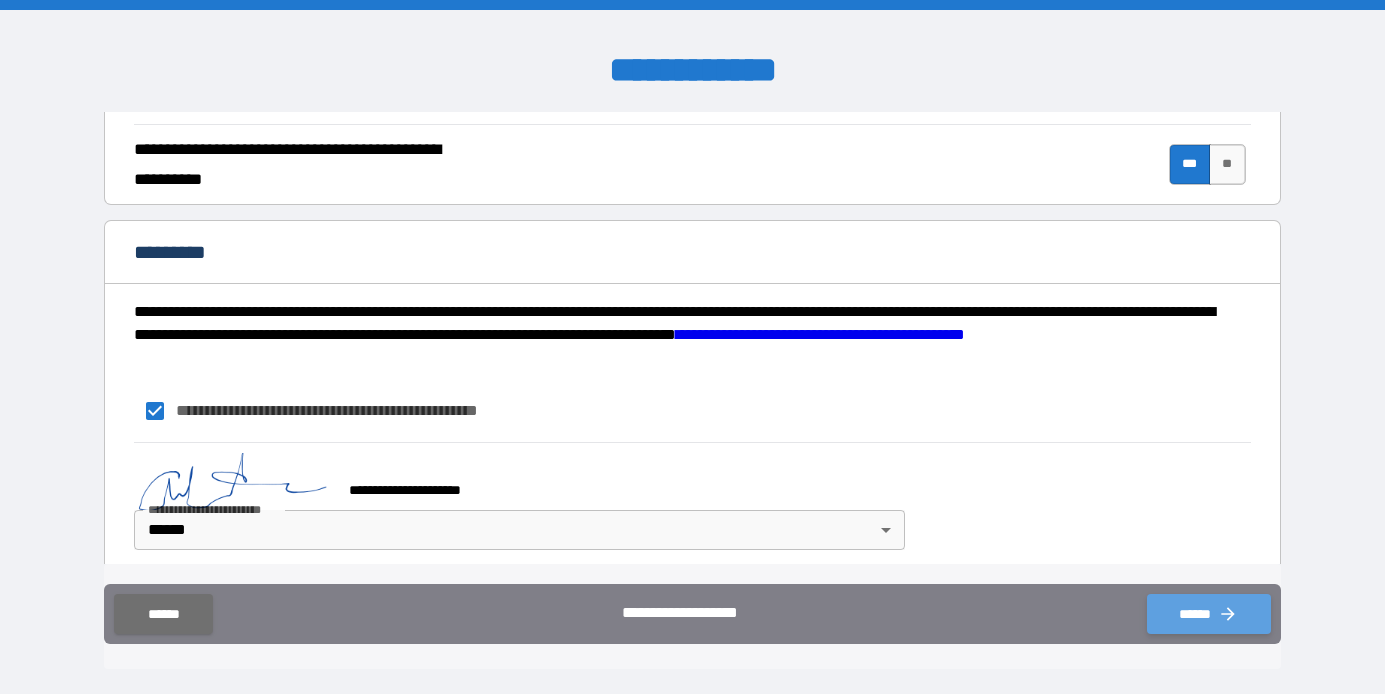click on "******" at bounding box center (1209, 614) 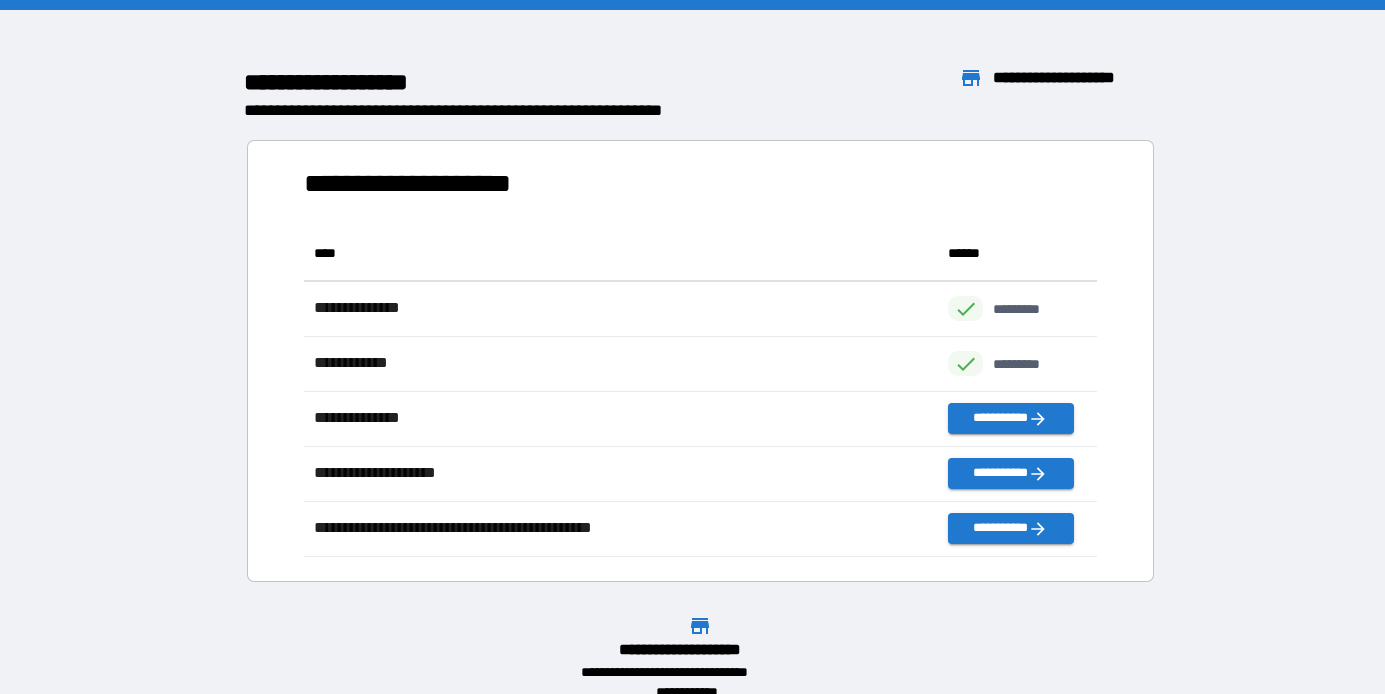 scroll, scrollTop: 1, scrollLeft: 0, axis: vertical 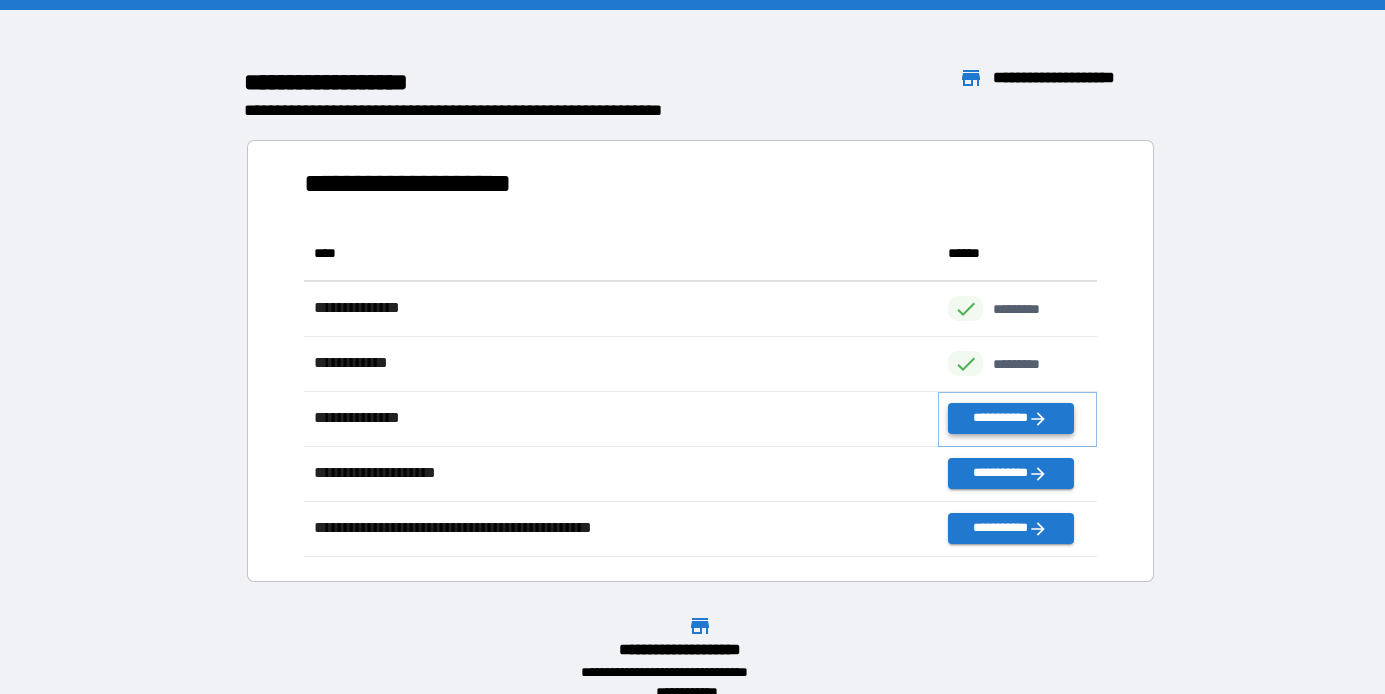click on "**********" at bounding box center [1010, 418] 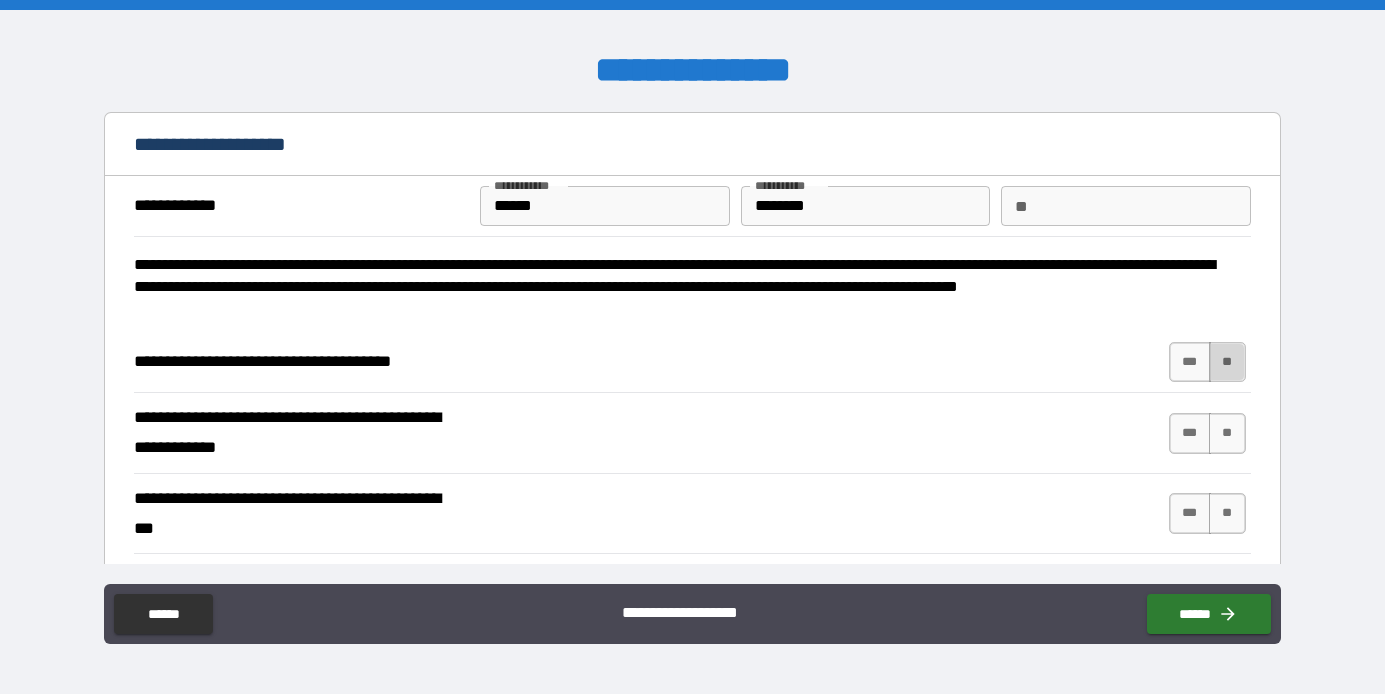 click on "**" at bounding box center [1227, 362] 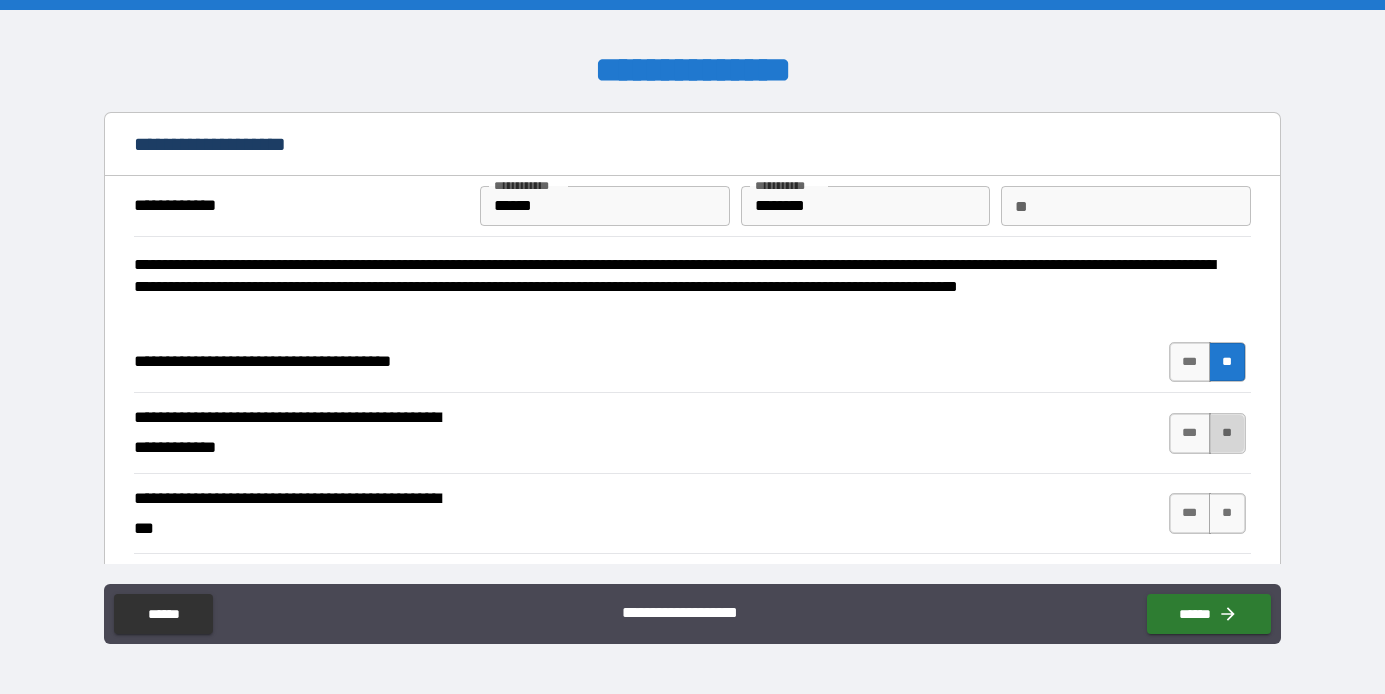 click on "**" at bounding box center (1227, 433) 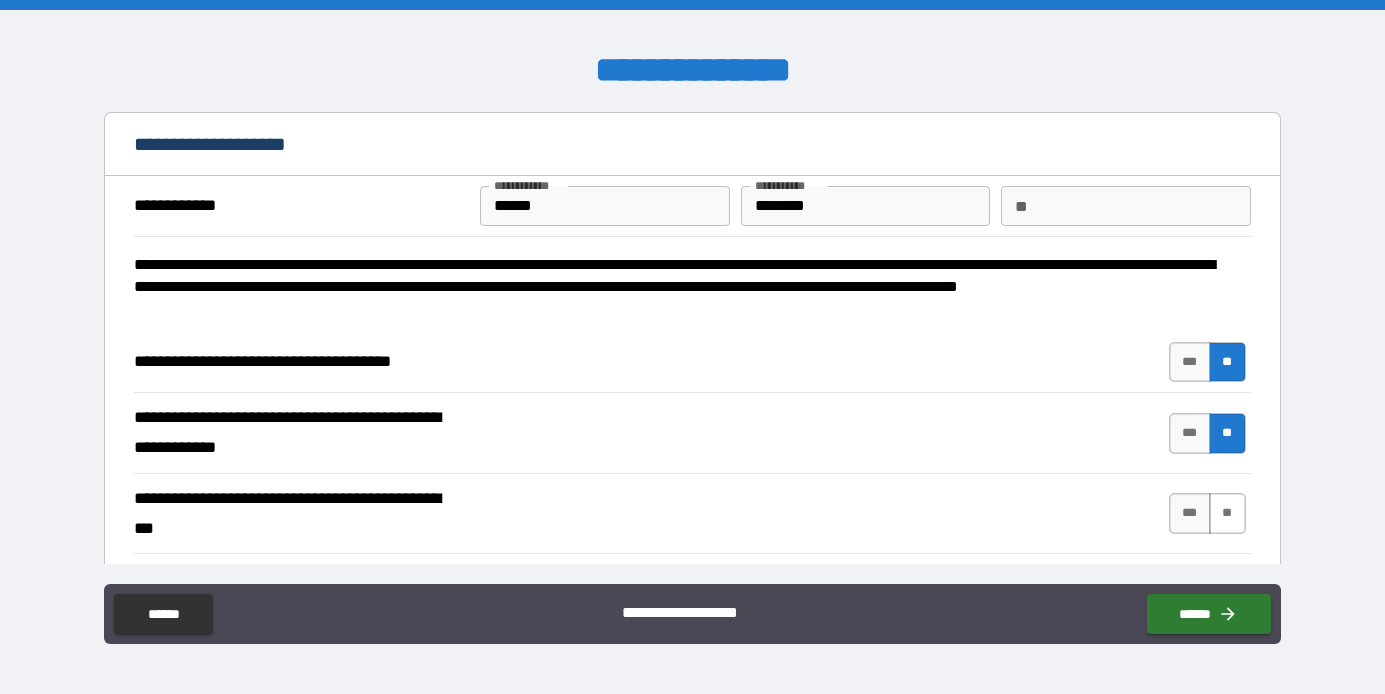 click on "**" at bounding box center (1227, 513) 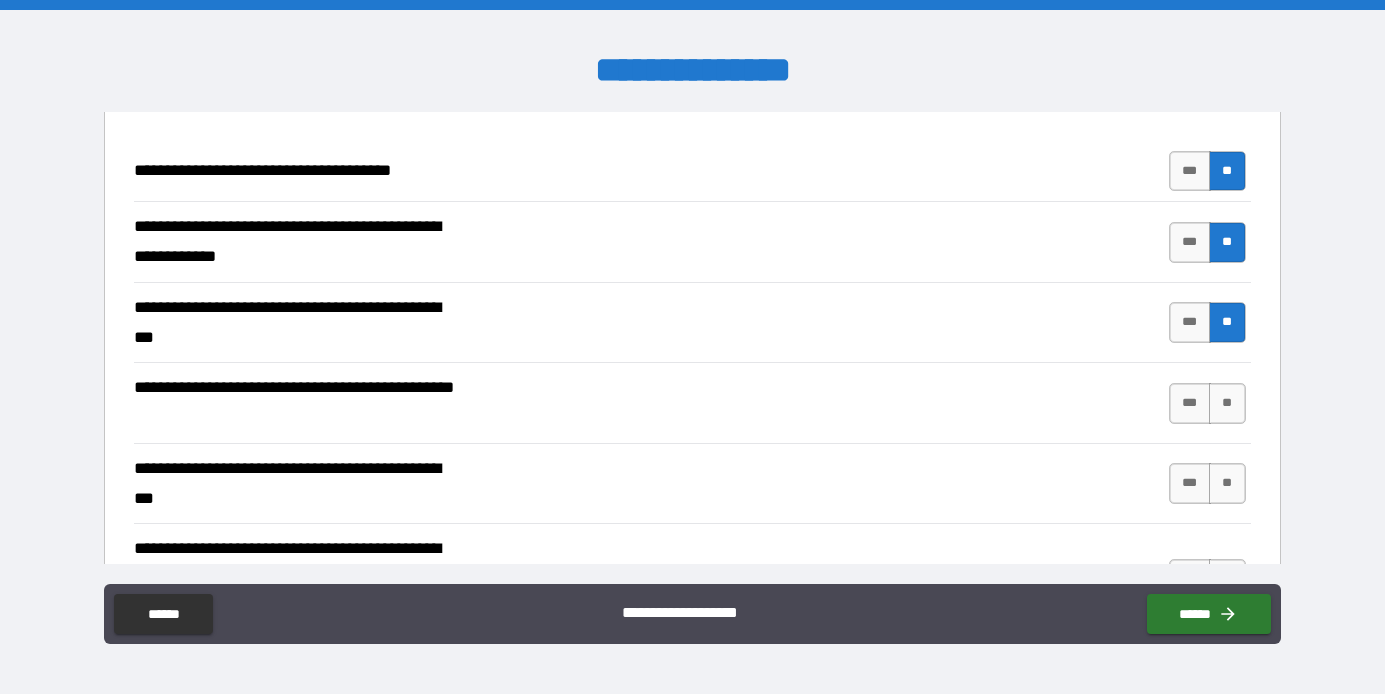 scroll, scrollTop: 239, scrollLeft: 0, axis: vertical 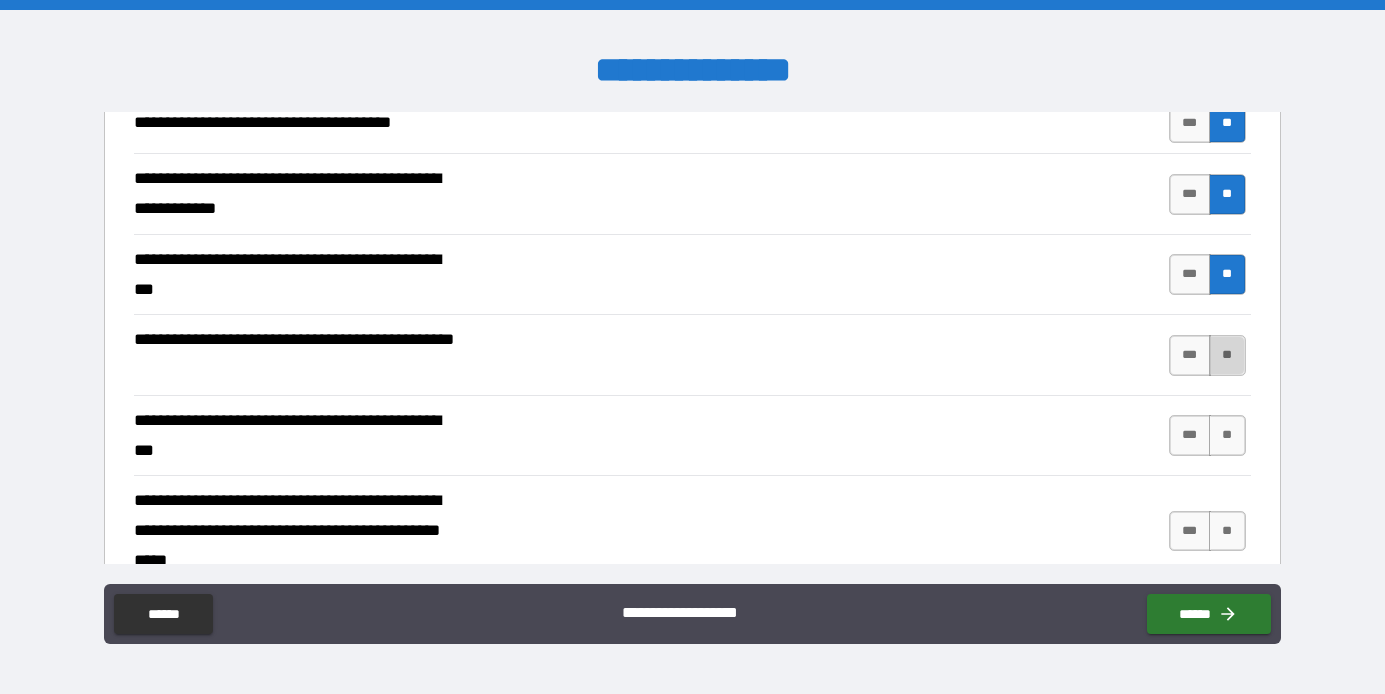 click on "**" at bounding box center (1227, 355) 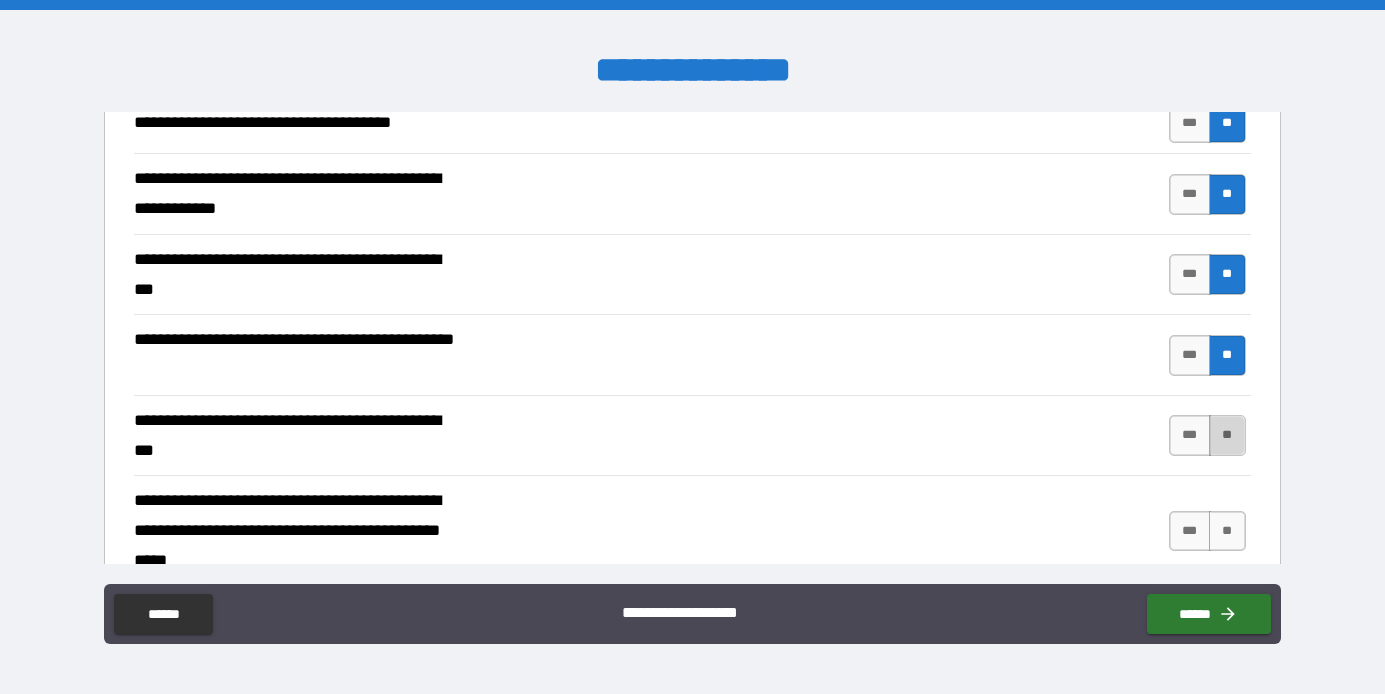 click on "**" at bounding box center (1227, 435) 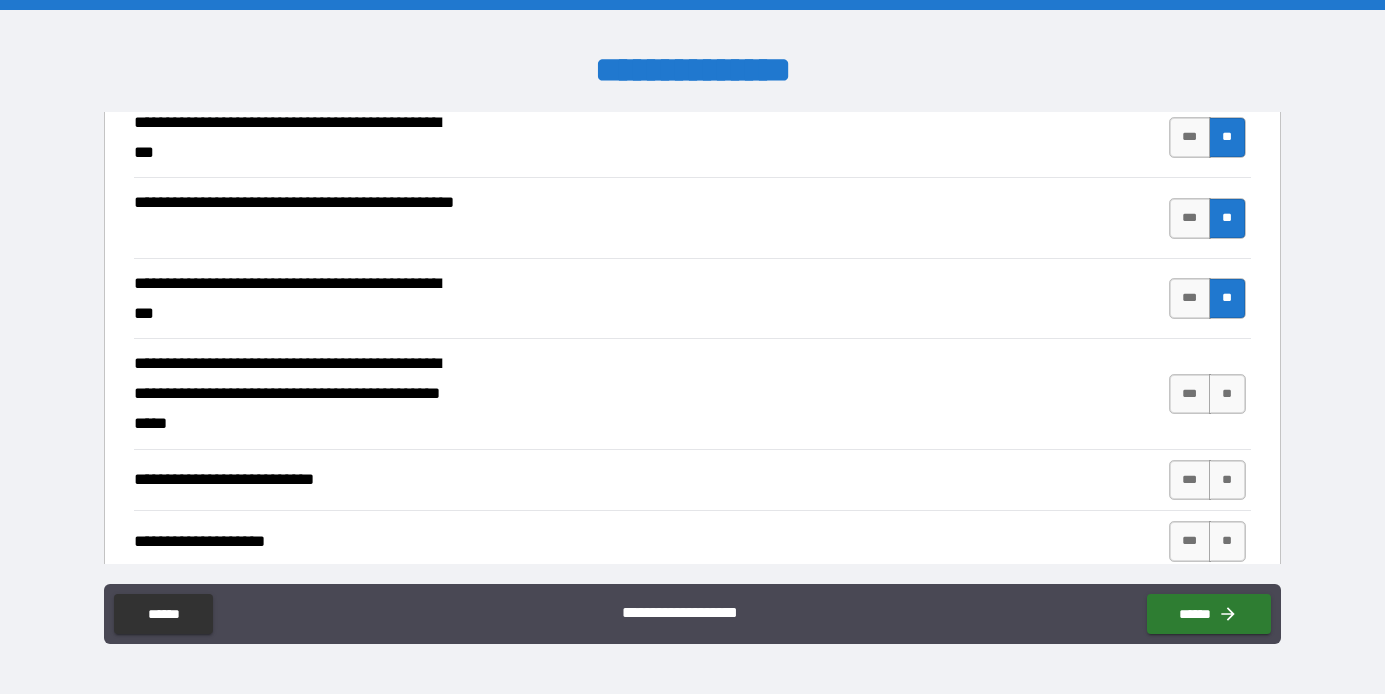 scroll, scrollTop: 378, scrollLeft: 0, axis: vertical 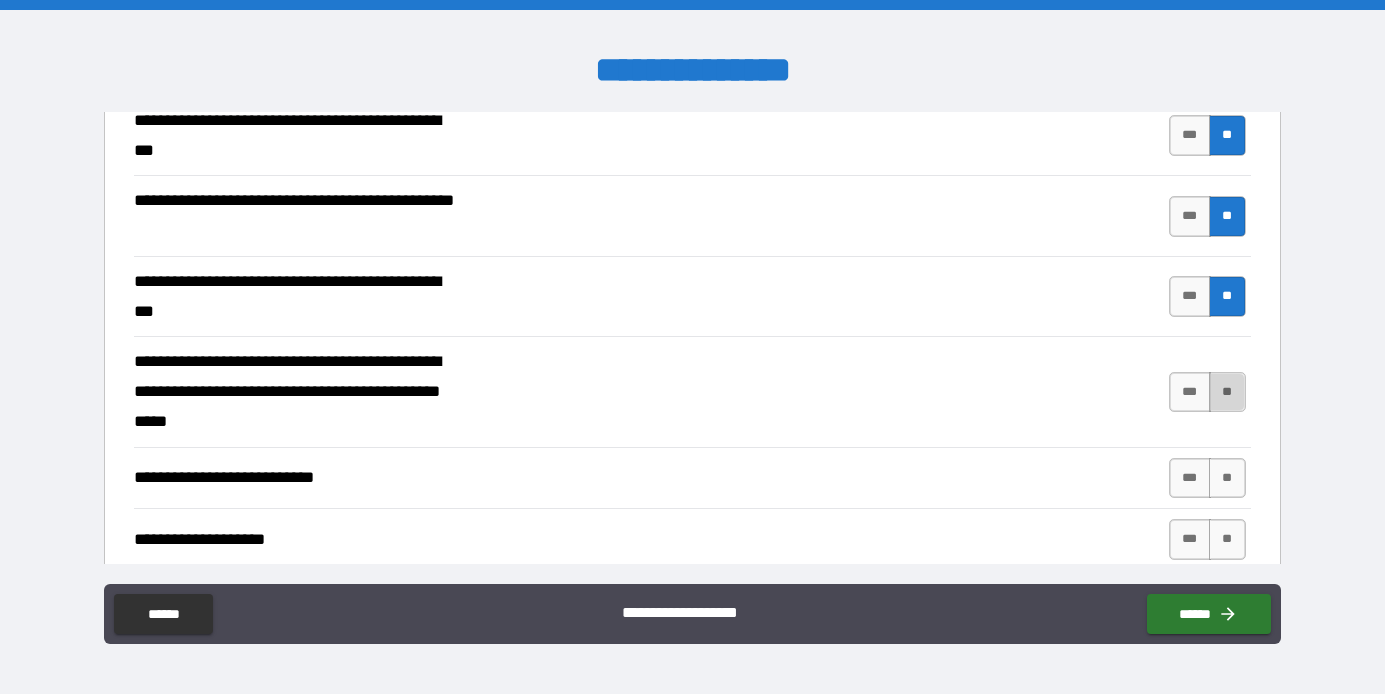 click on "**" at bounding box center [1227, 392] 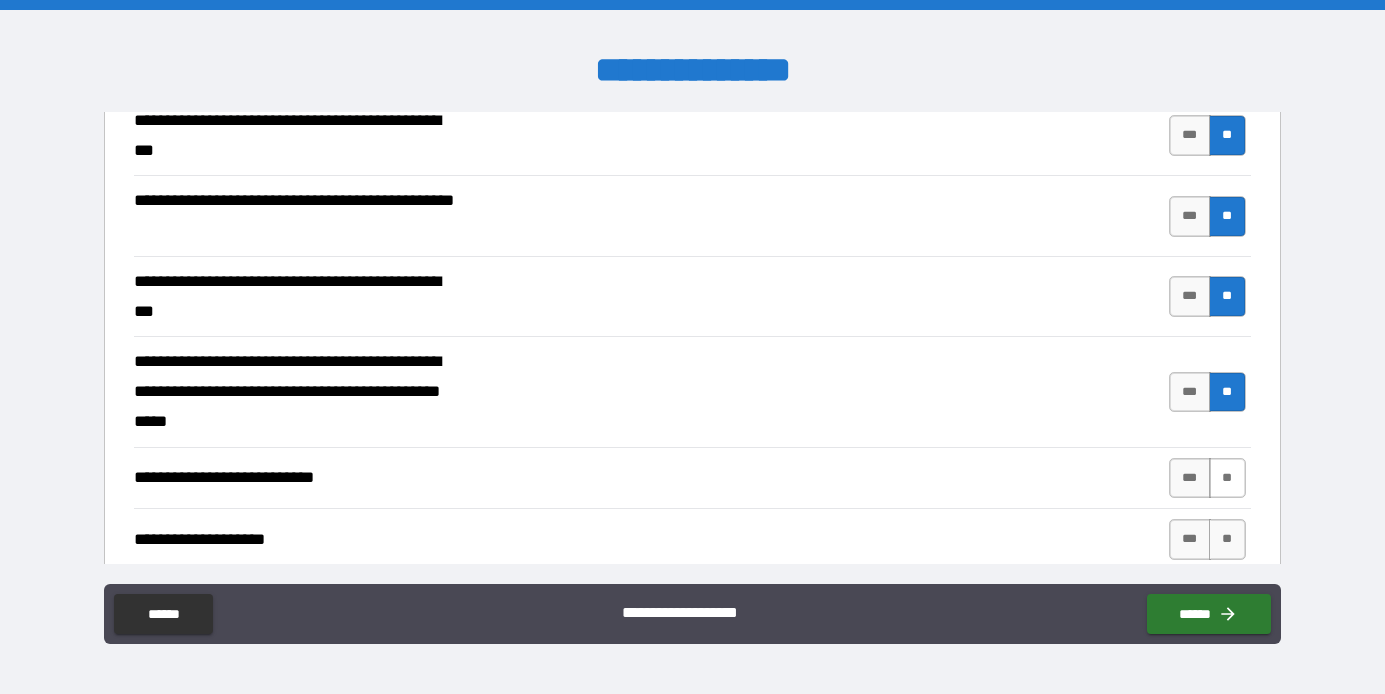 click on "**" at bounding box center [1227, 478] 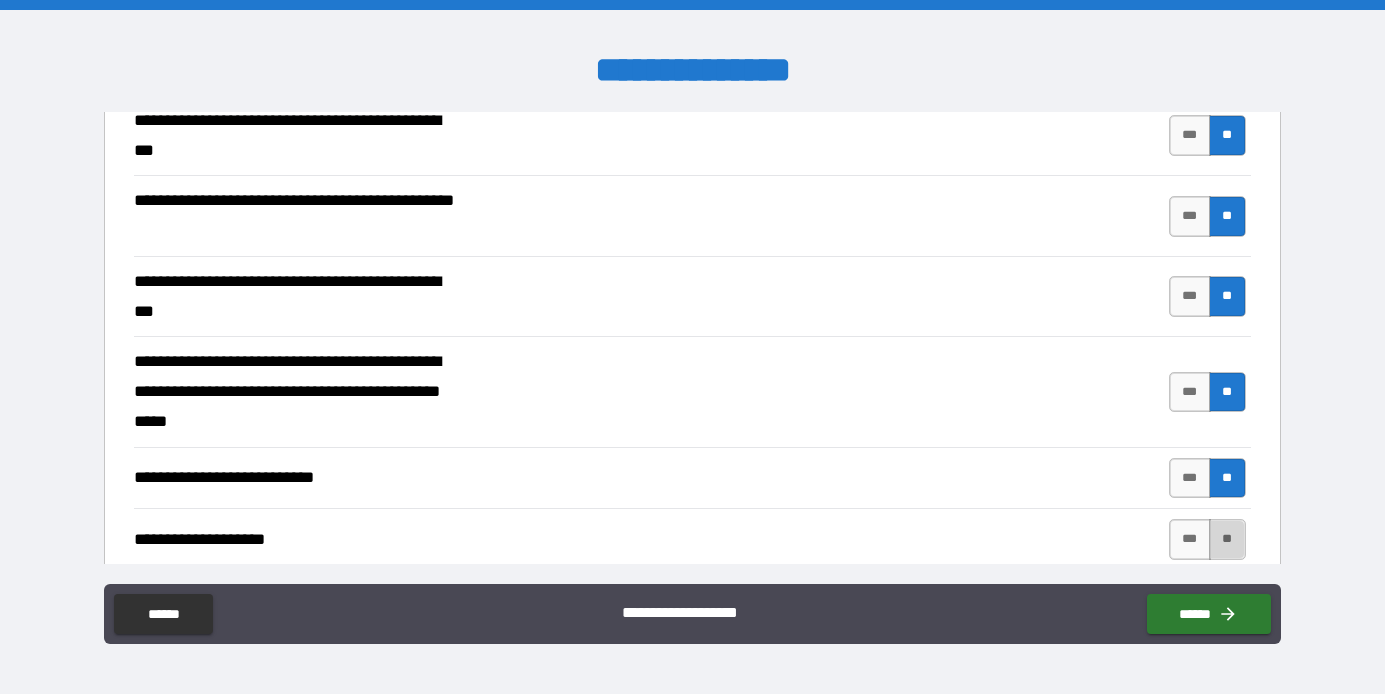 click on "**" at bounding box center (1227, 539) 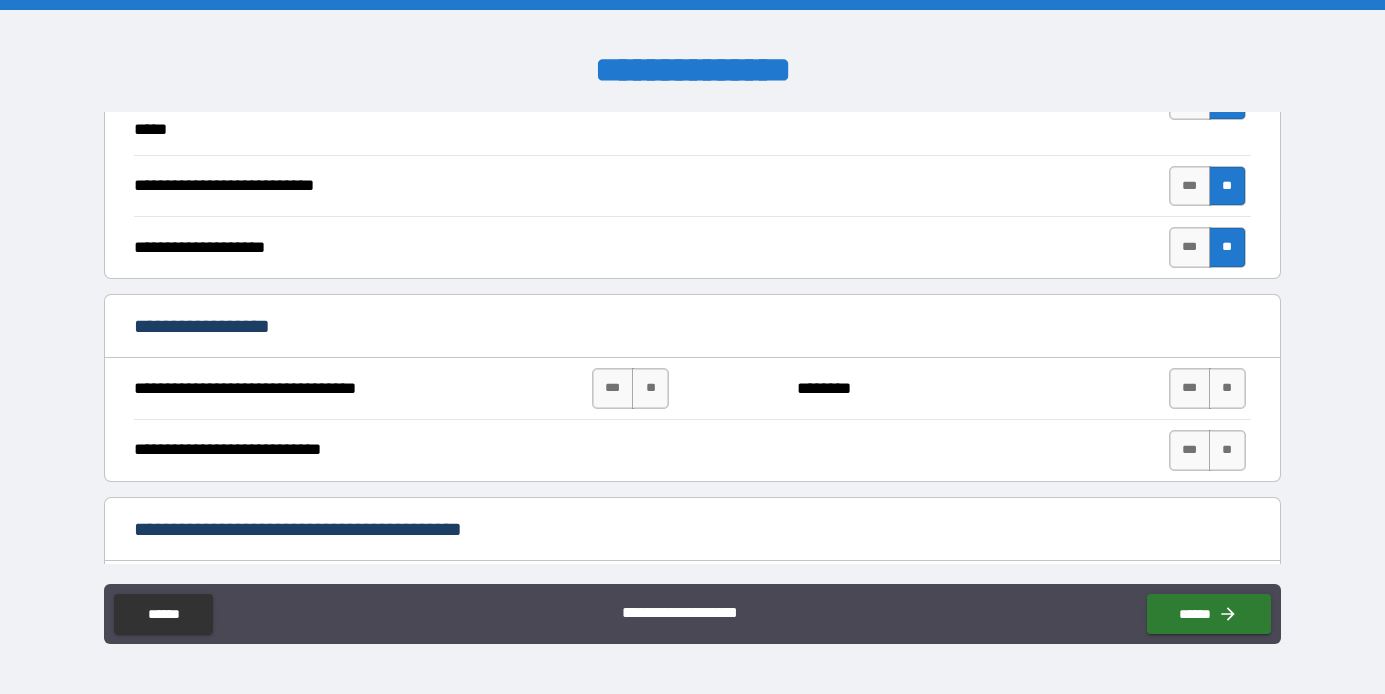 scroll, scrollTop: 777, scrollLeft: 0, axis: vertical 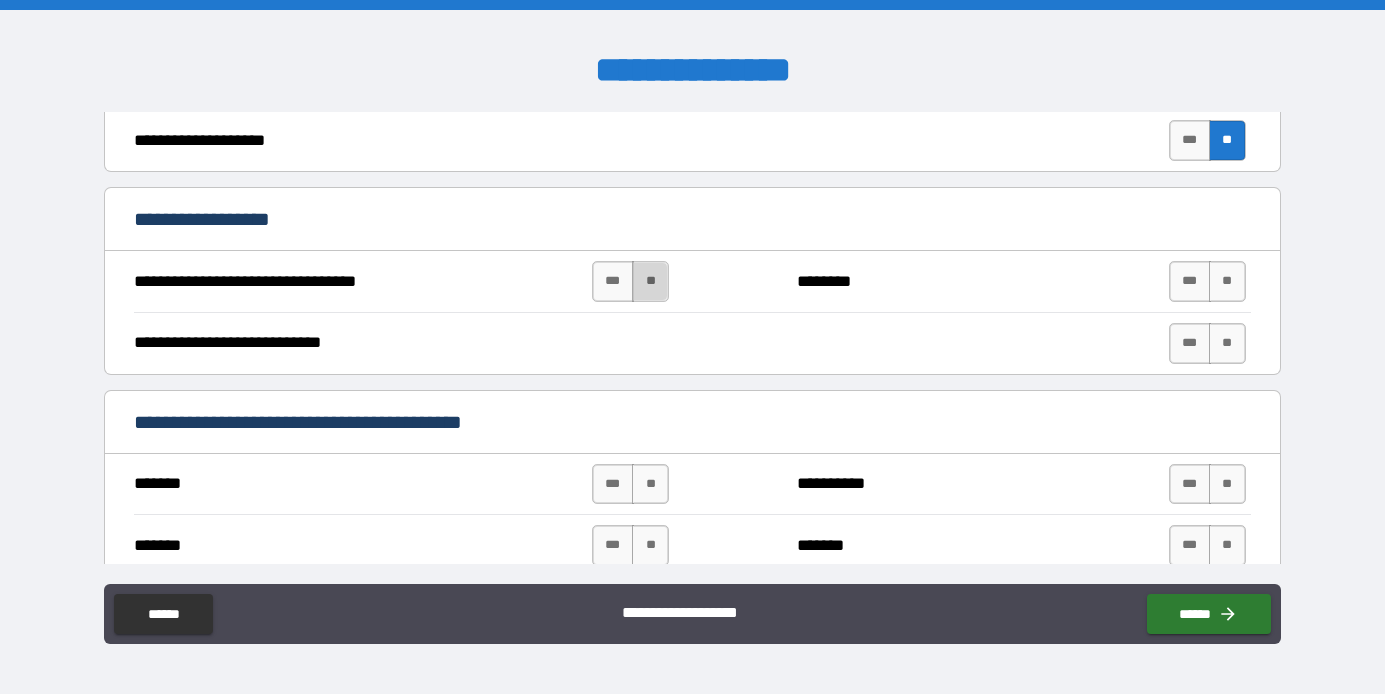 click on "**" at bounding box center (650, 281) 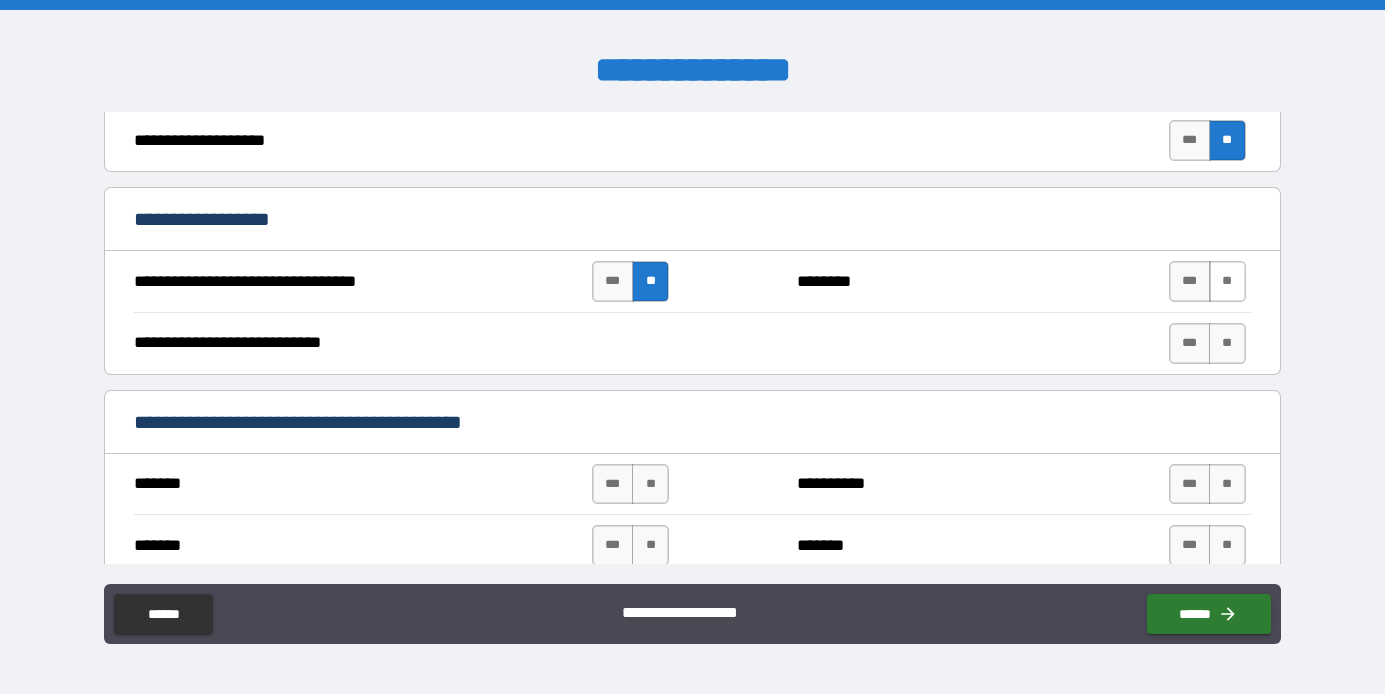 click on "**" at bounding box center [1227, 281] 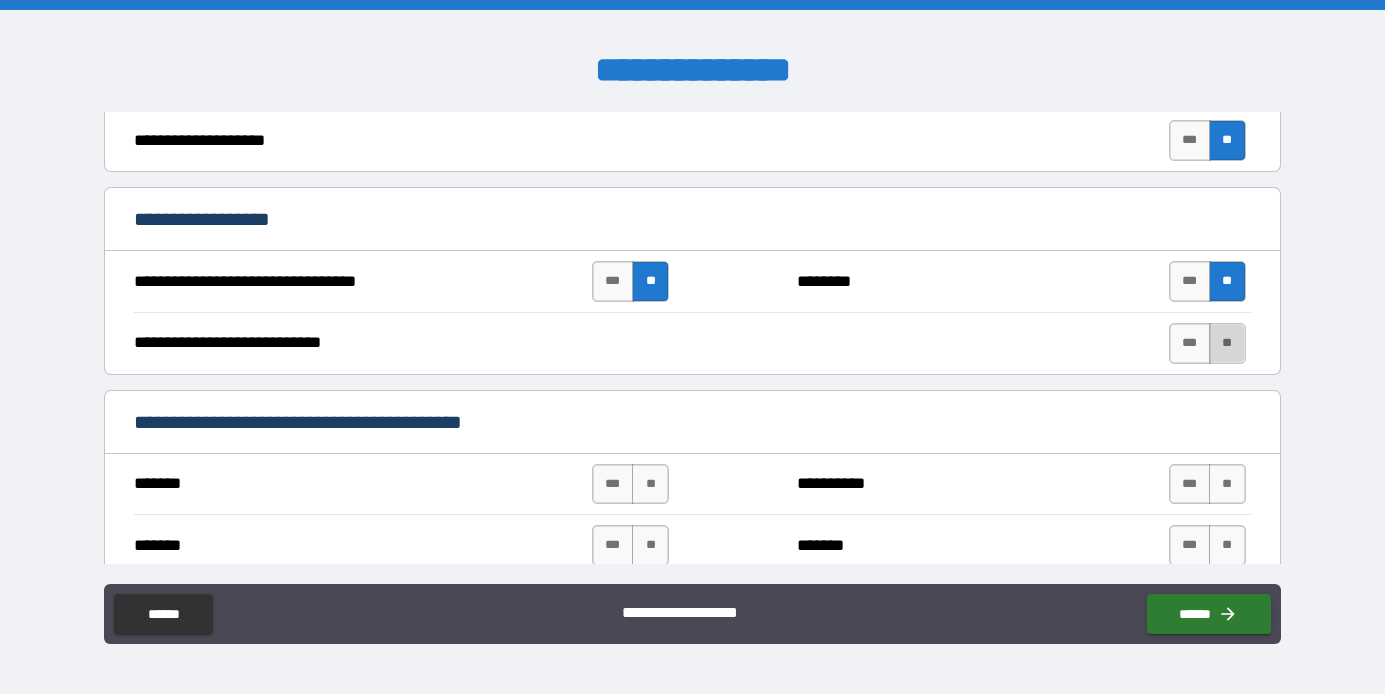 click on "**" at bounding box center [1227, 343] 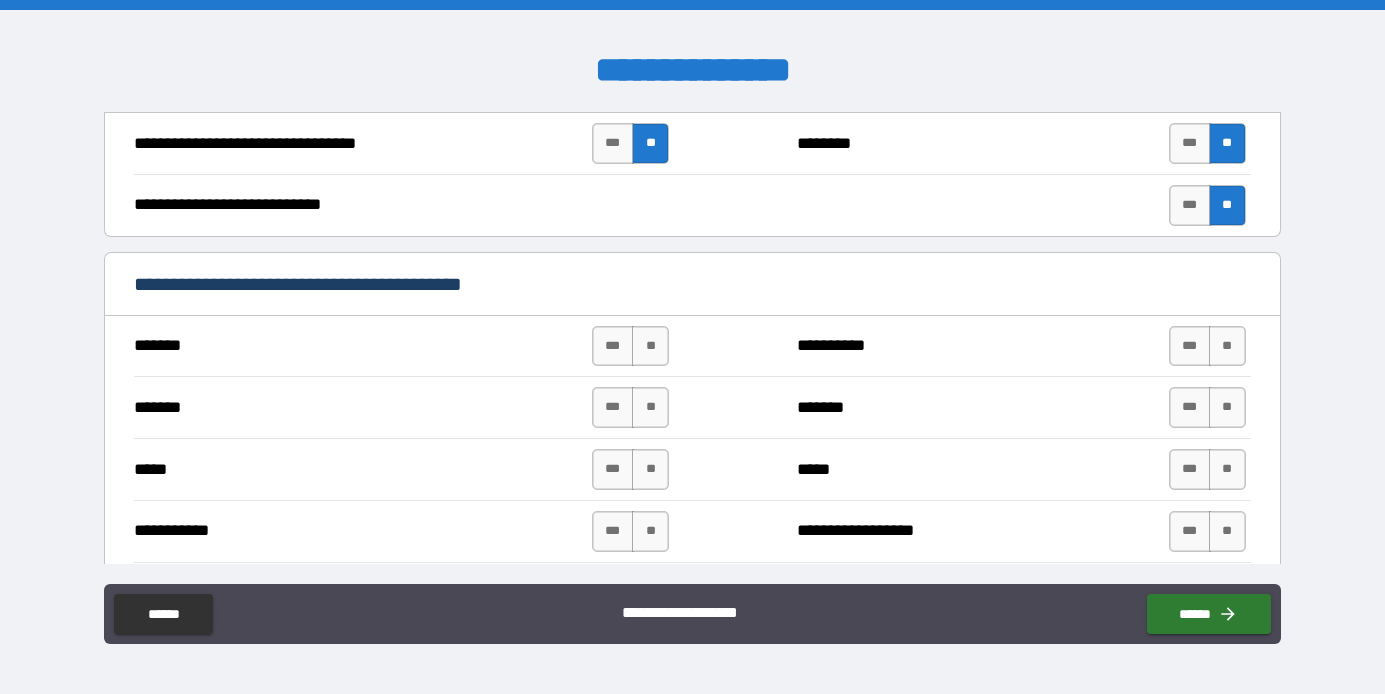 scroll, scrollTop: 991, scrollLeft: 0, axis: vertical 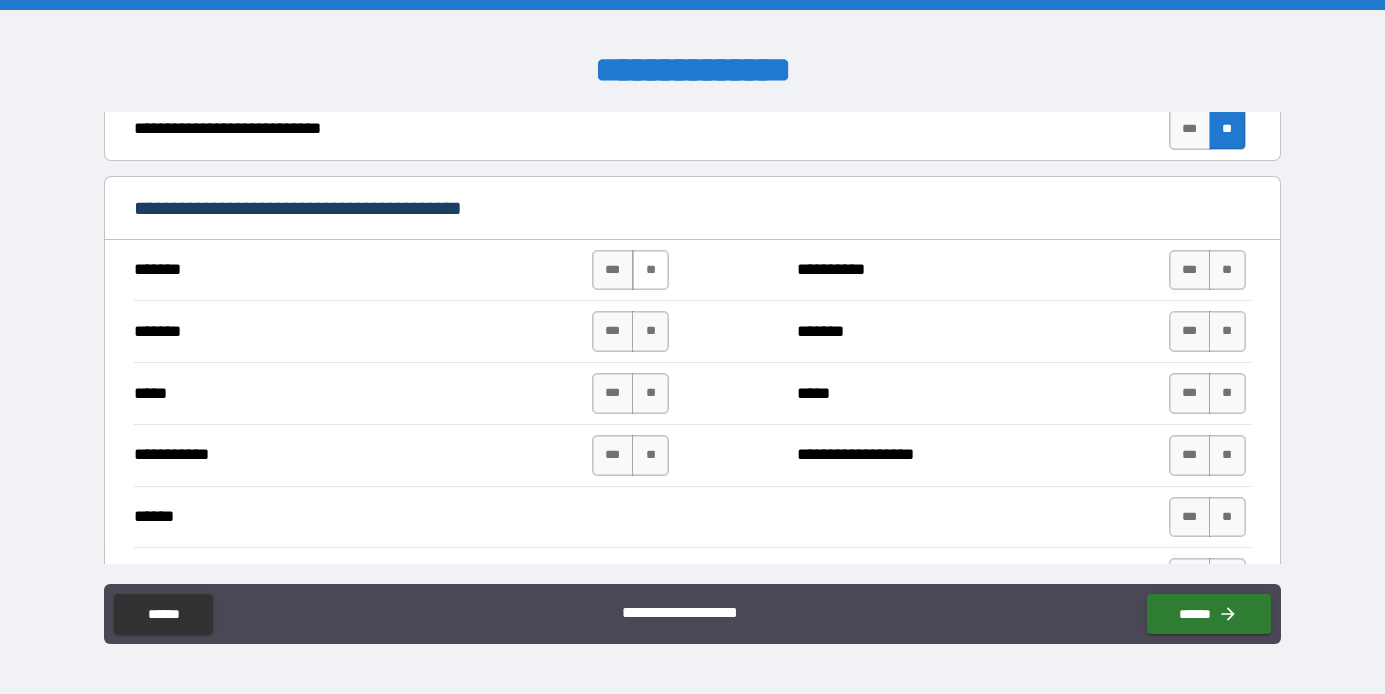 click on "**" at bounding box center [650, 270] 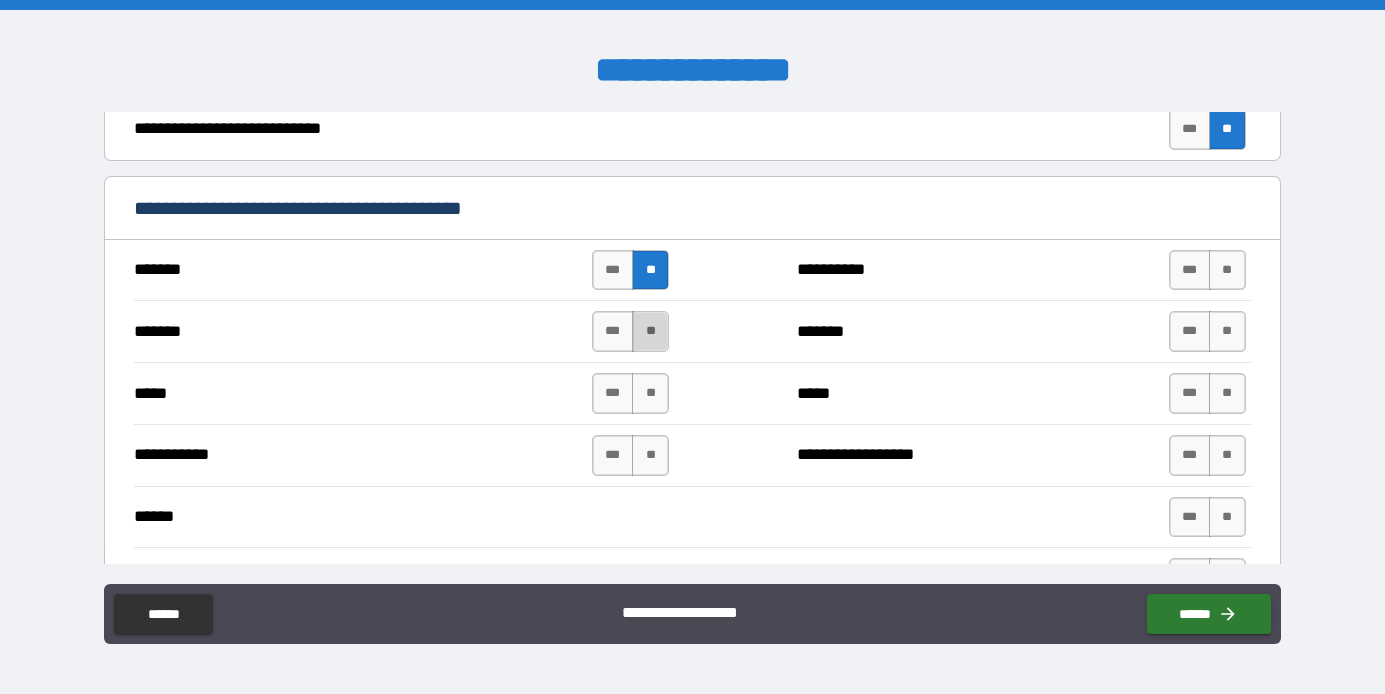 click on "**" at bounding box center (650, 331) 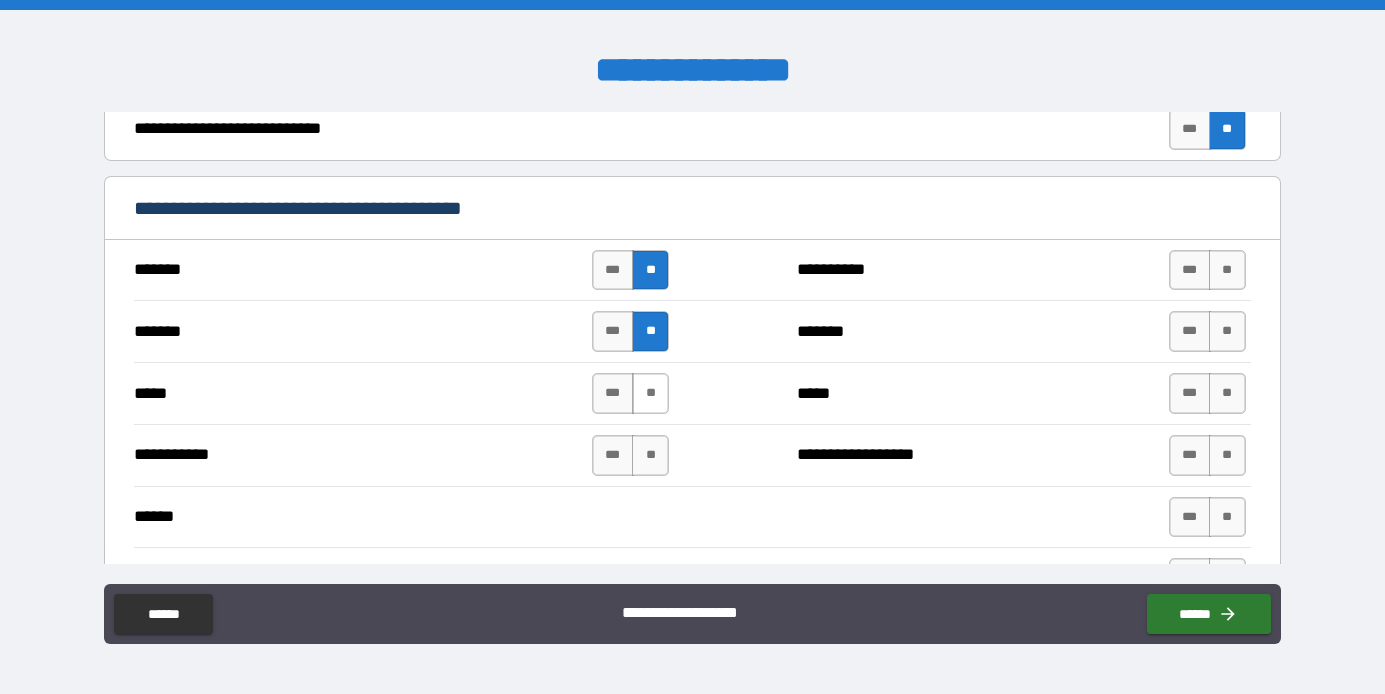 click on "**" at bounding box center [650, 393] 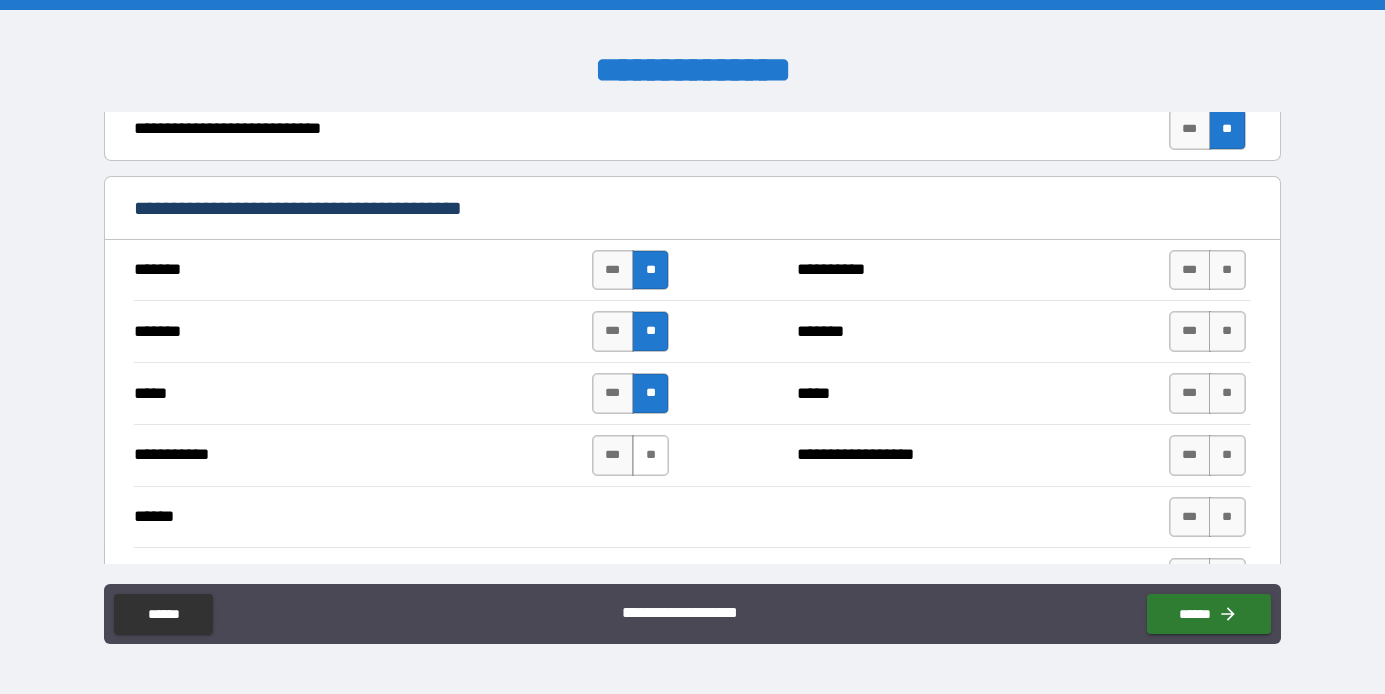 click on "**" at bounding box center (650, 455) 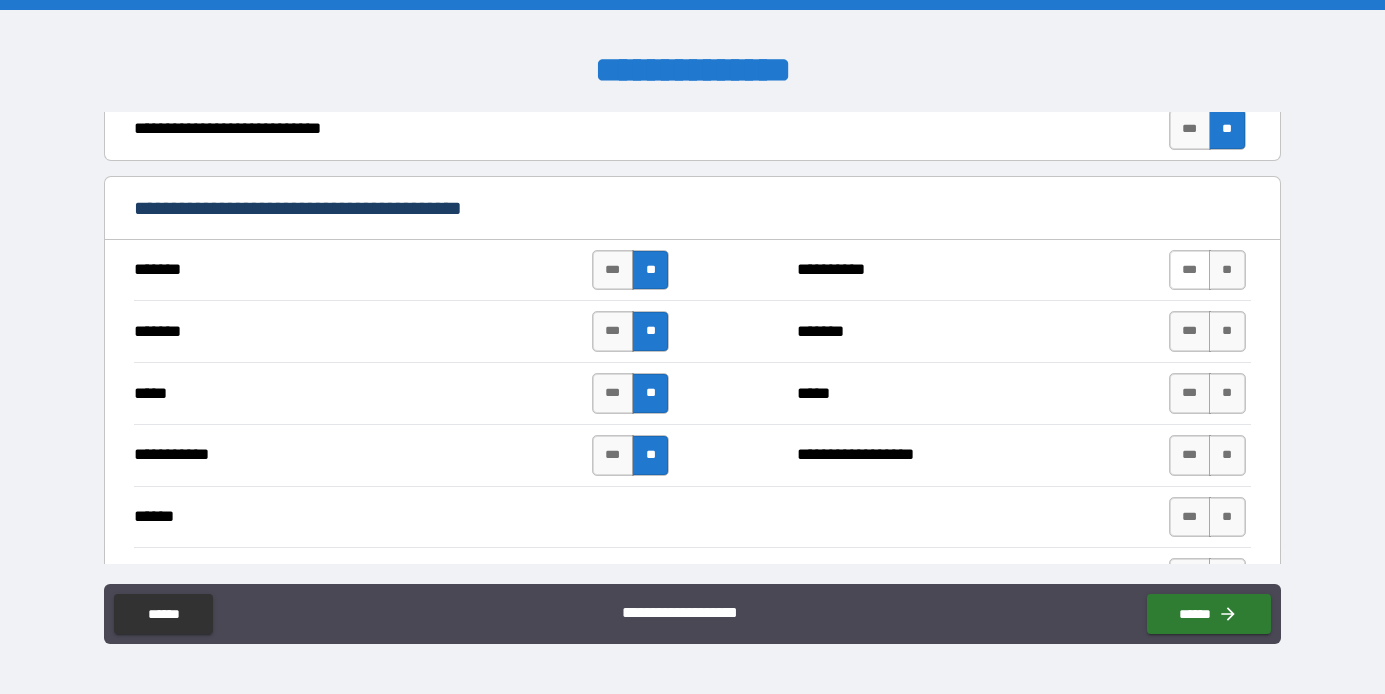 click on "***" at bounding box center [1190, 270] 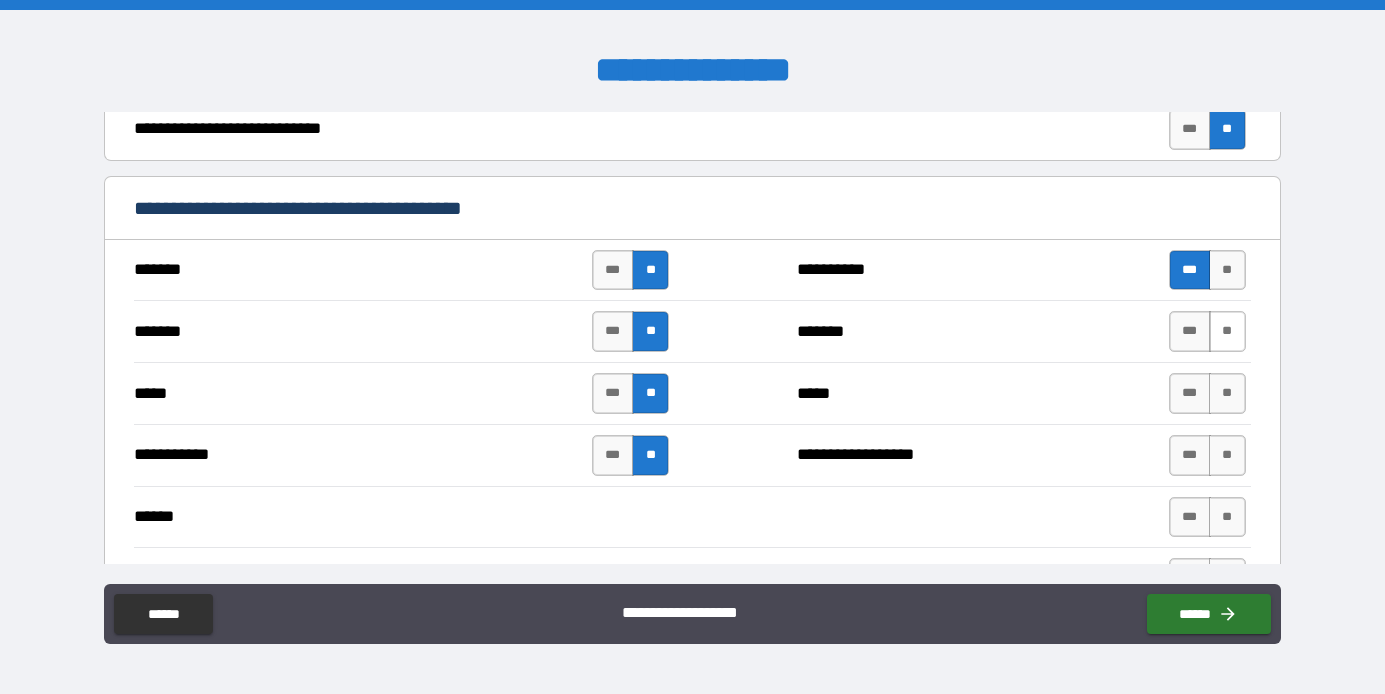 click on "**" at bounding box center (1227, 331) 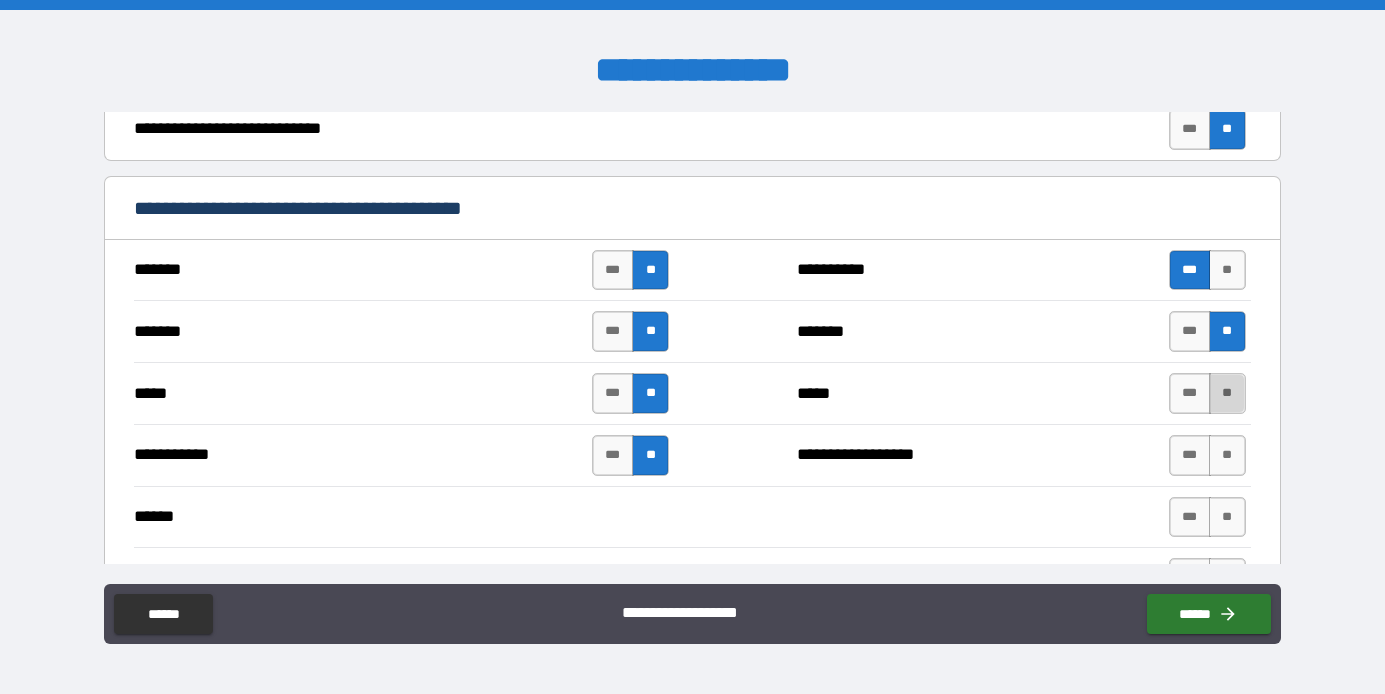 click on "**" at bounding box center (1227, 393) 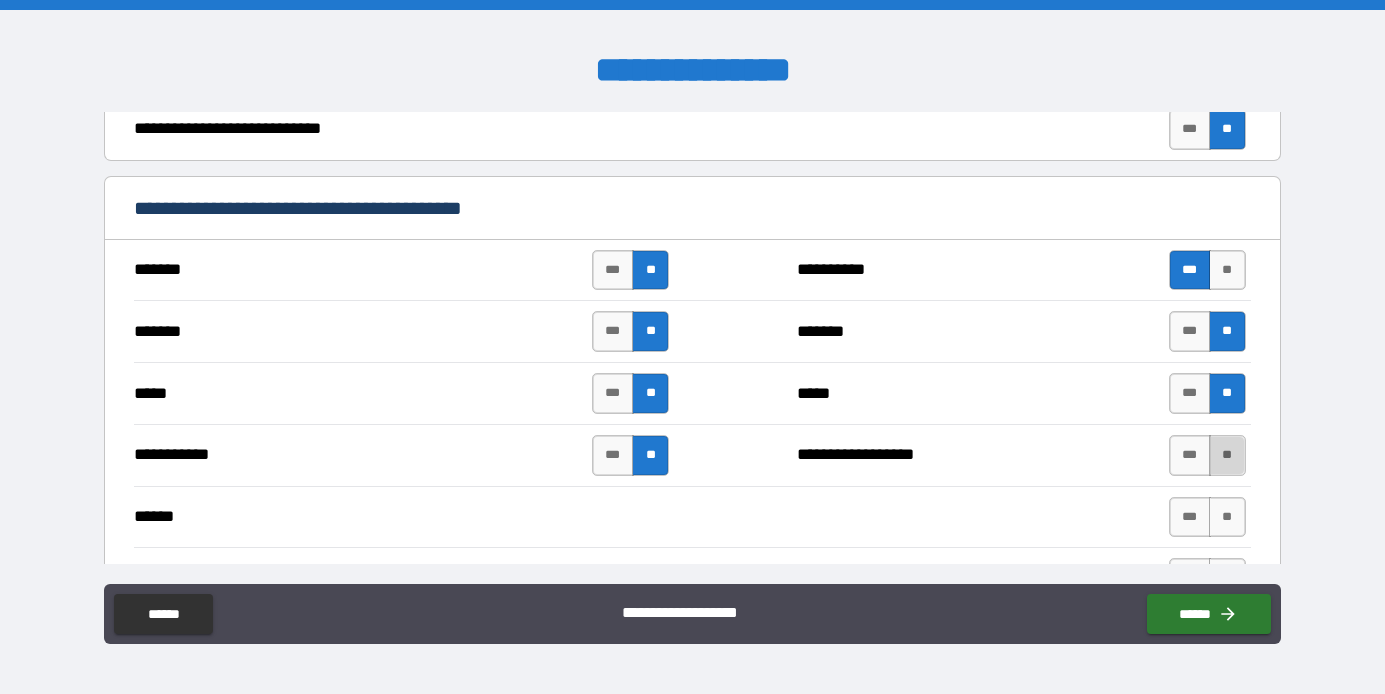 click on "**" at bounding box center (1227, 455) 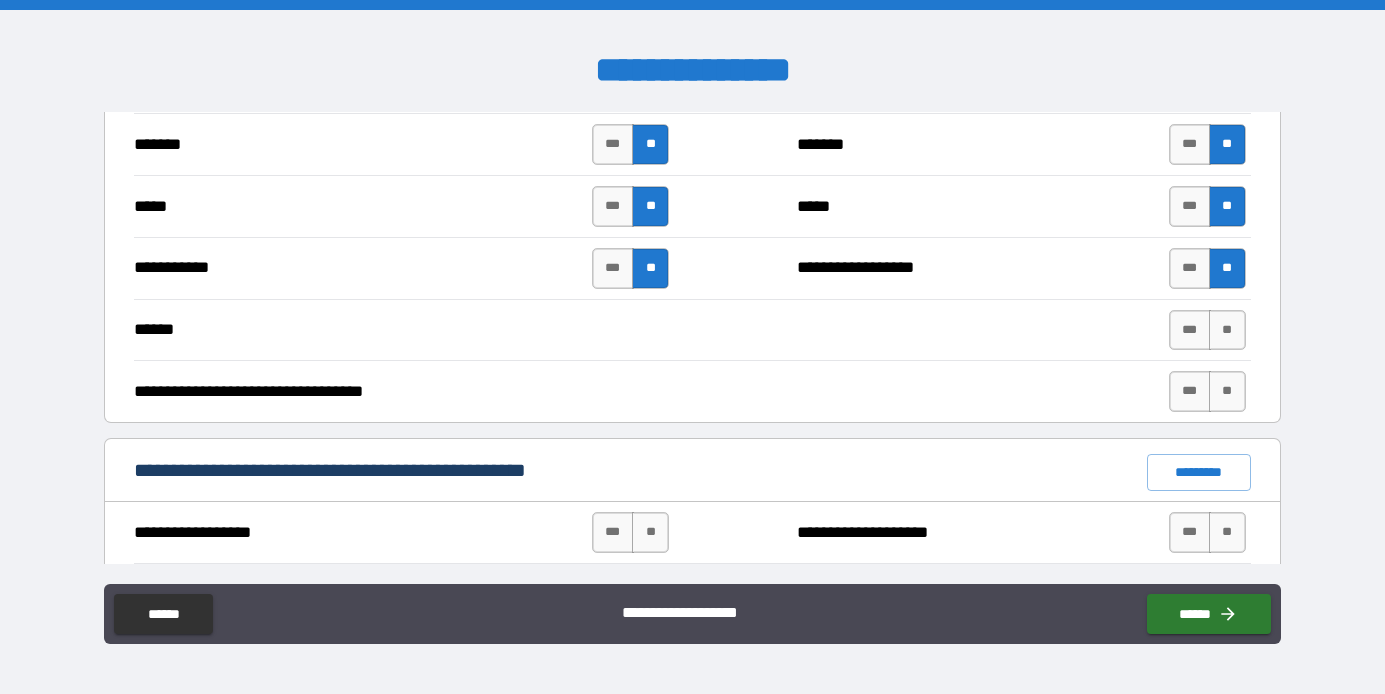 scroll, scrollTop: 1180, scrollLeft: 0, axis: vertical 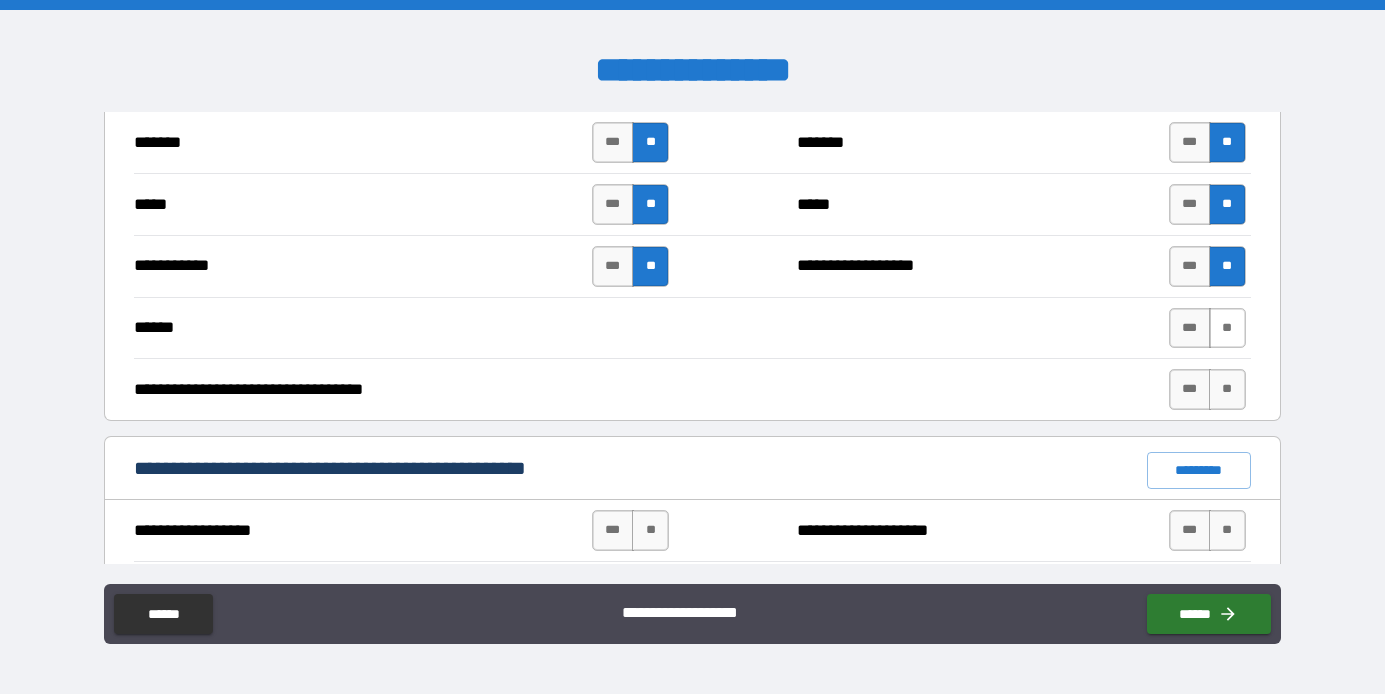click on "**" at bounding box center [1227, 328] 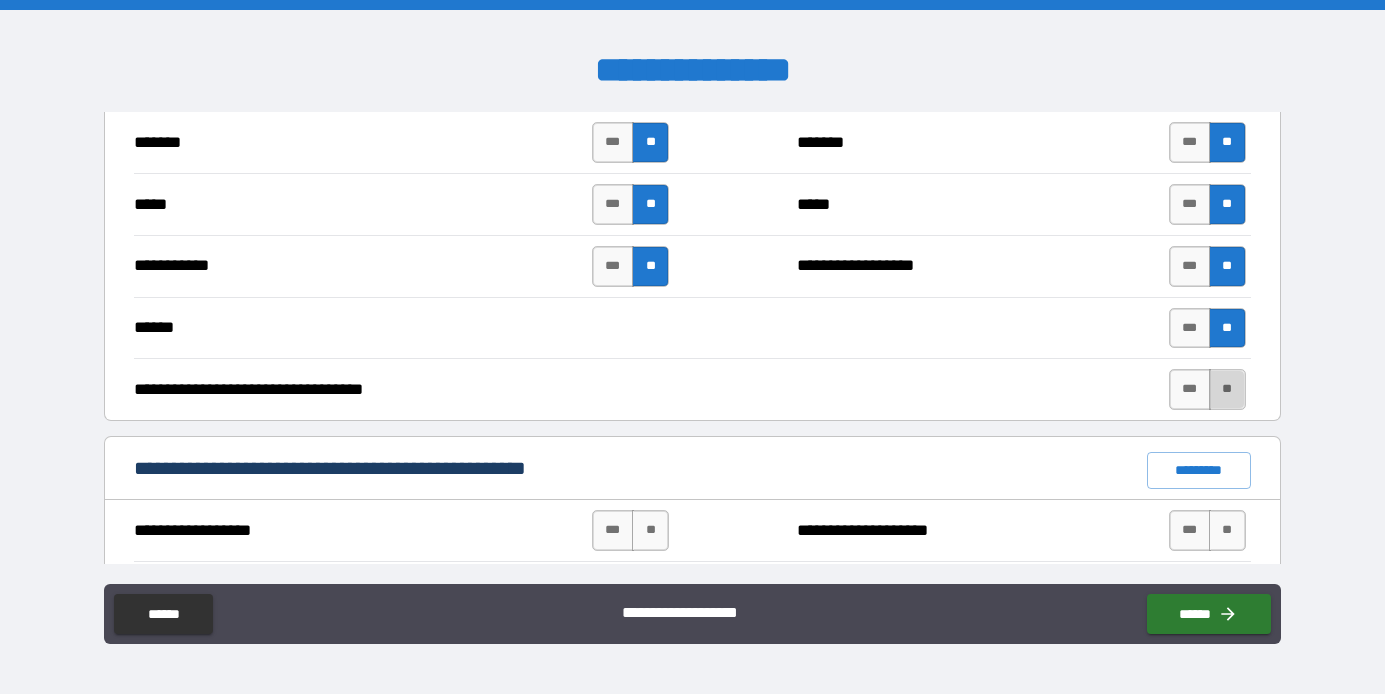 click on "**" at bounding box center [1227, 389] 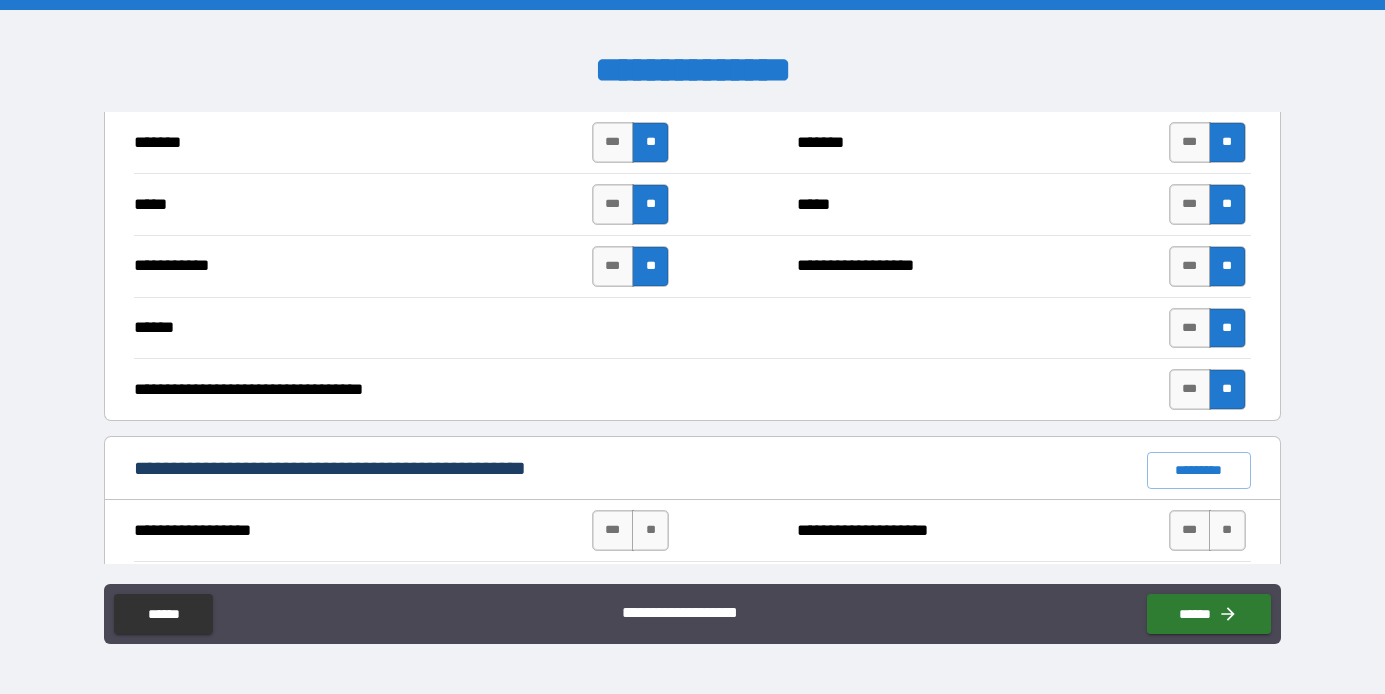 scroll, scrollTop: 1363, scrollLeft: 0, axis: vertical 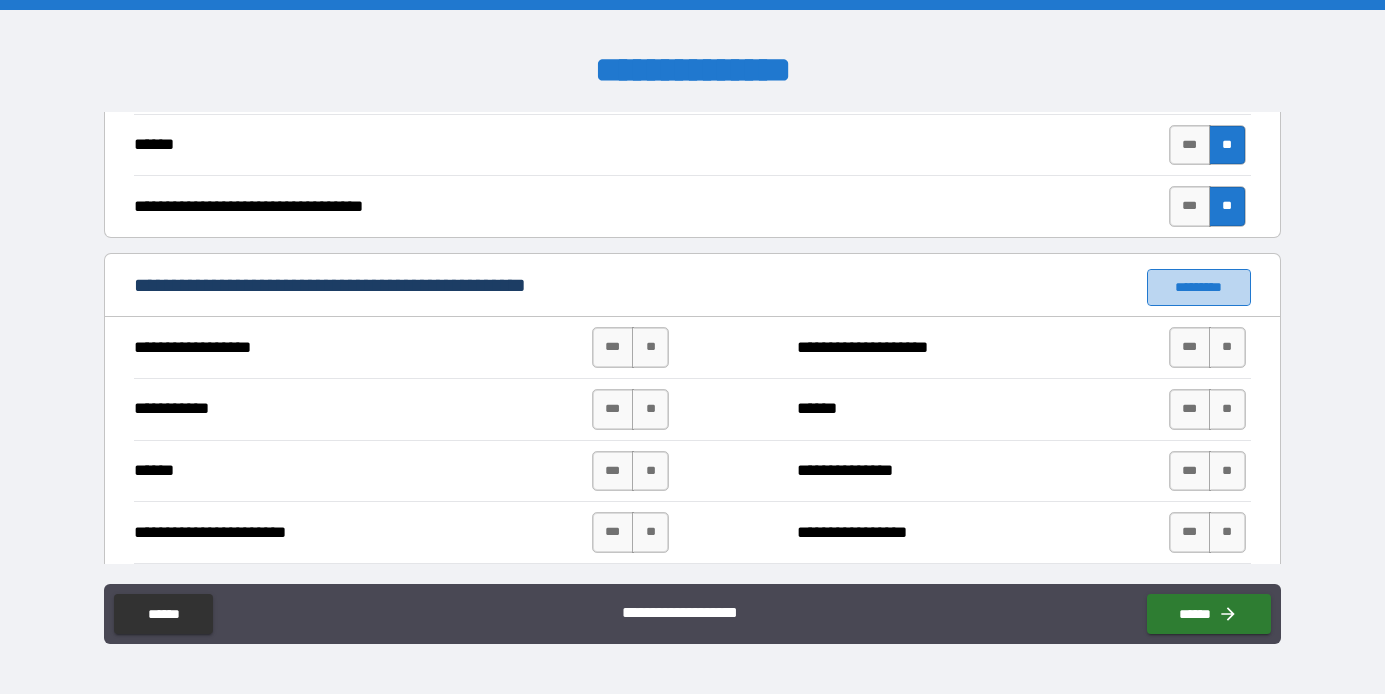 click on "*********" at bounding box center (1199, 287) 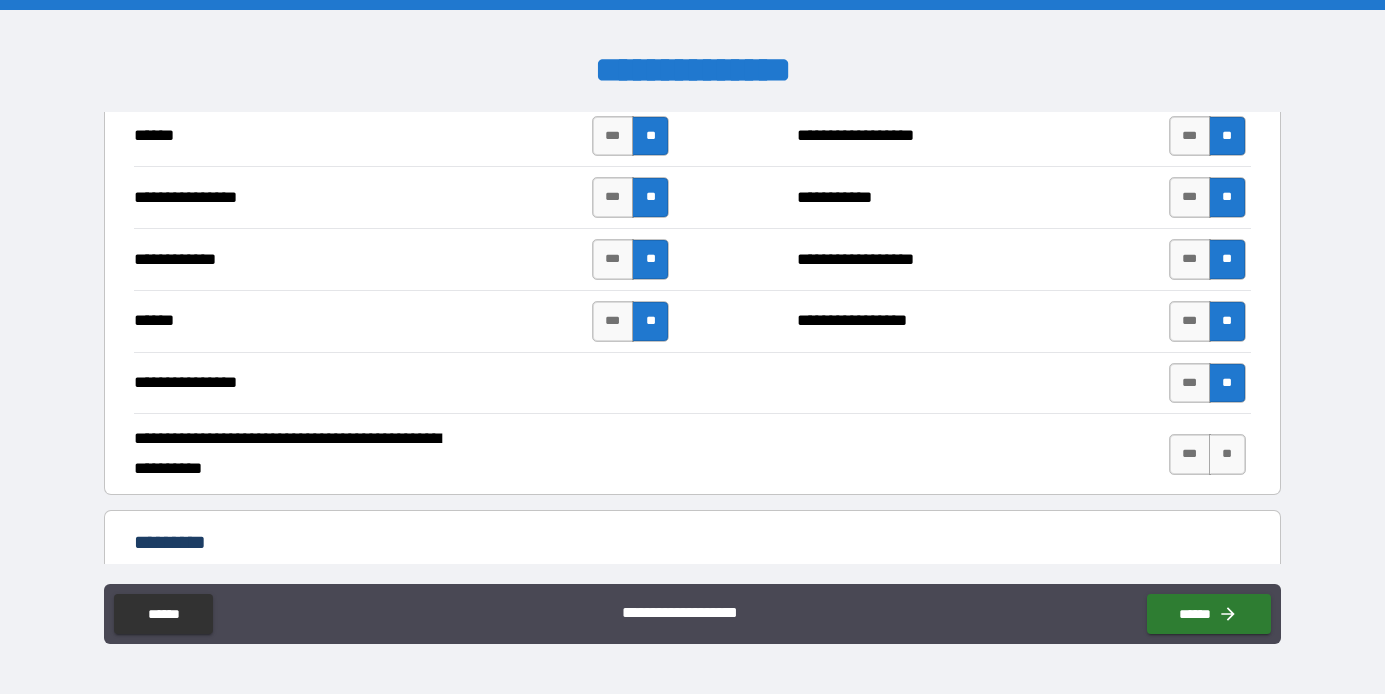 scroll, scrollTop: 3784, scrollLeft: 0, axis: vertical 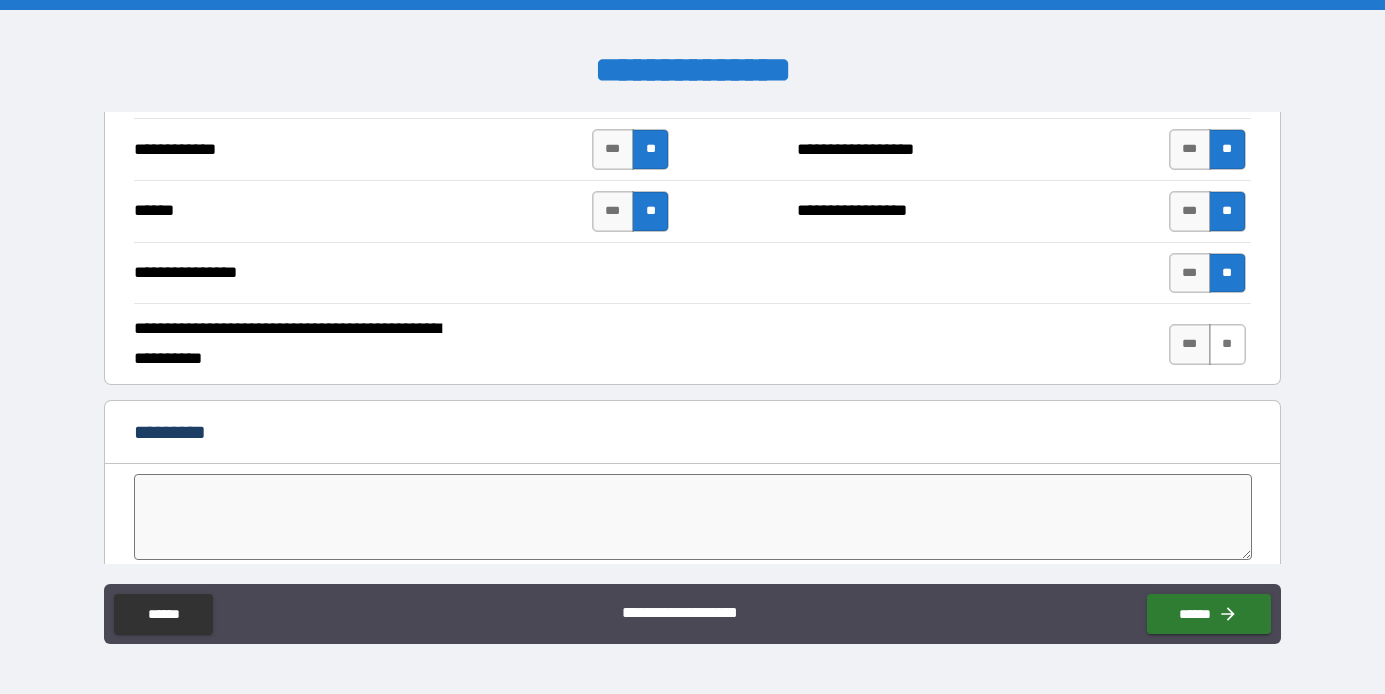 click on "**" at bounding box center [1227, 344] 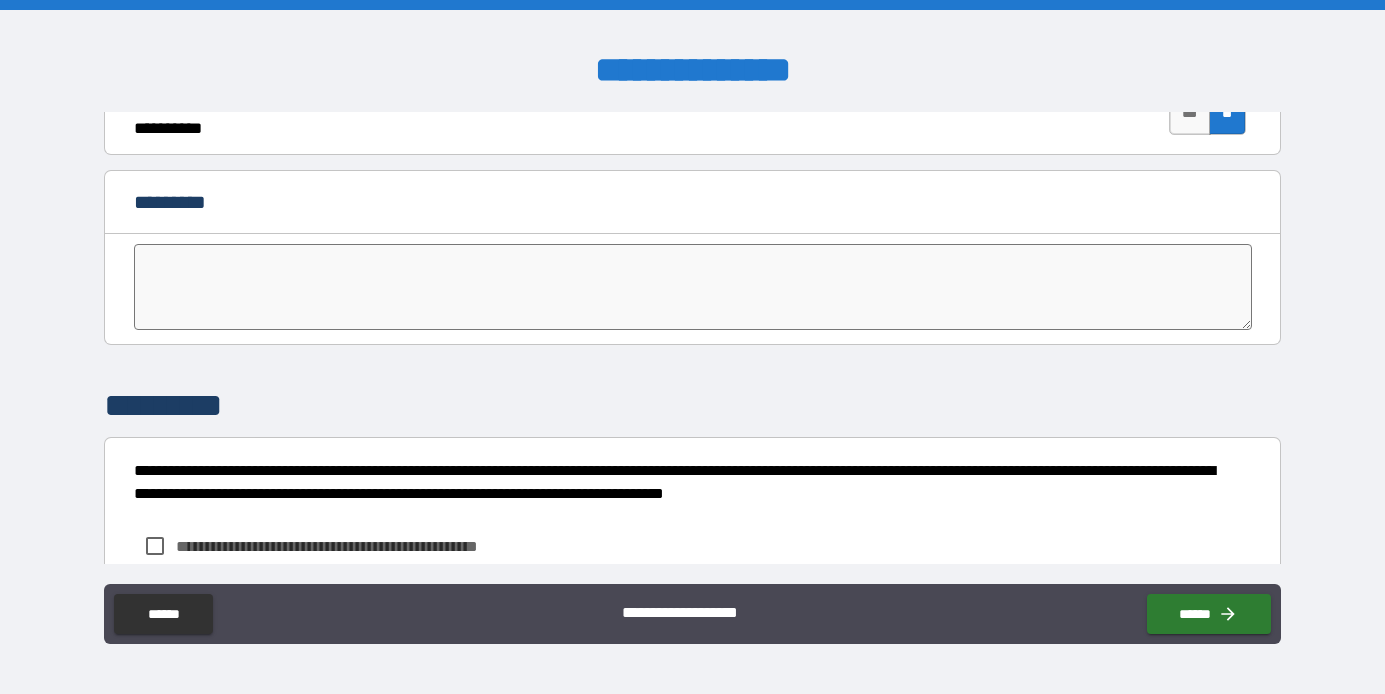 scroll, scrollTop: 4150, scrollLeft: 0, axis: vertical 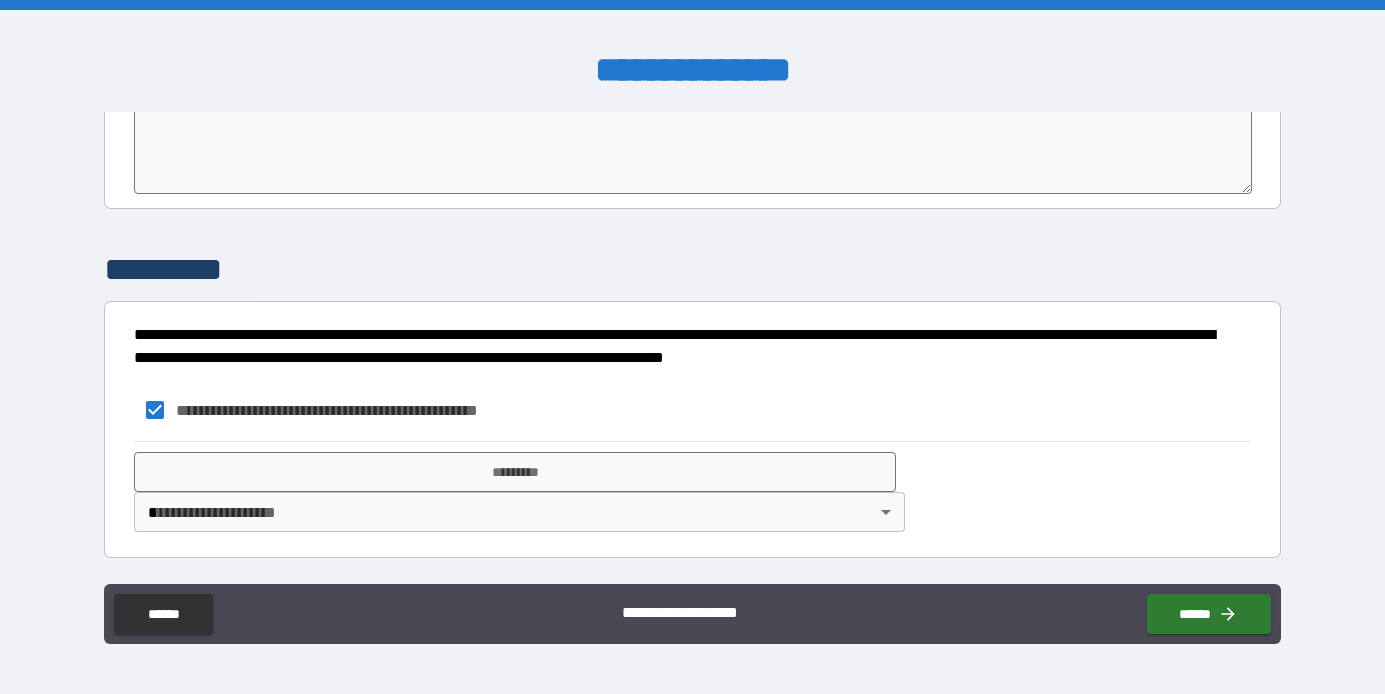 click on "**********" at bounding box center [692, 347] 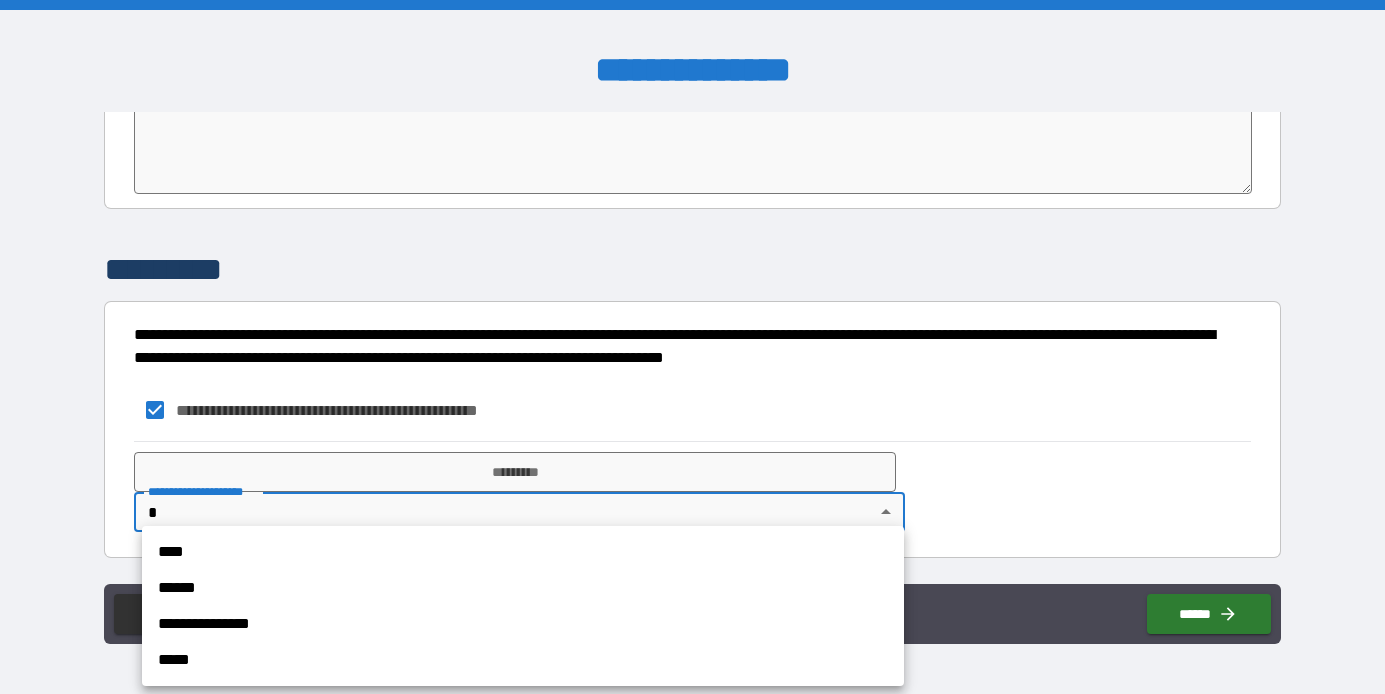 click on "******" at bounding box center [523, 588] 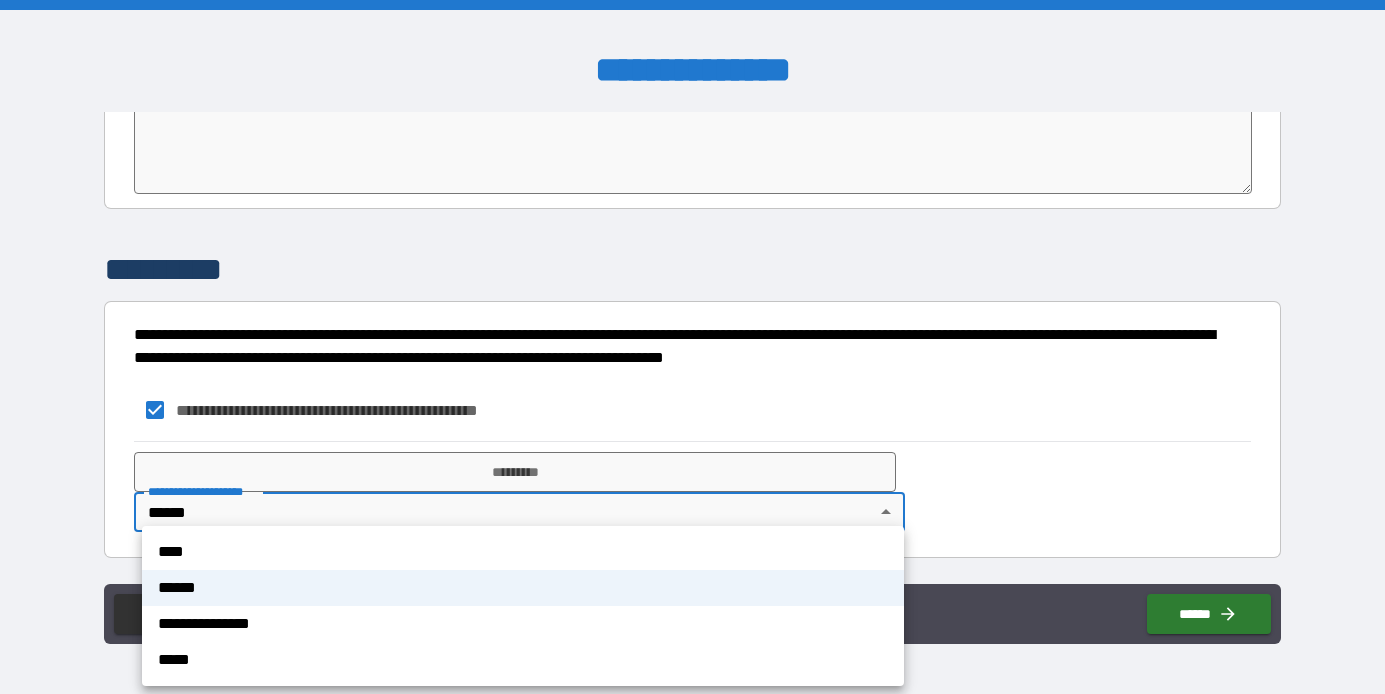 click on "**********" at bounding box center [692, 347] 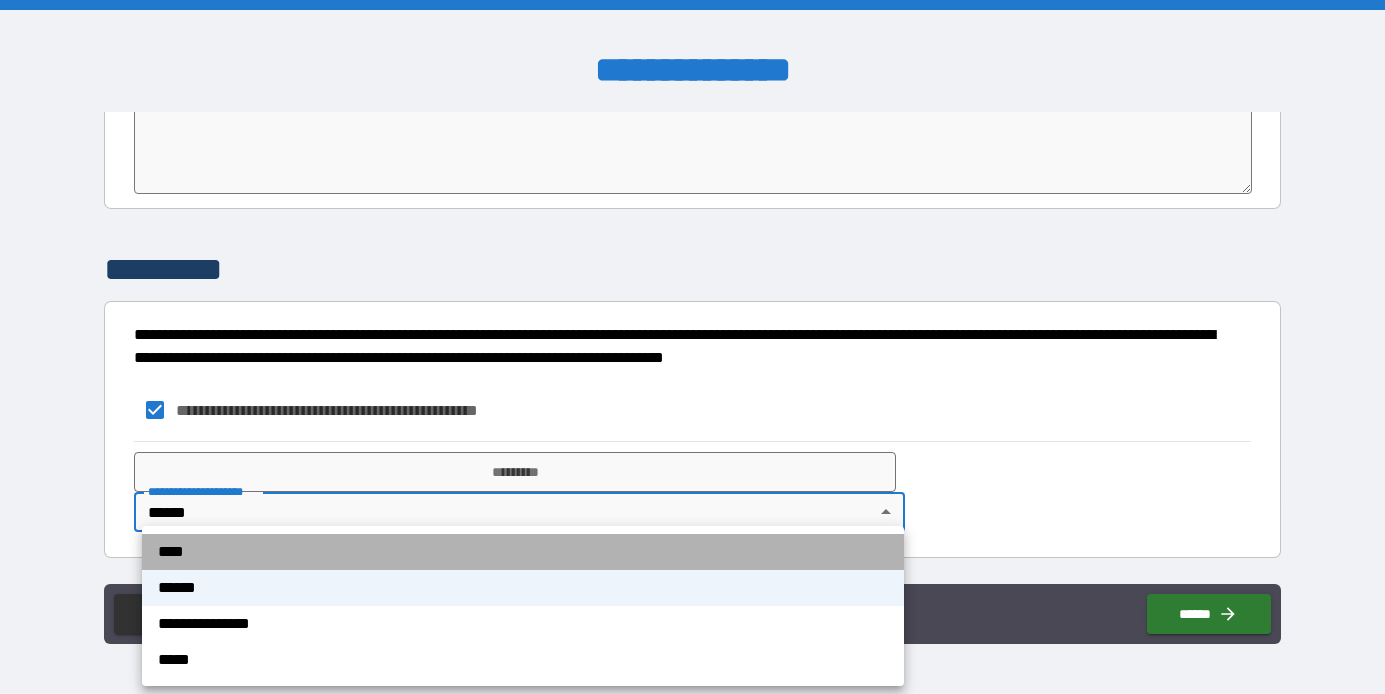 click on "****" at bounding box center (523, 552) 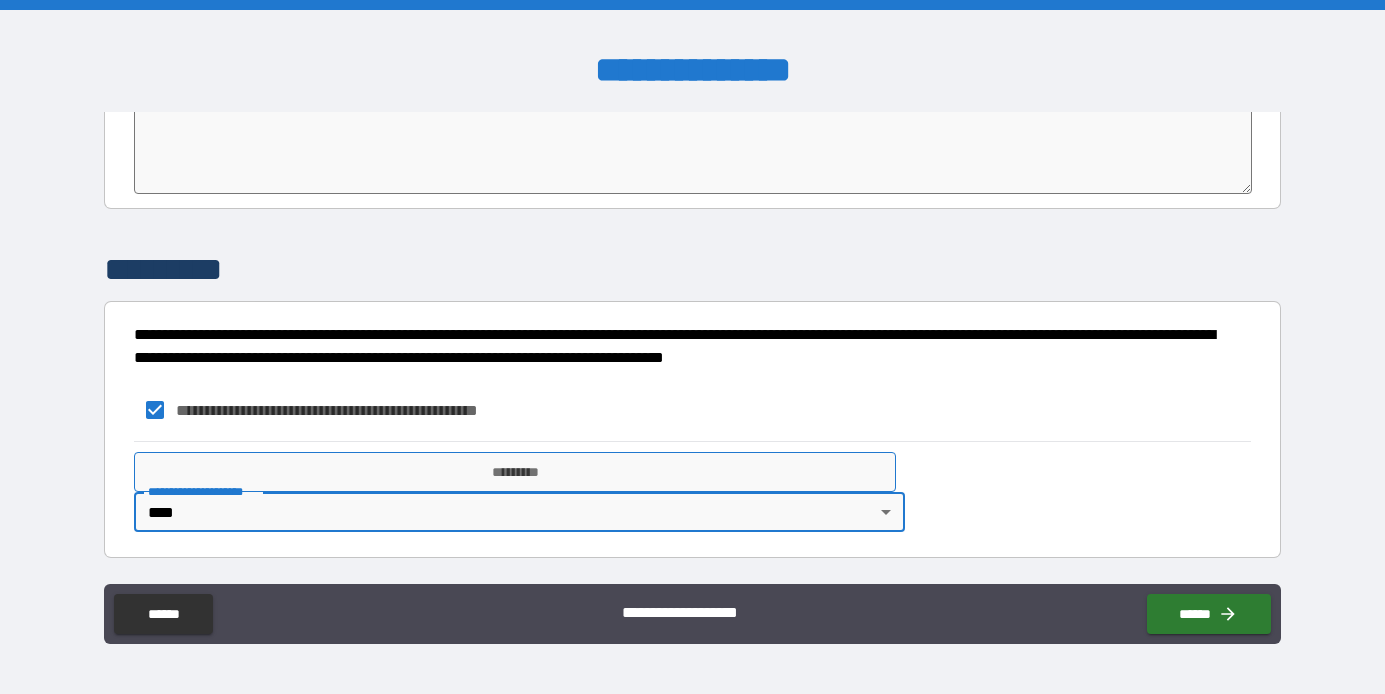 click on "*********" at bounding box center [515, 472] 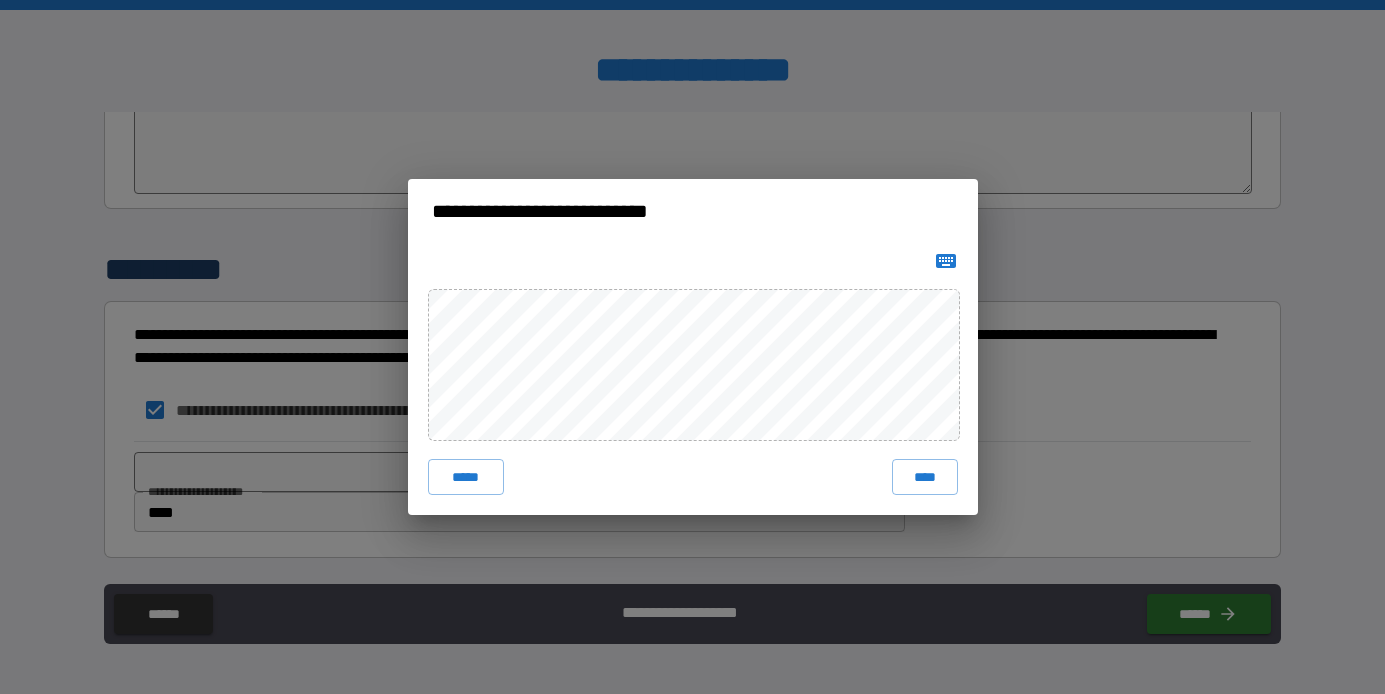 click on "***** ****" at bounding box center [693, 379] 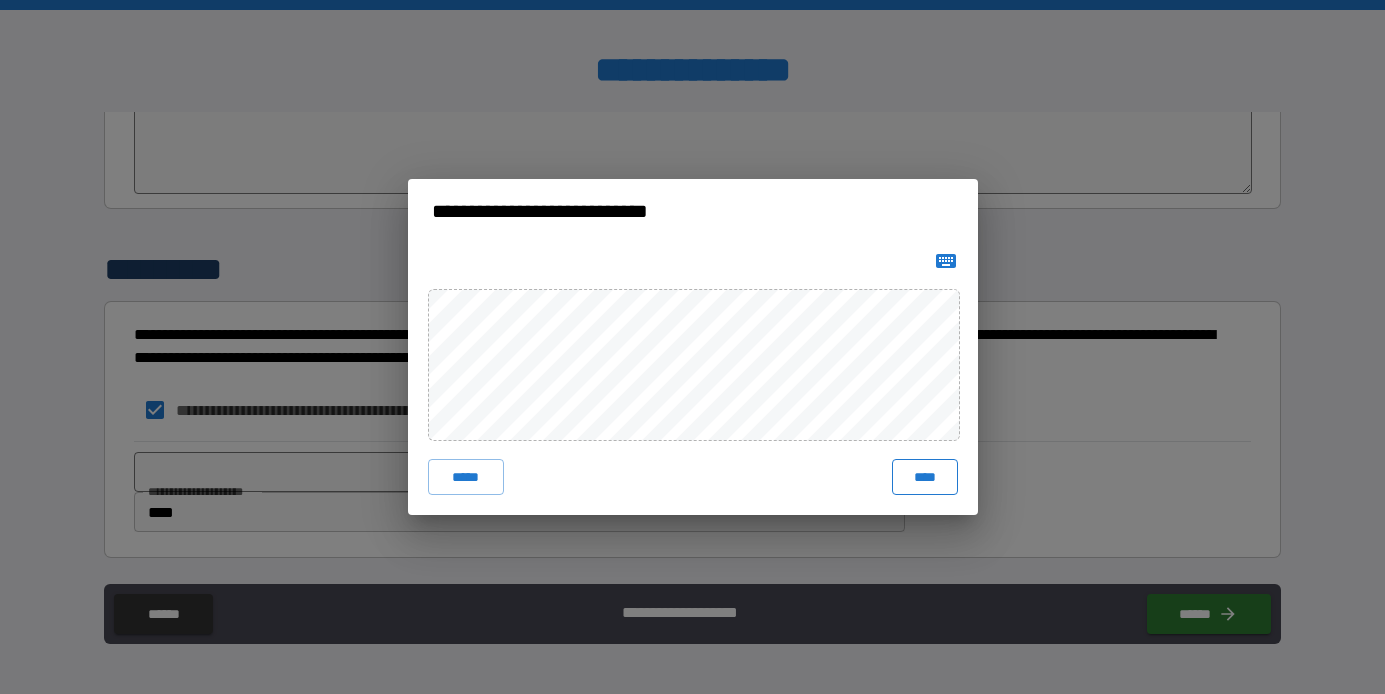 click on "****" at bounding box center [925, 477] 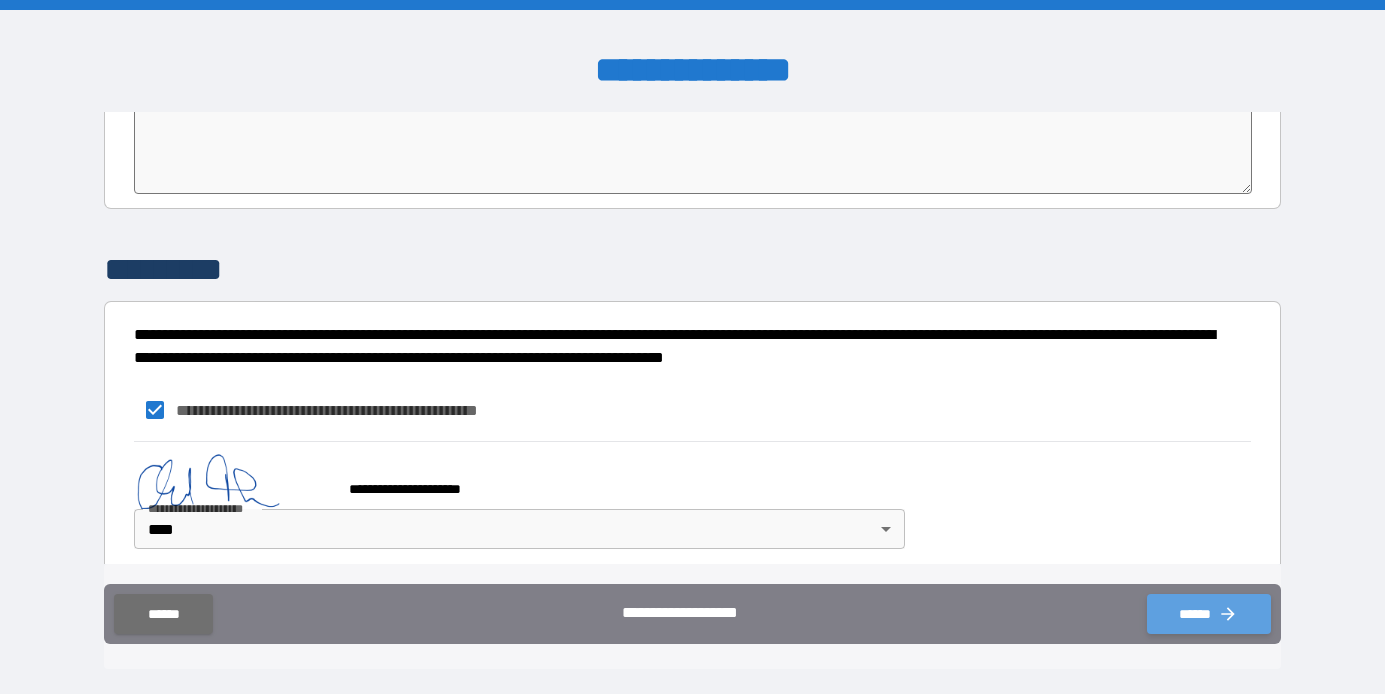 click 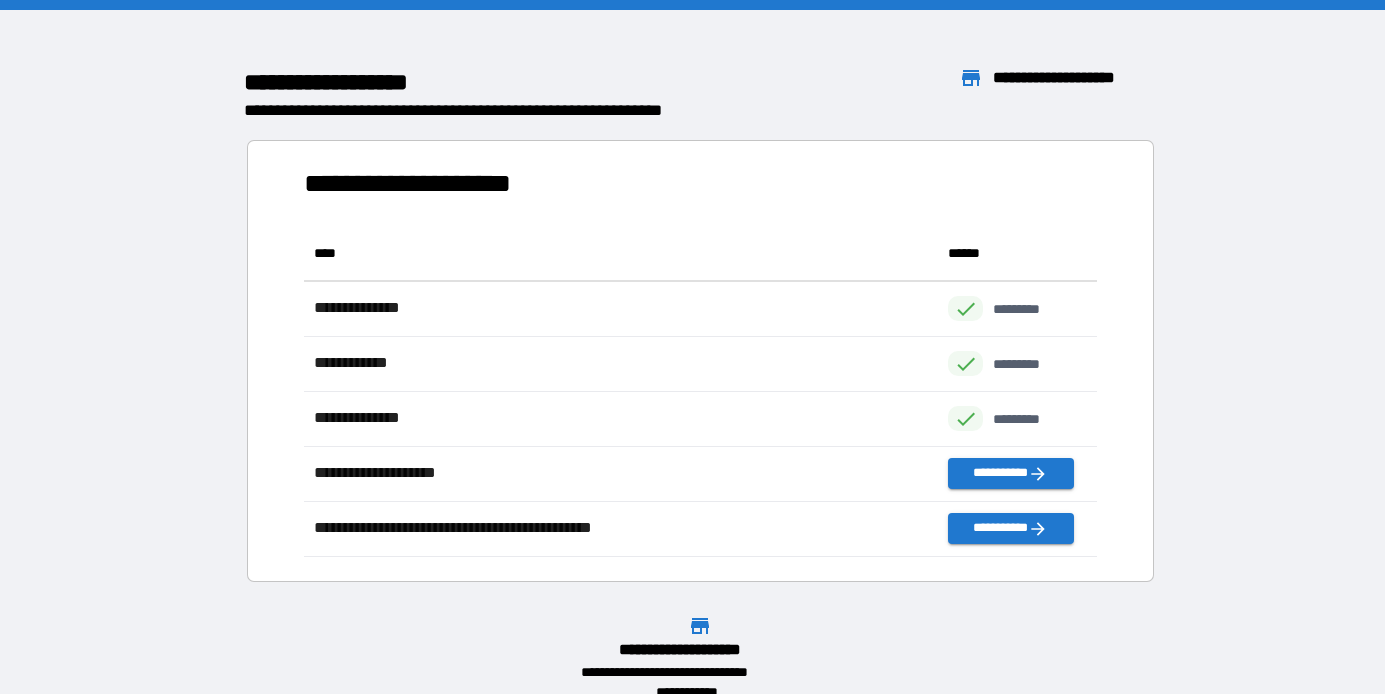 scroll, scrollTop: 1, scrollLeft: 0, axis: vertical 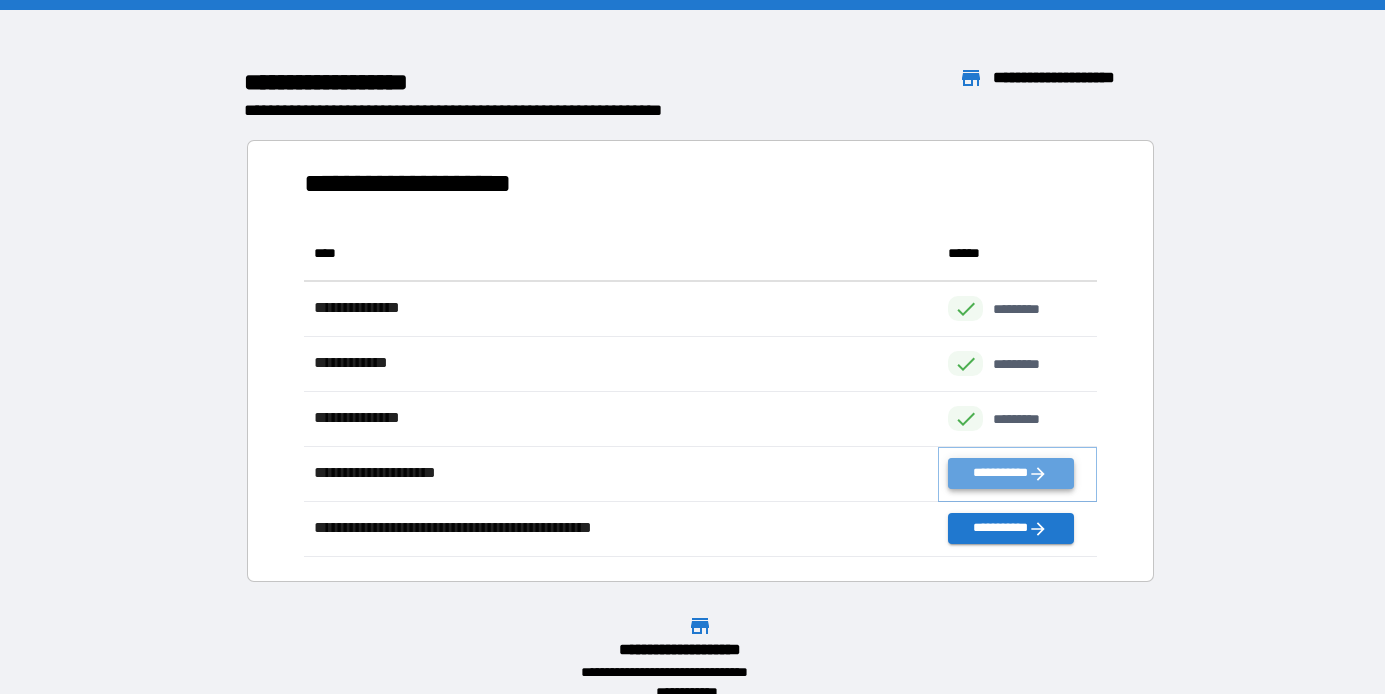 click on "**********" at bounding box center (1010, 473) 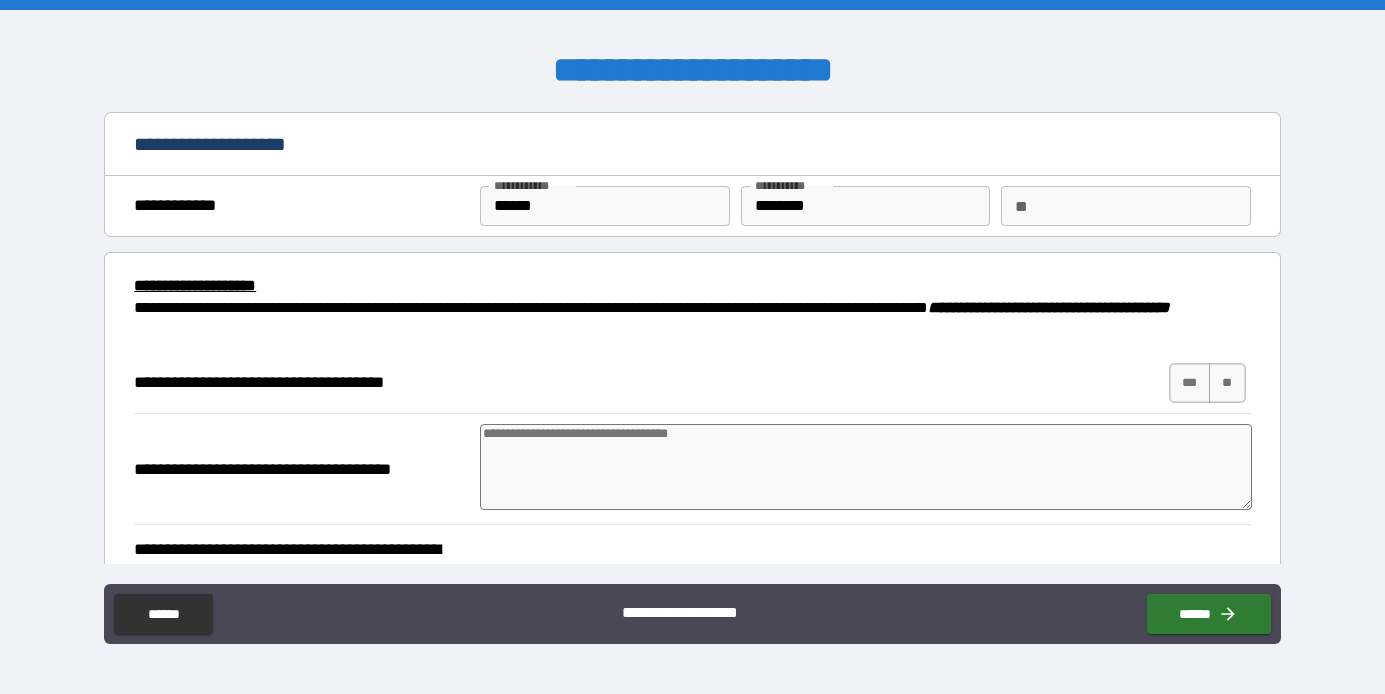 type on "*" 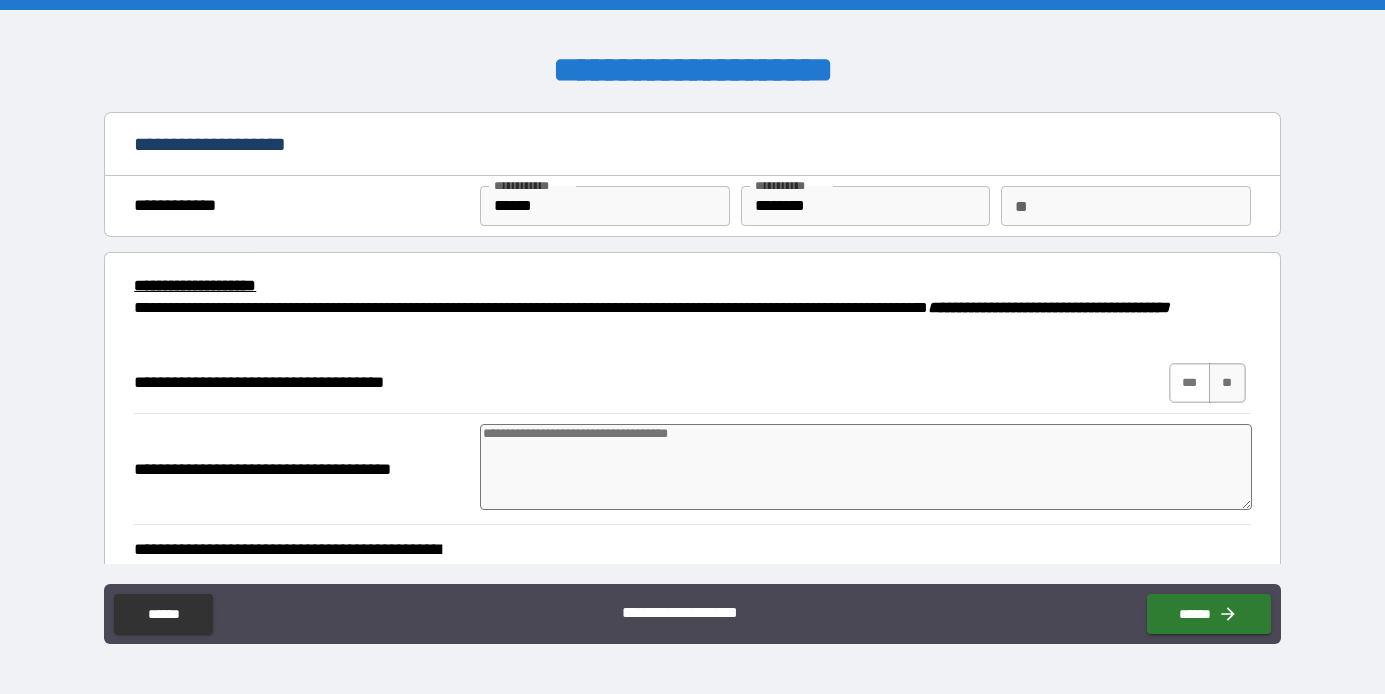 click on "***" at bounding box center [1190, 383] 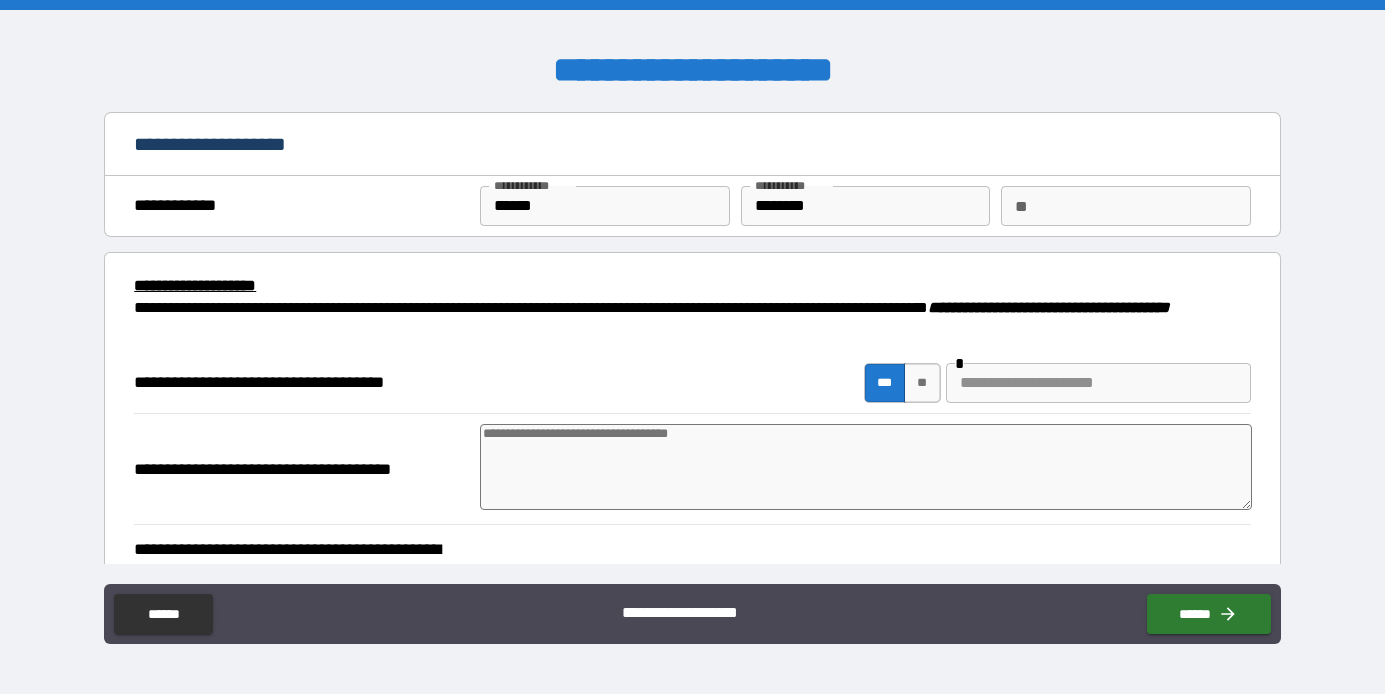 type on "*" 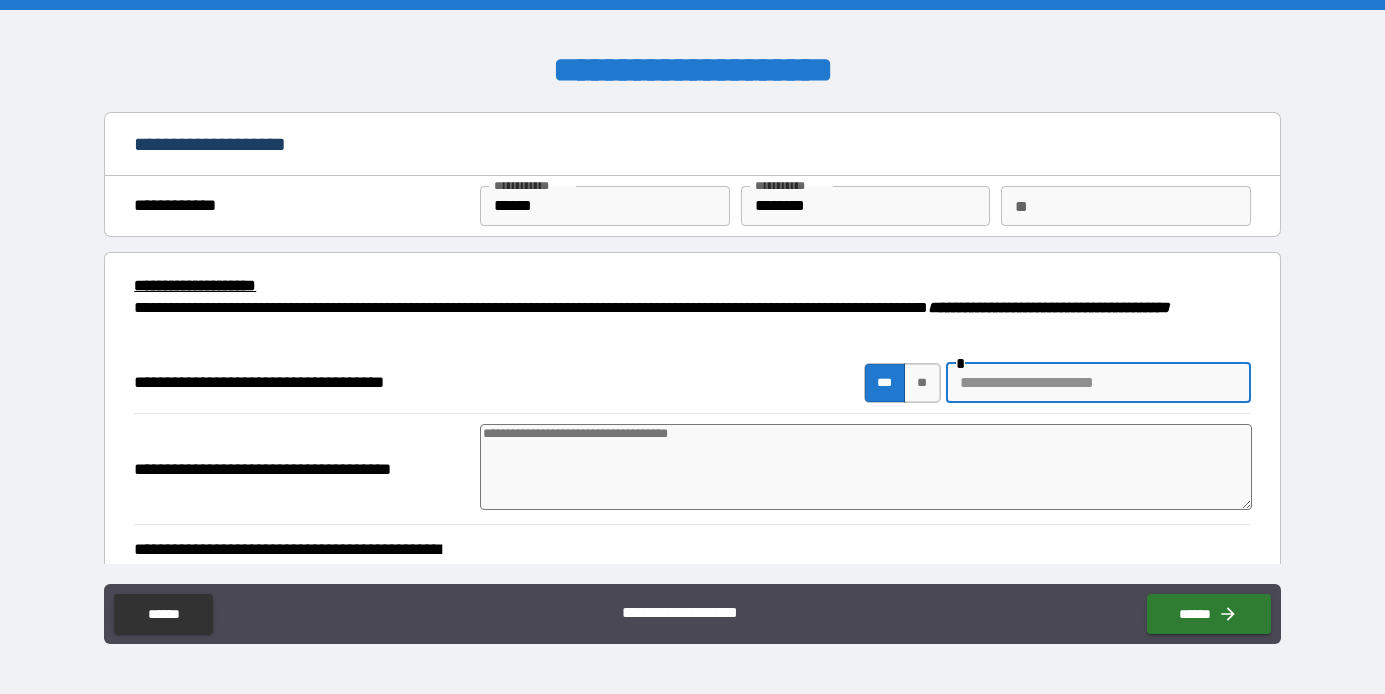 click at bounding box center [1098, 383] 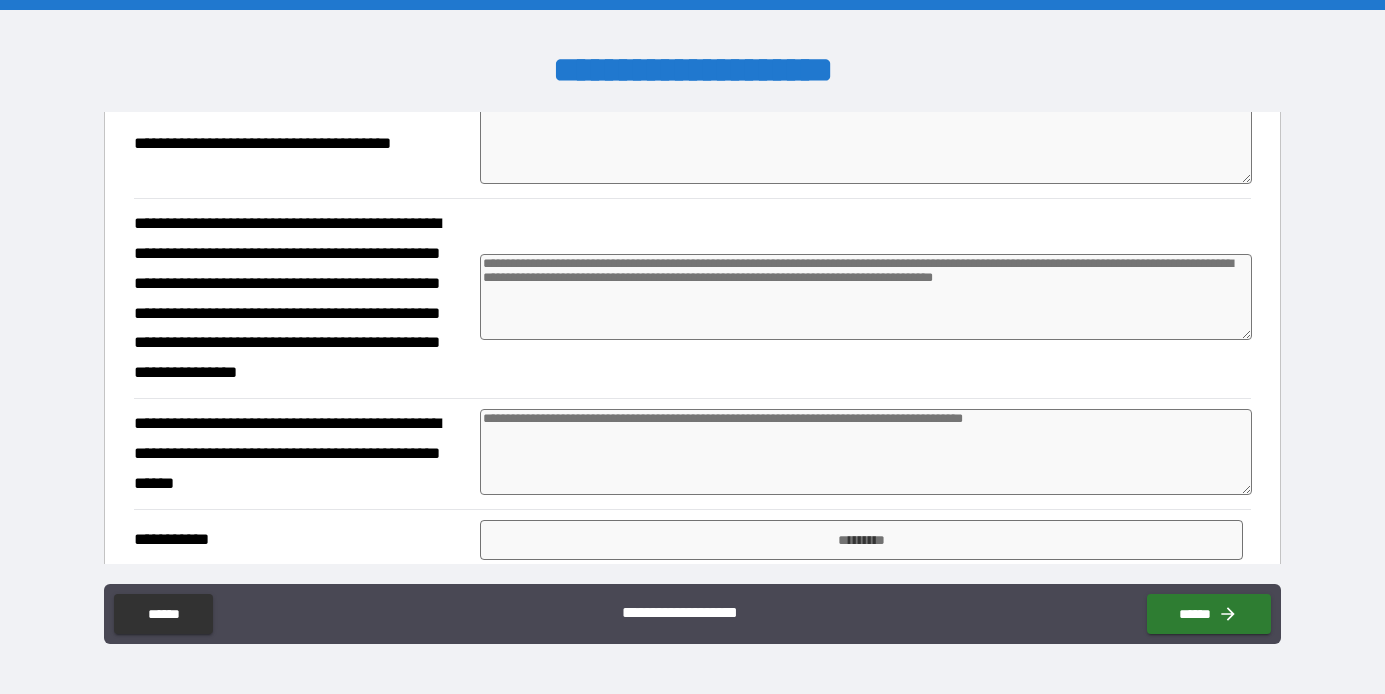 scroll, scrollTop: 328, scrollLeft: 0, axis: vertical 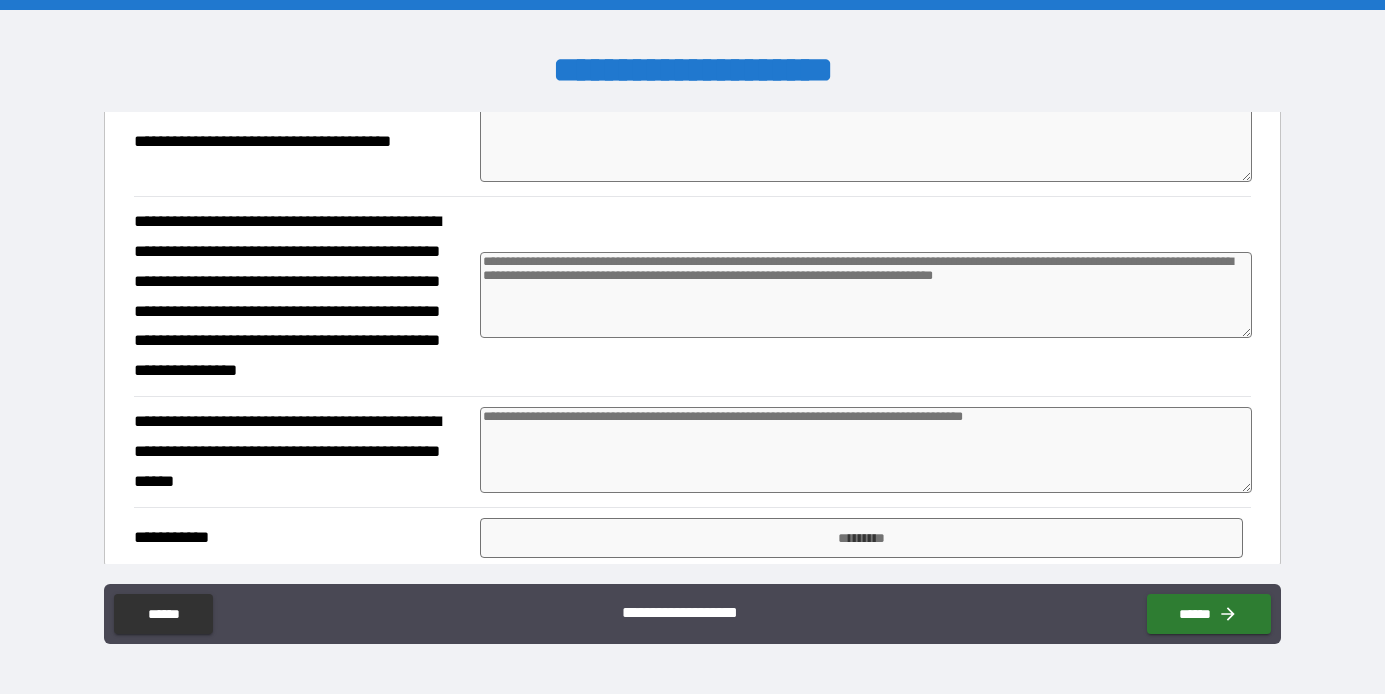 type on "**********" 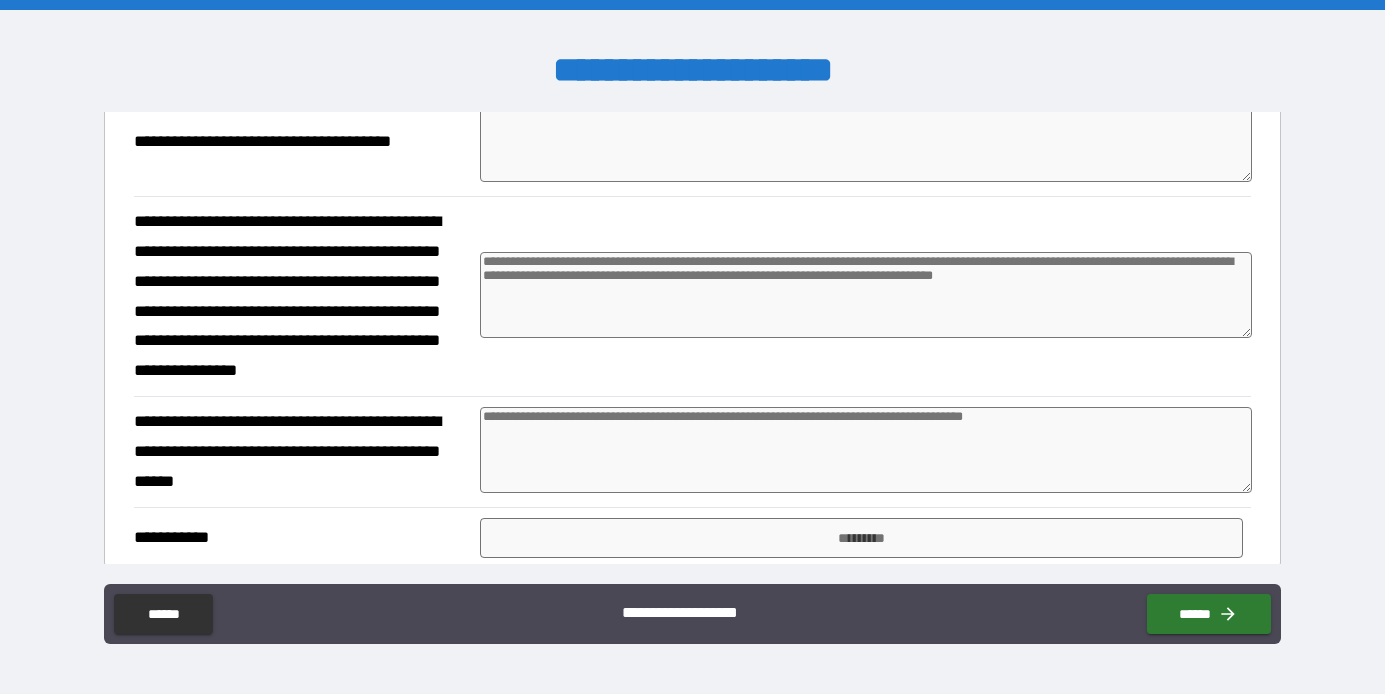 type on "*" 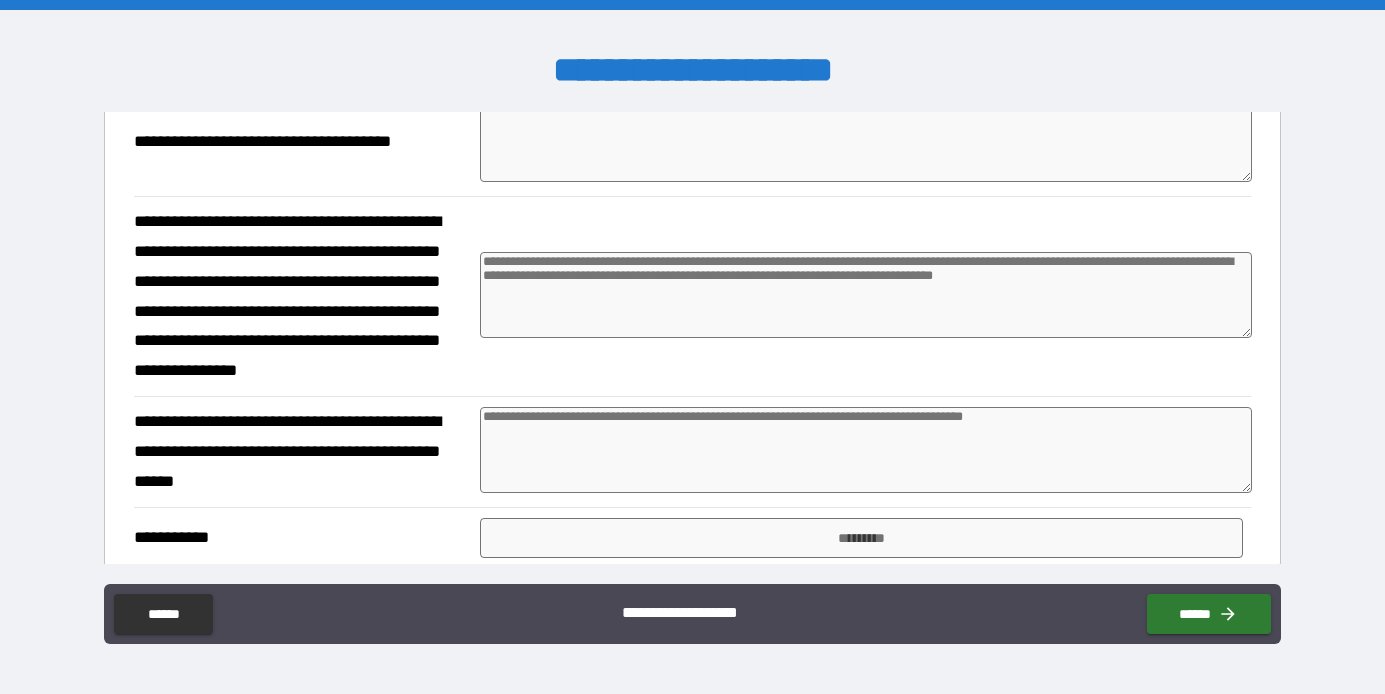 type on "*" 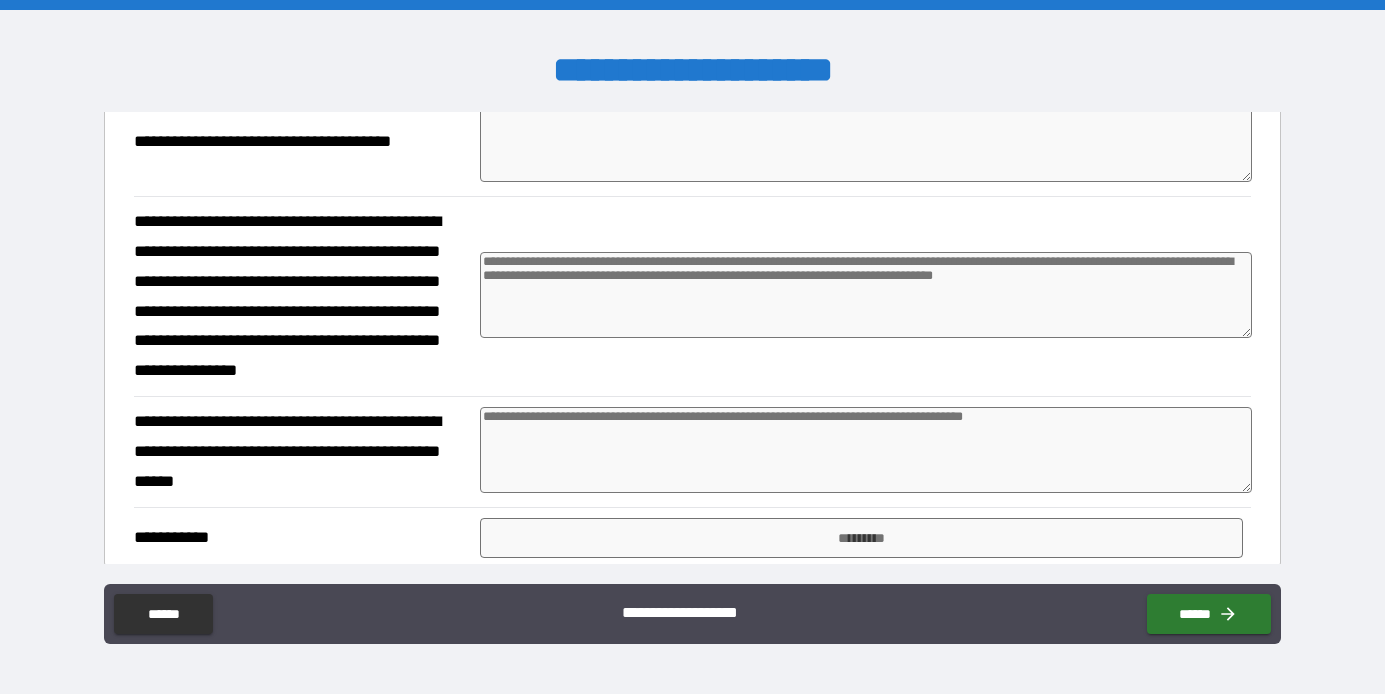 type on "*" 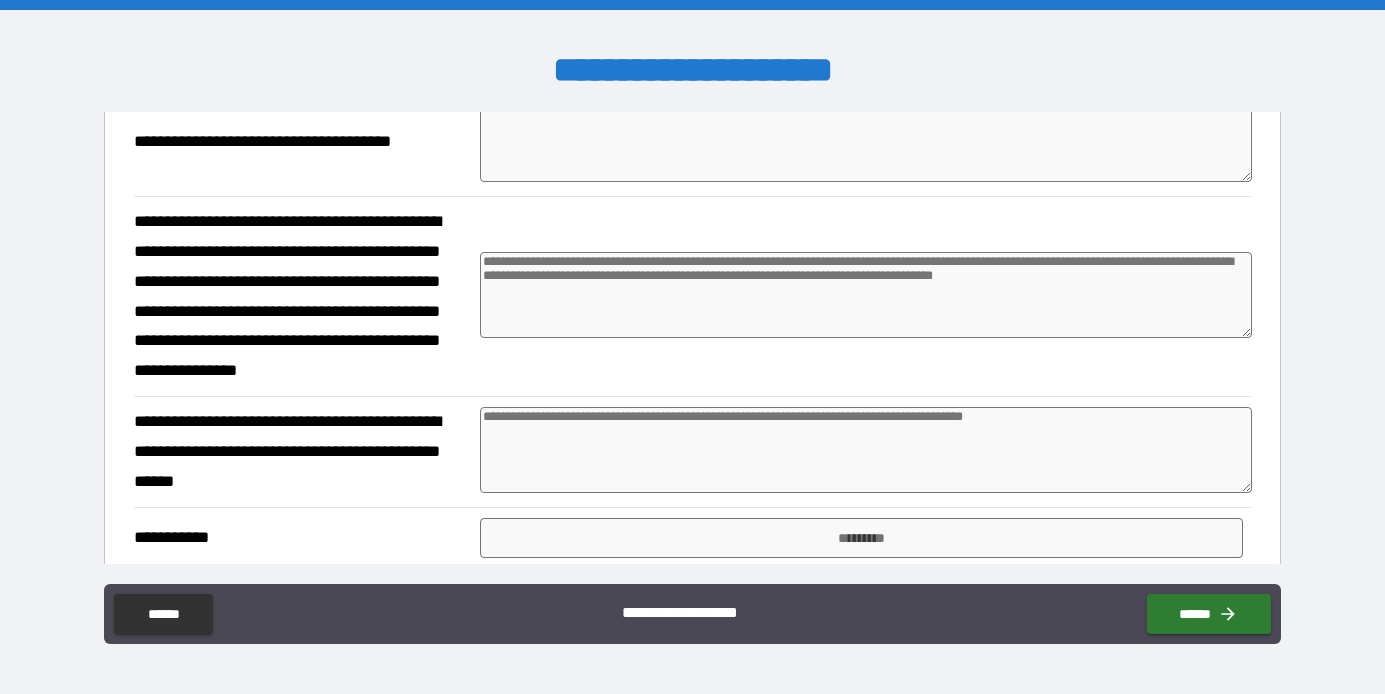 type on "*" 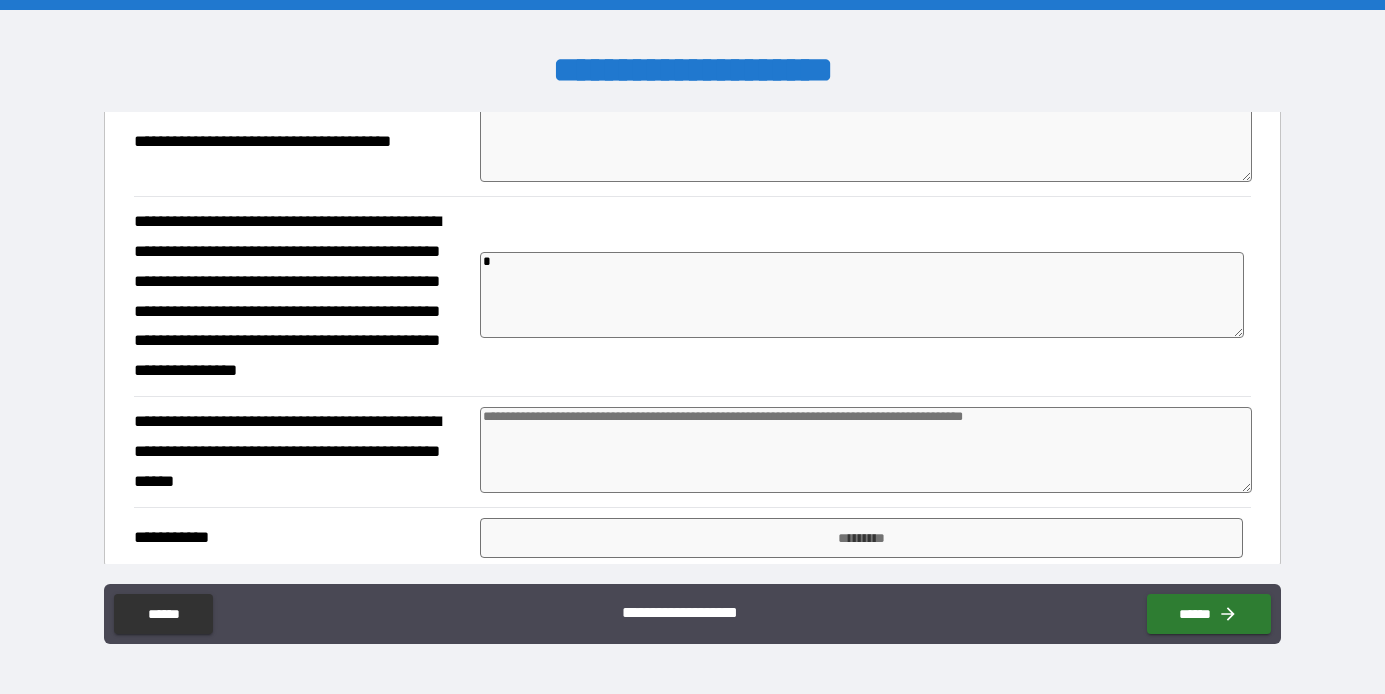 type on "*" 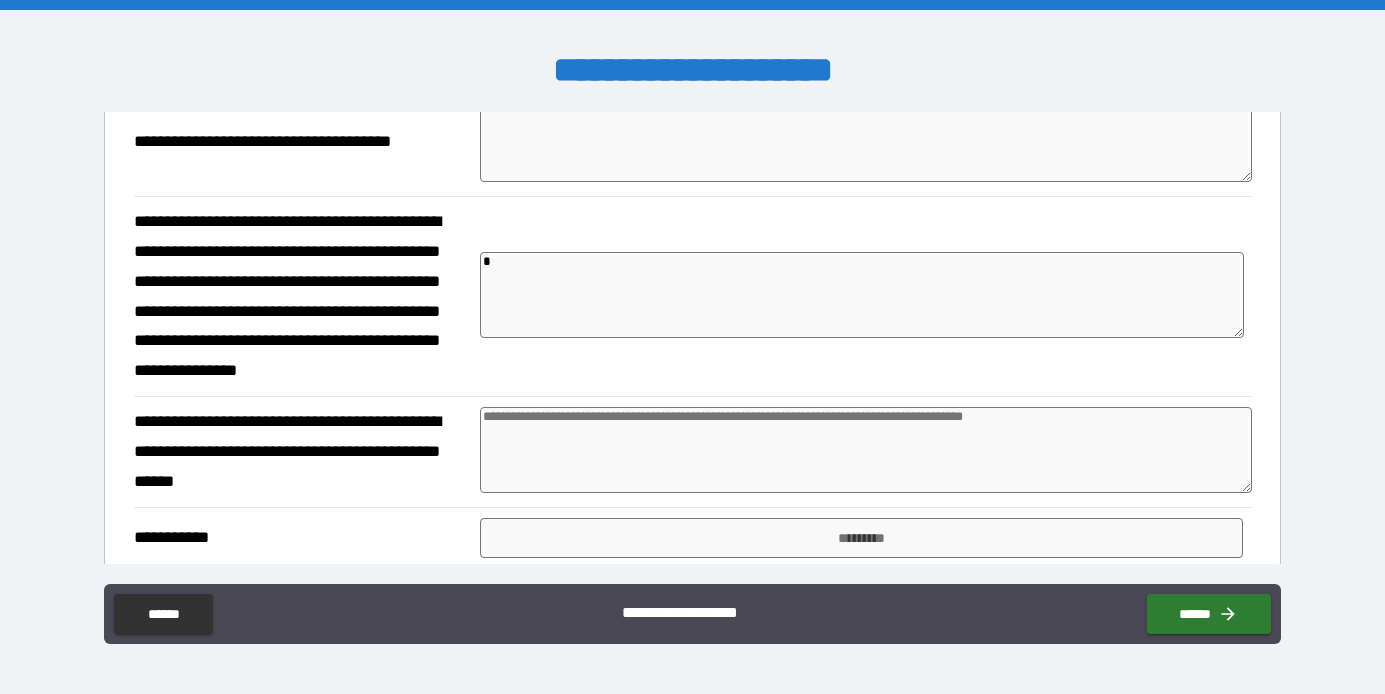 type on "*" 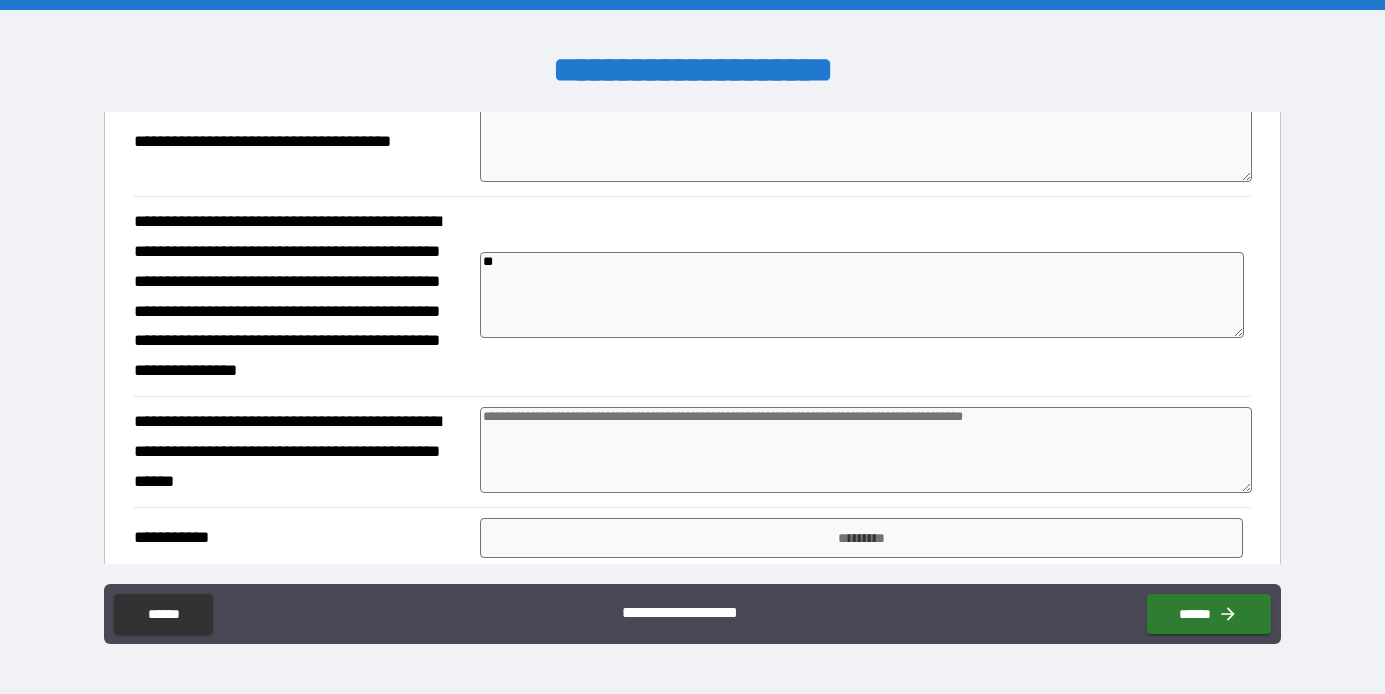 type on "*" 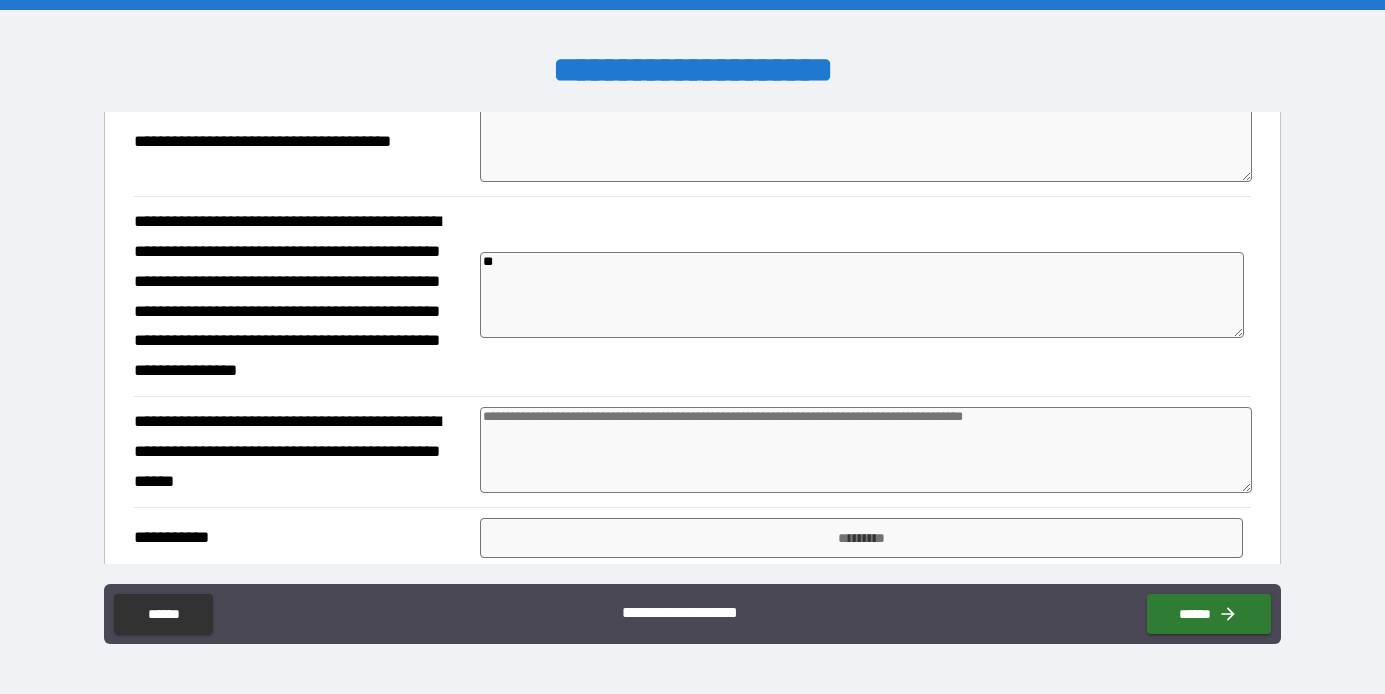 type on "*" 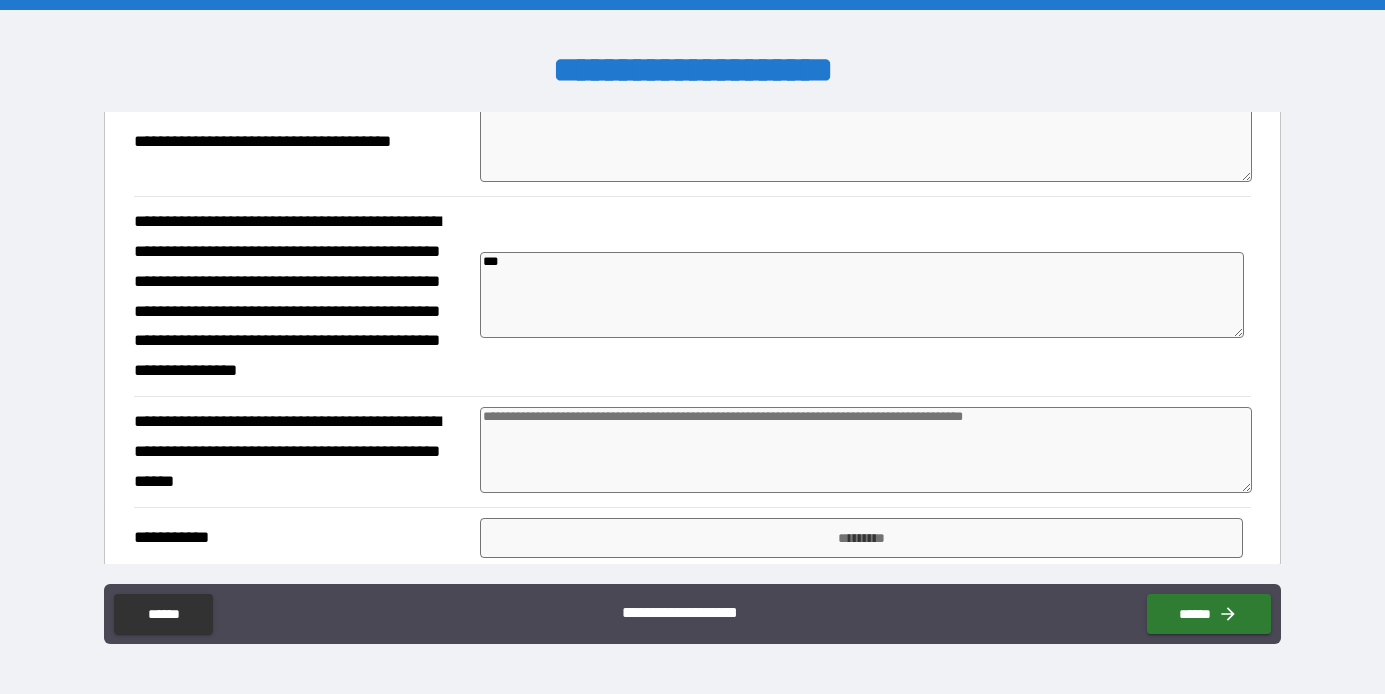 type on "*" 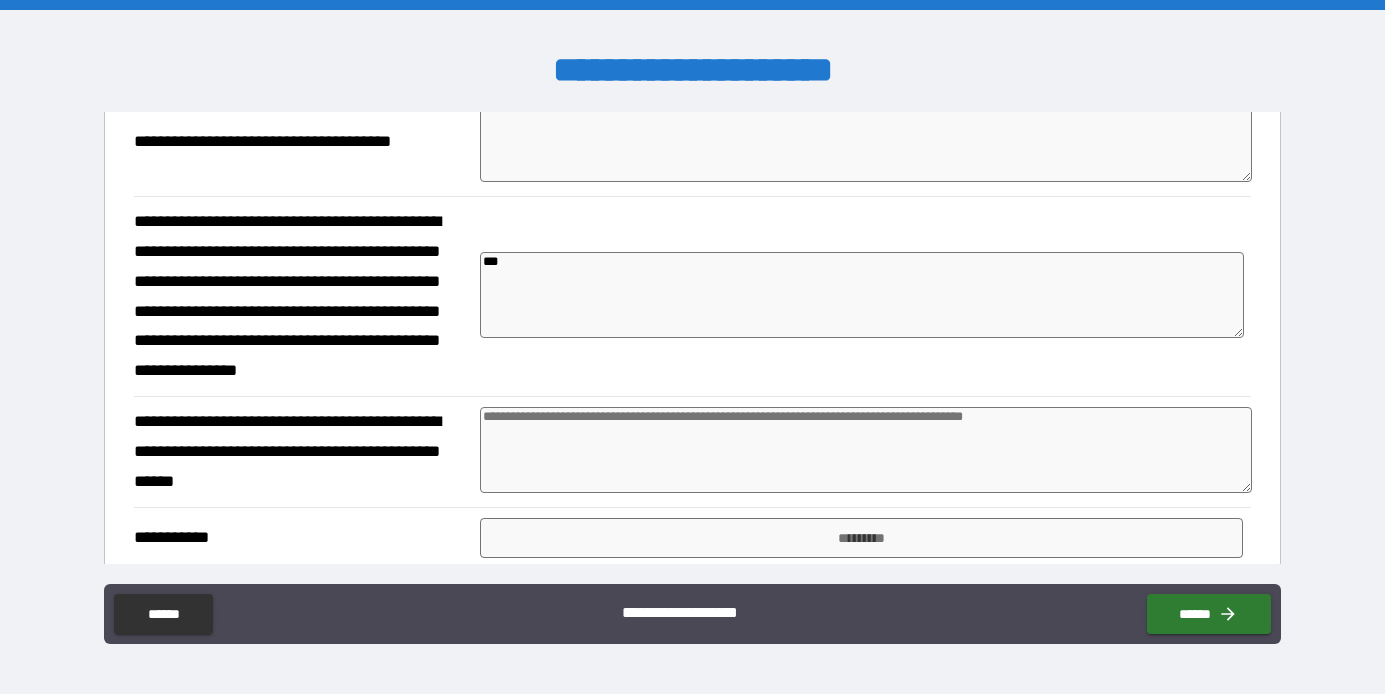 type on "*" 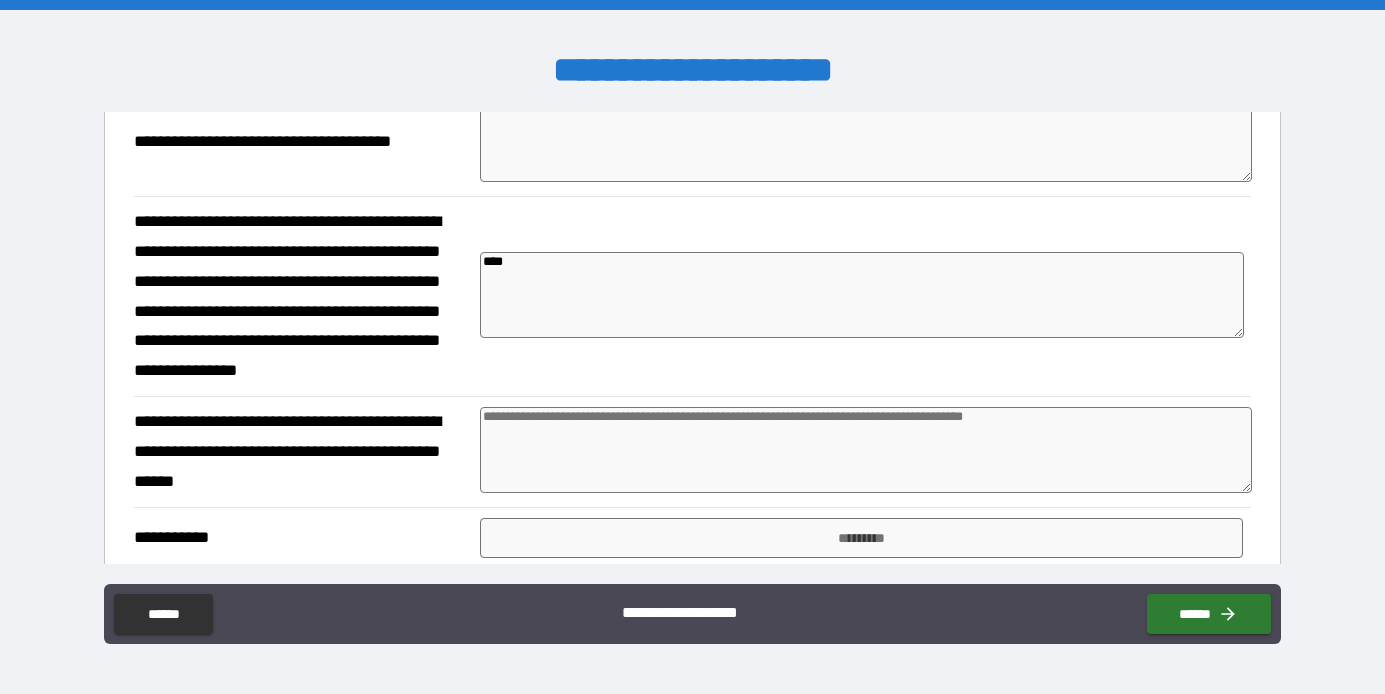 type on "*" 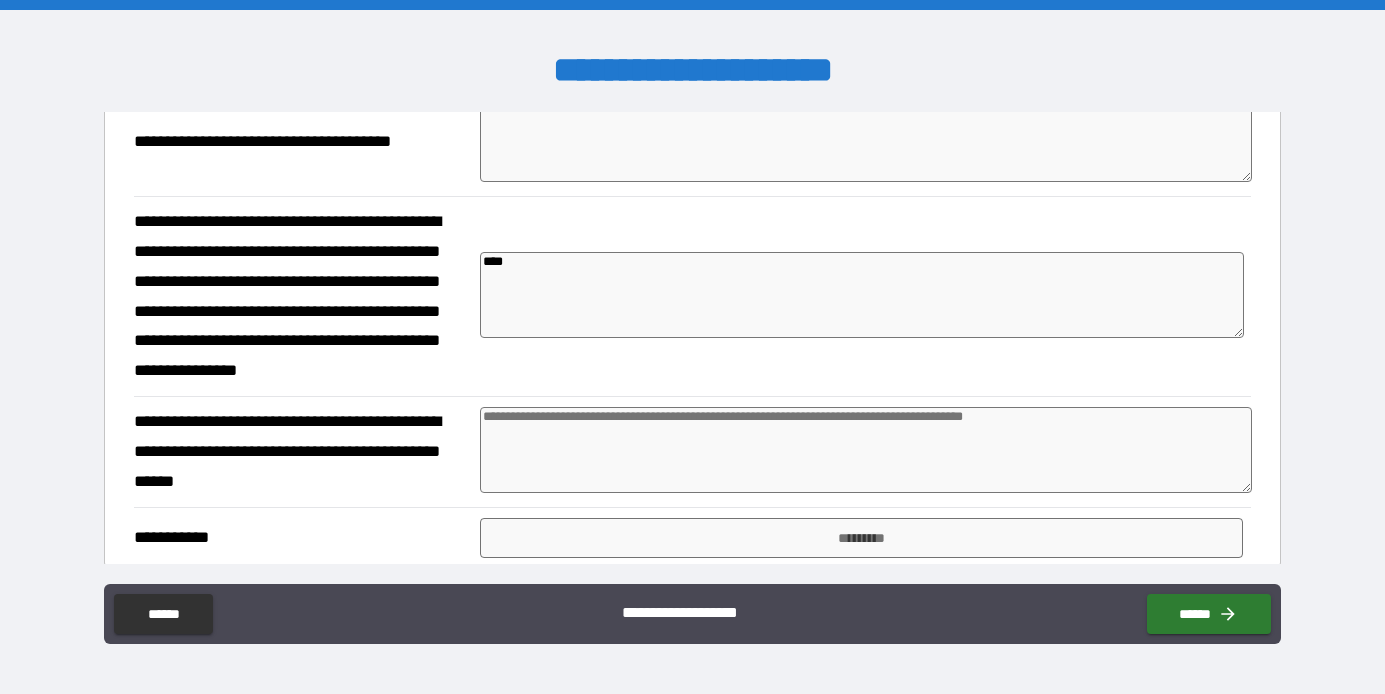 type on "*" 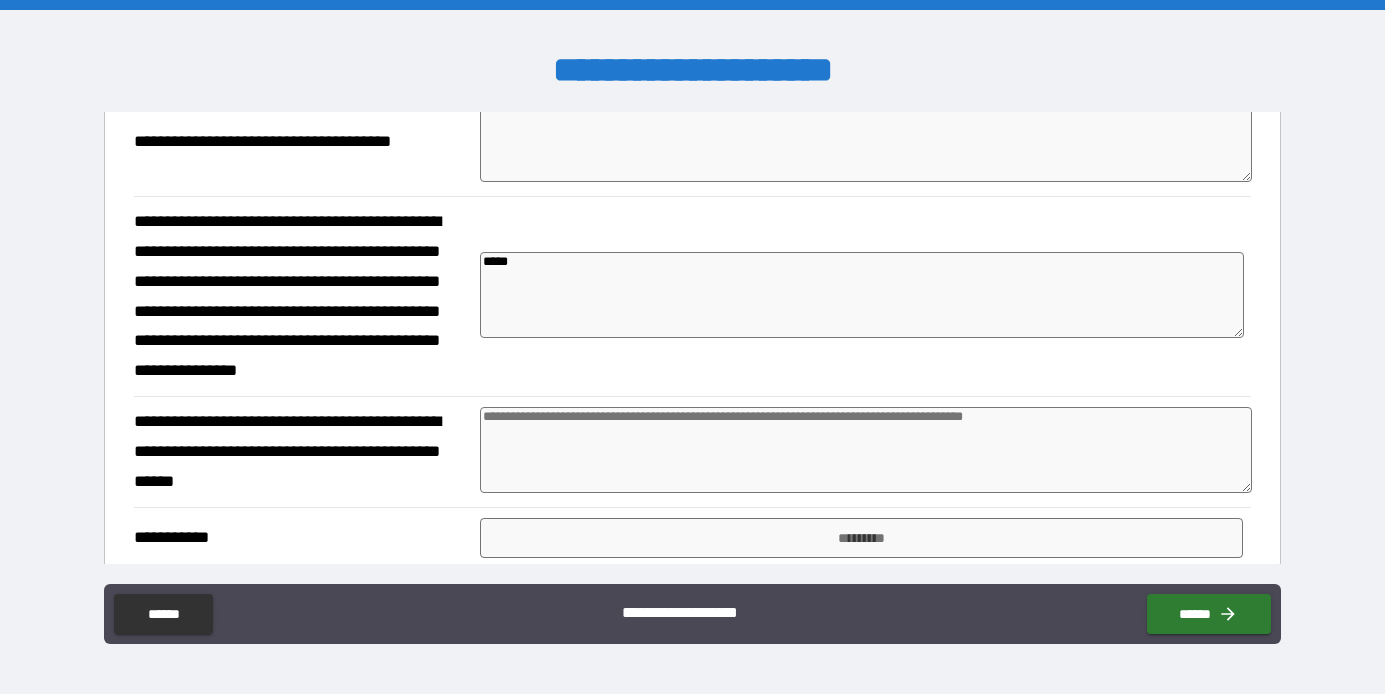 type on "*" 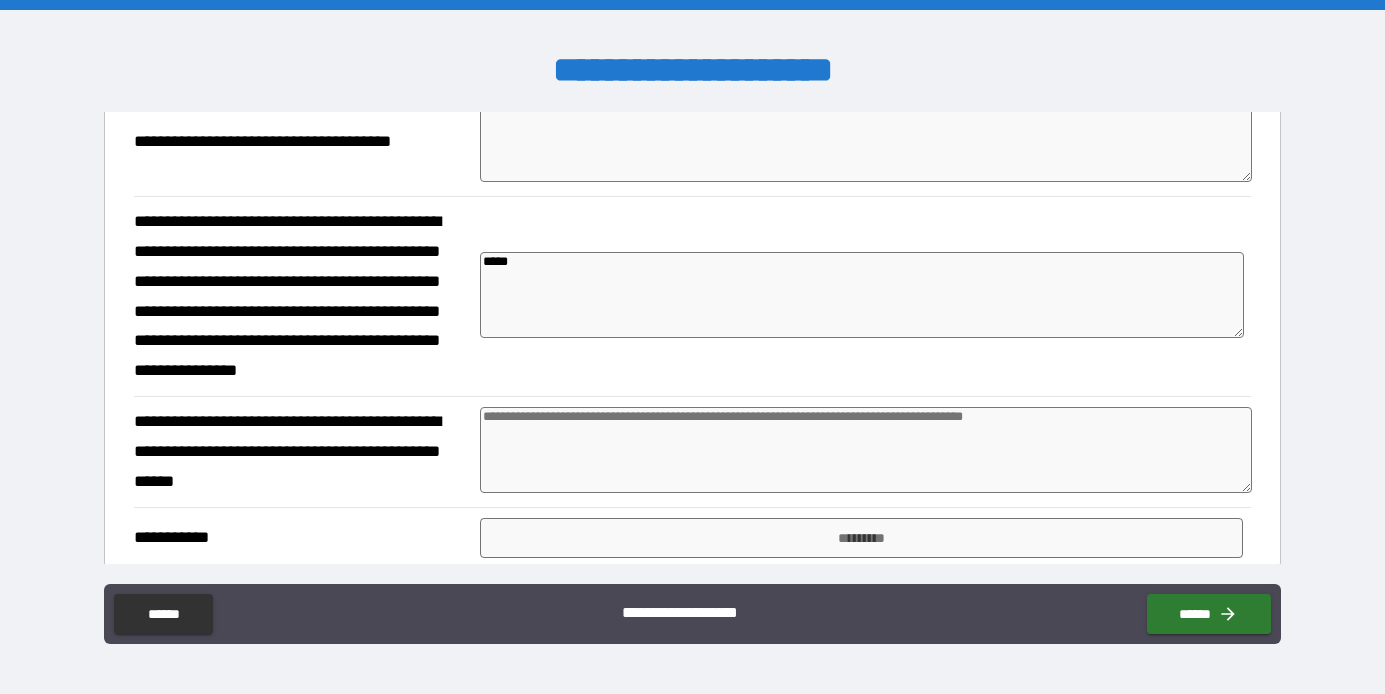type on "*" 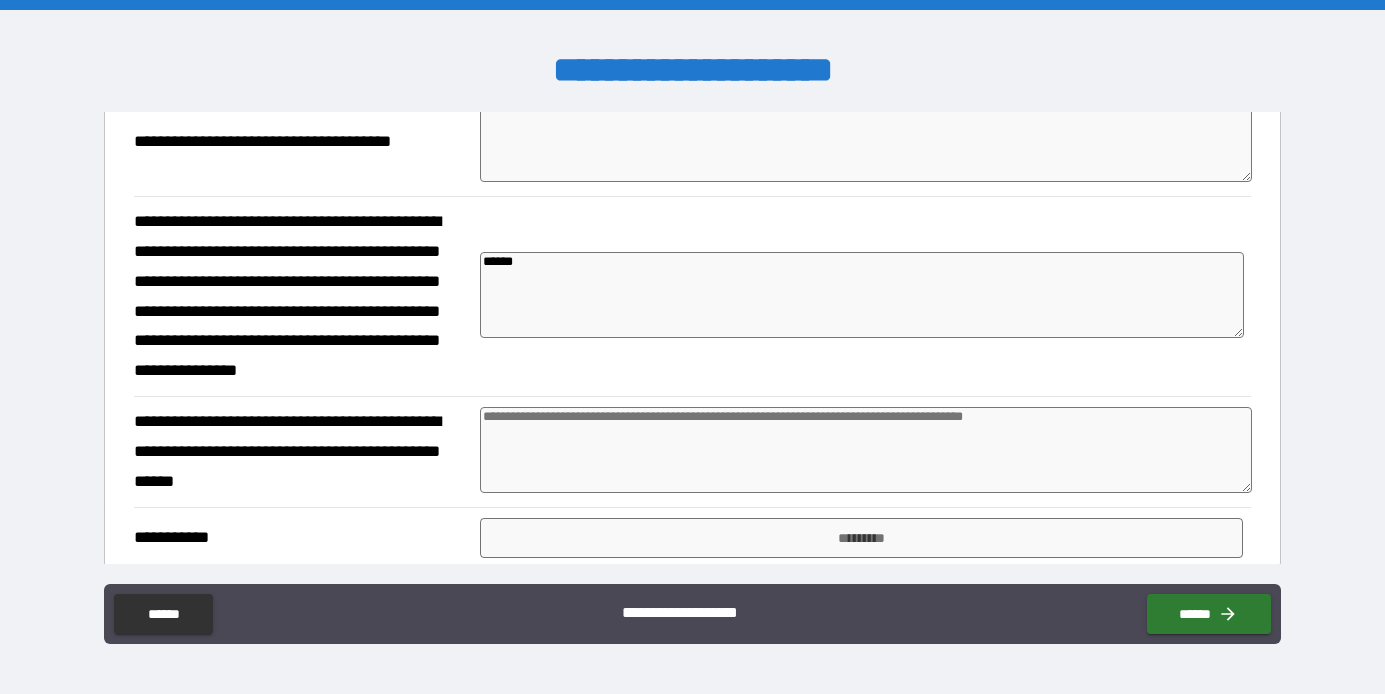 type on "*" 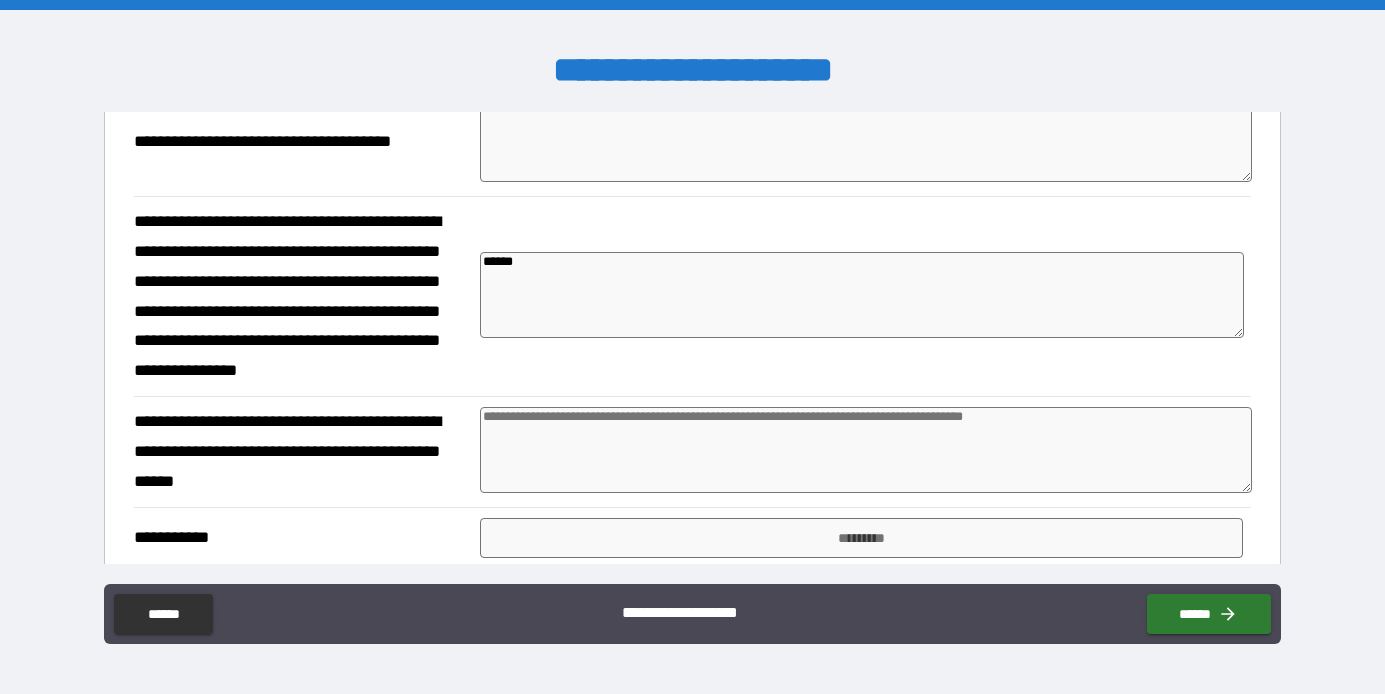type on "*" 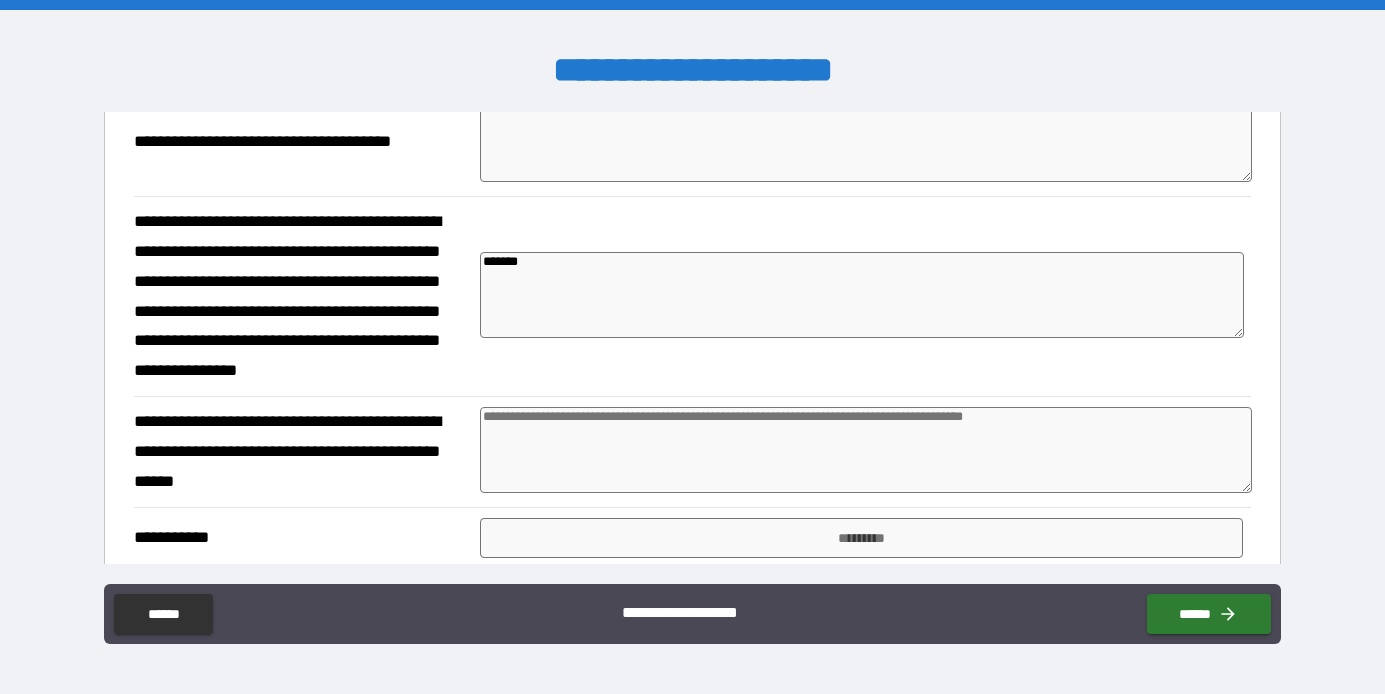 type on "*" 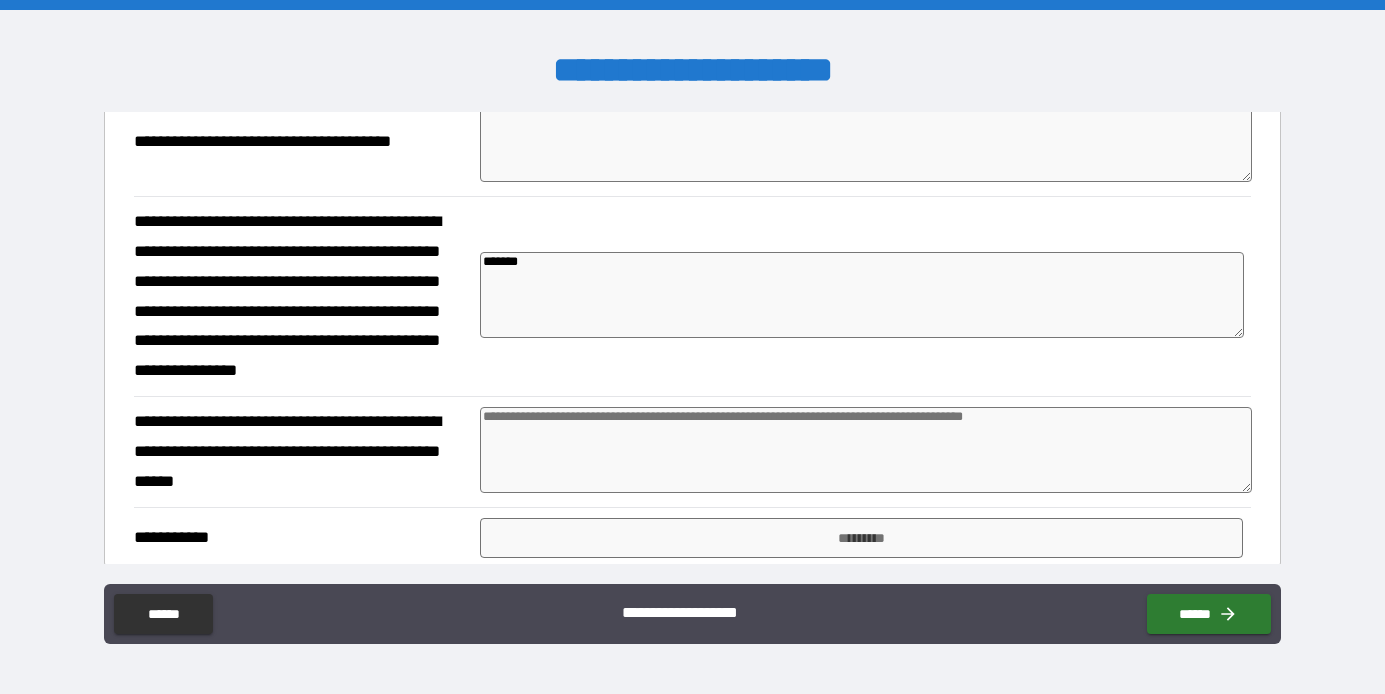 type on "********" 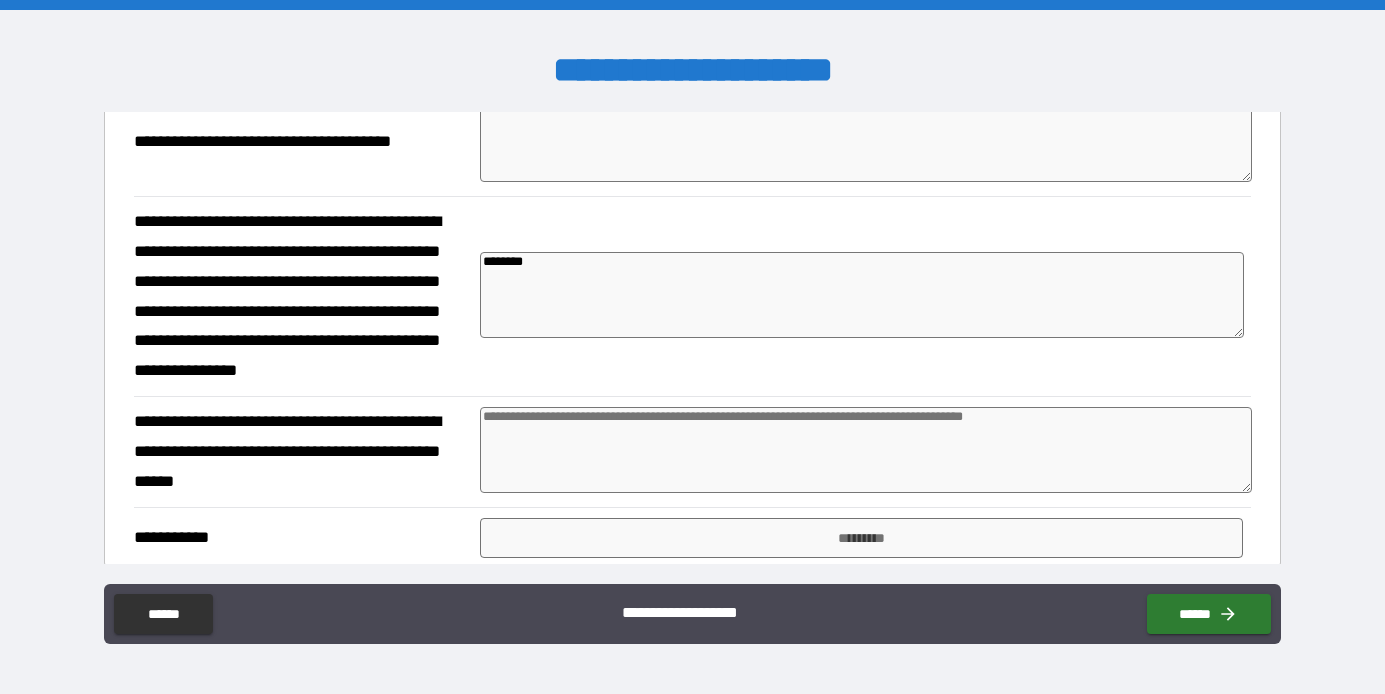type on "*" 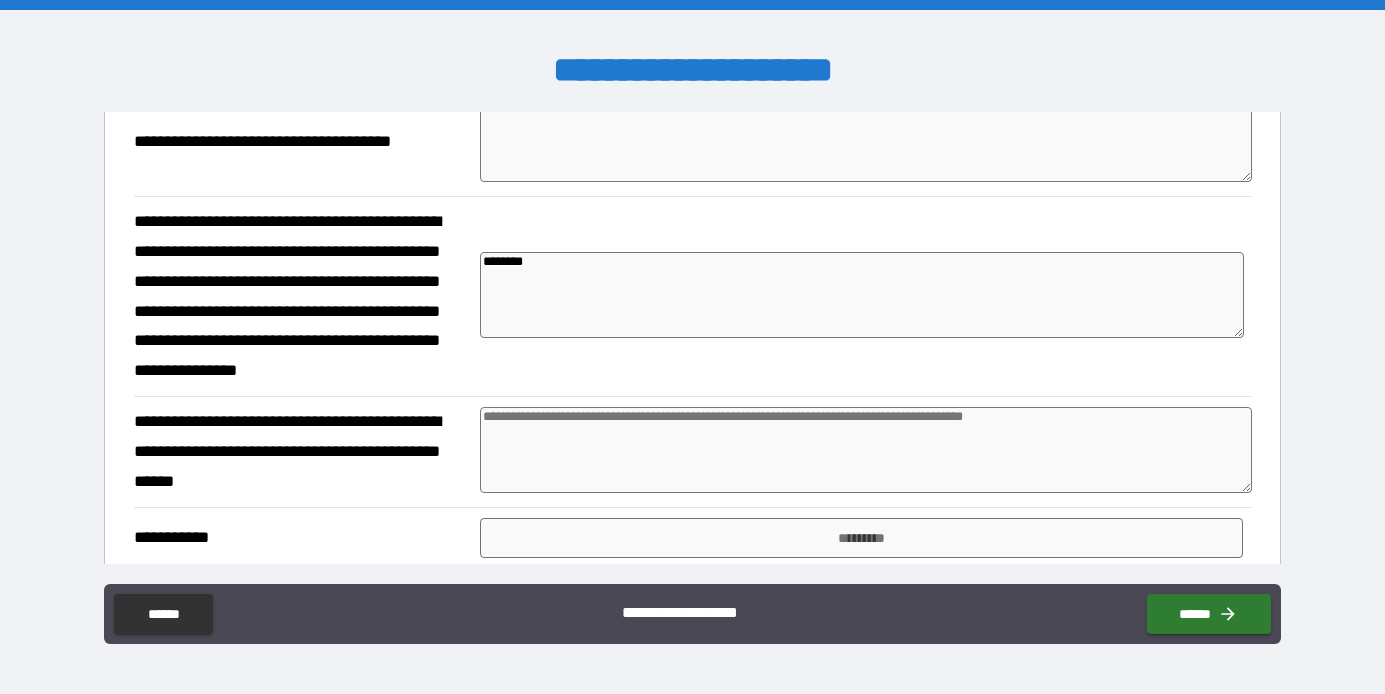 type on "*" 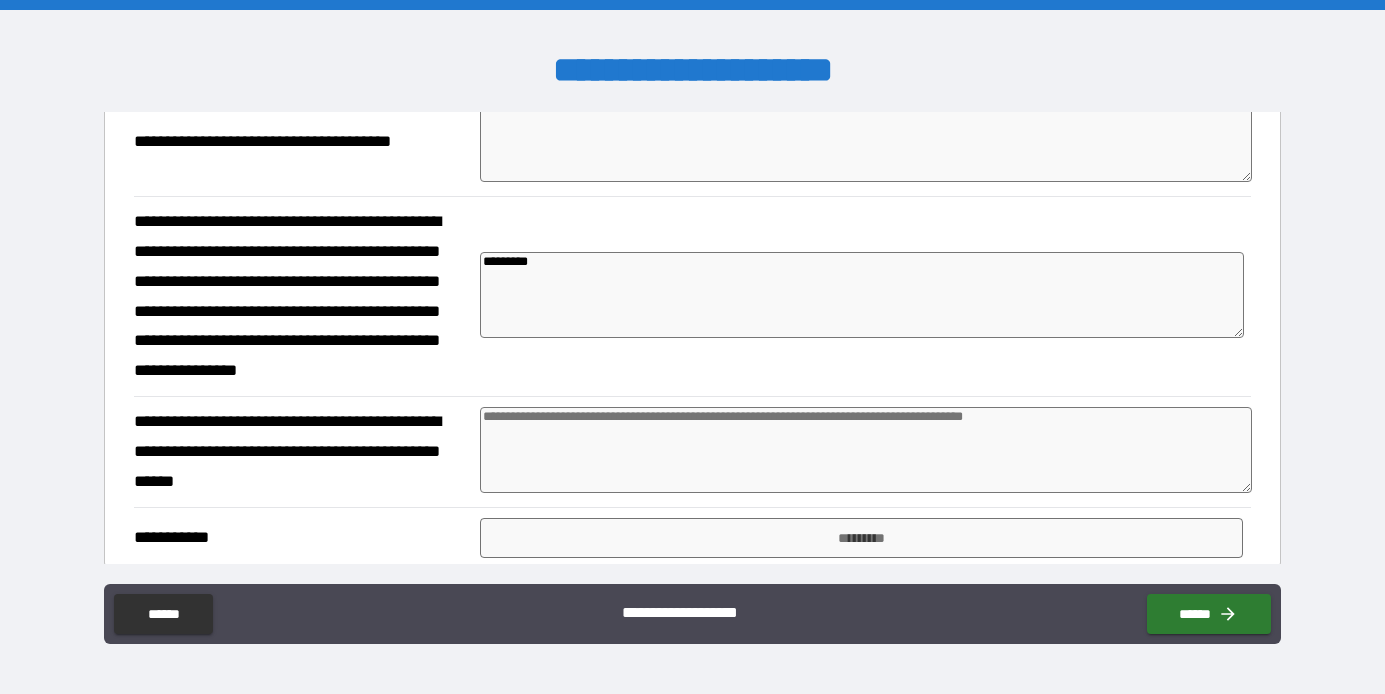 type on "*" 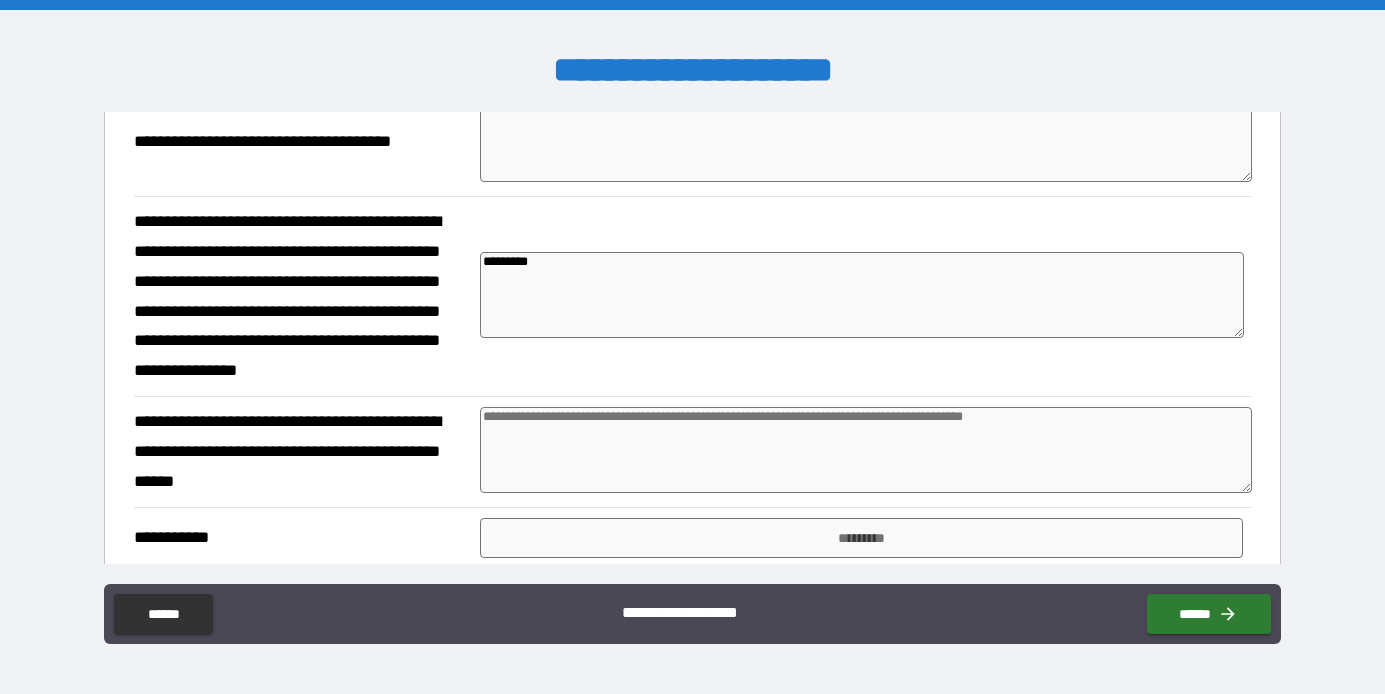 type on "*********" 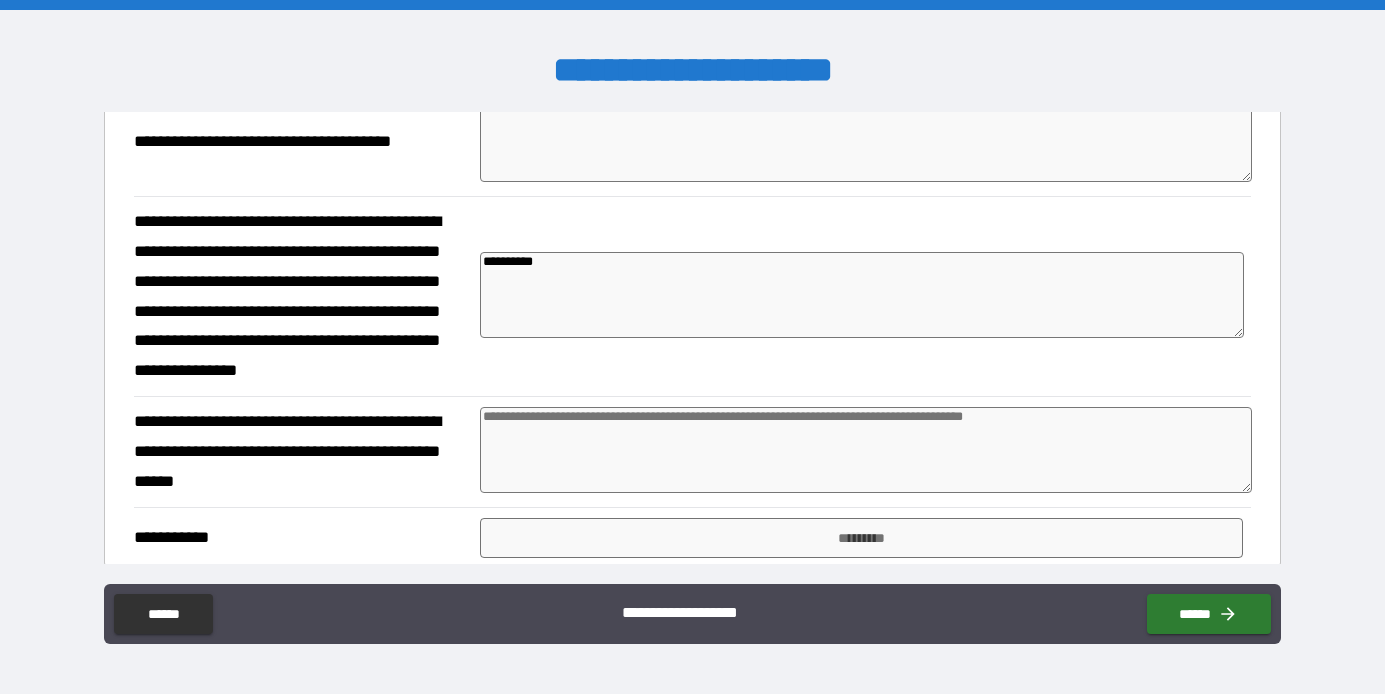 type on "*" 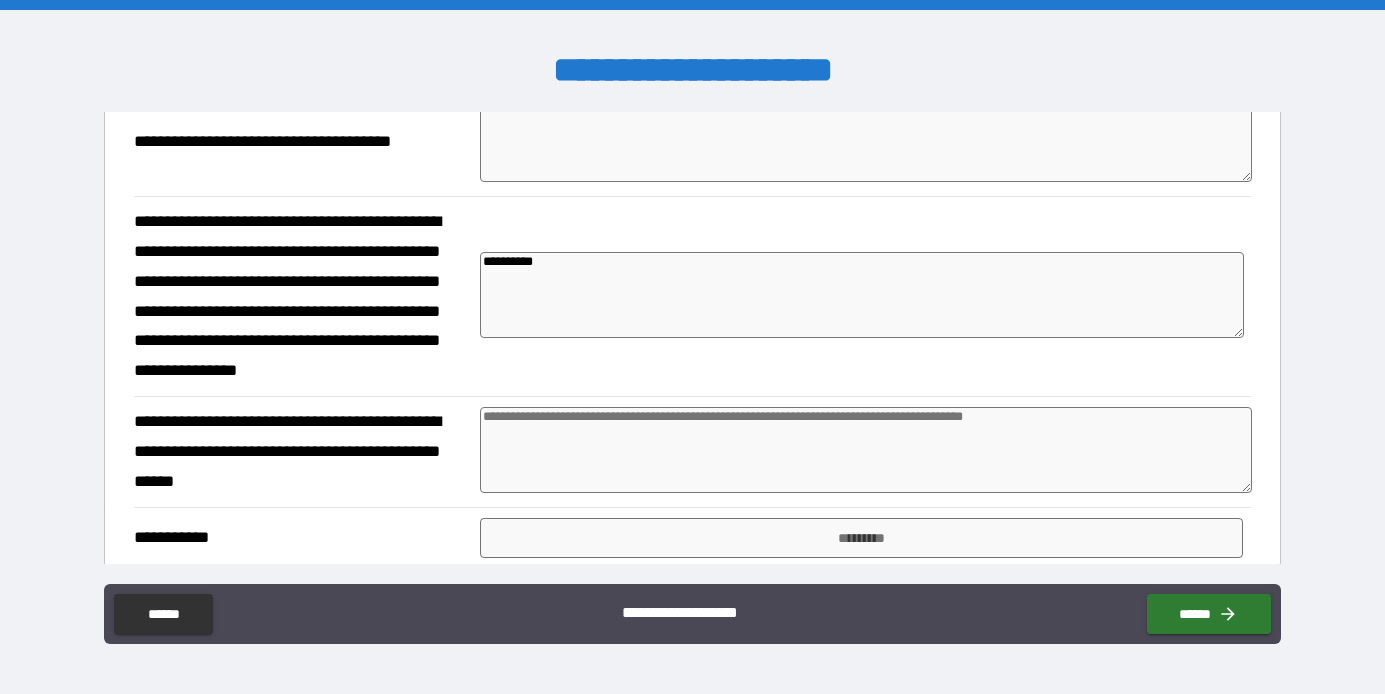 type on "*" 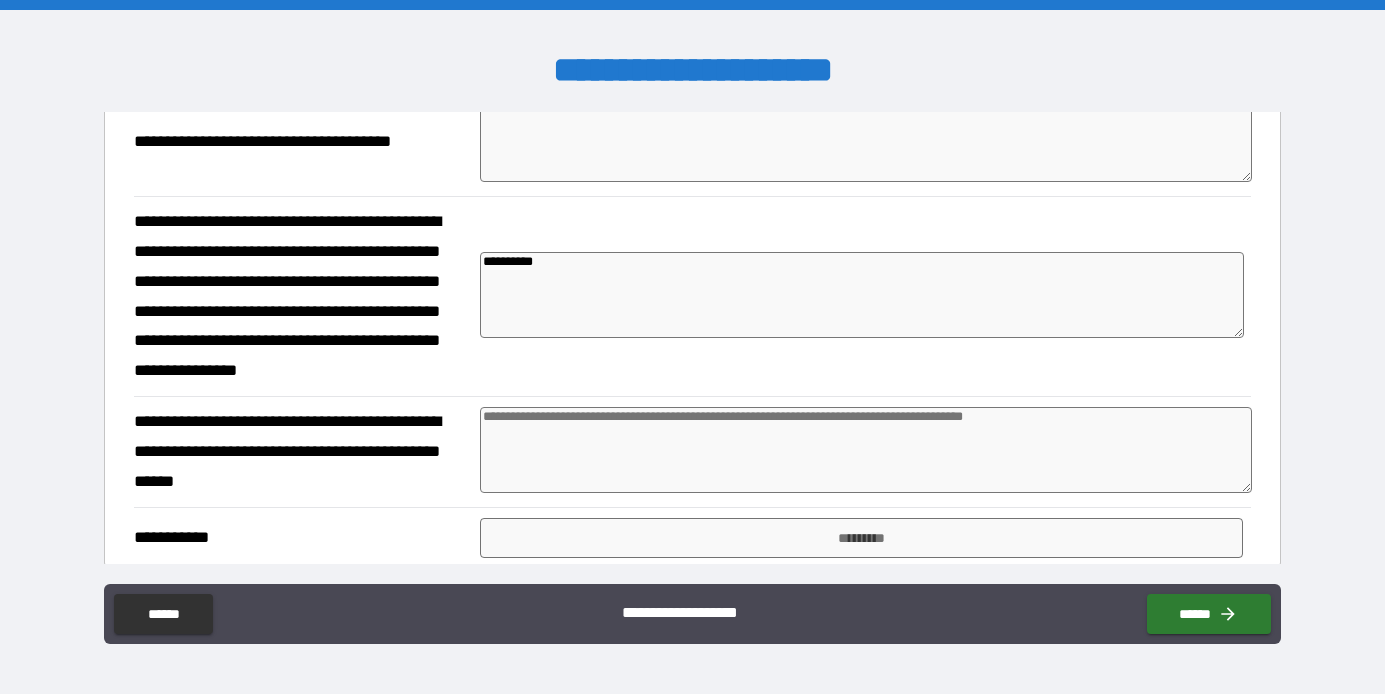 type on "**********" 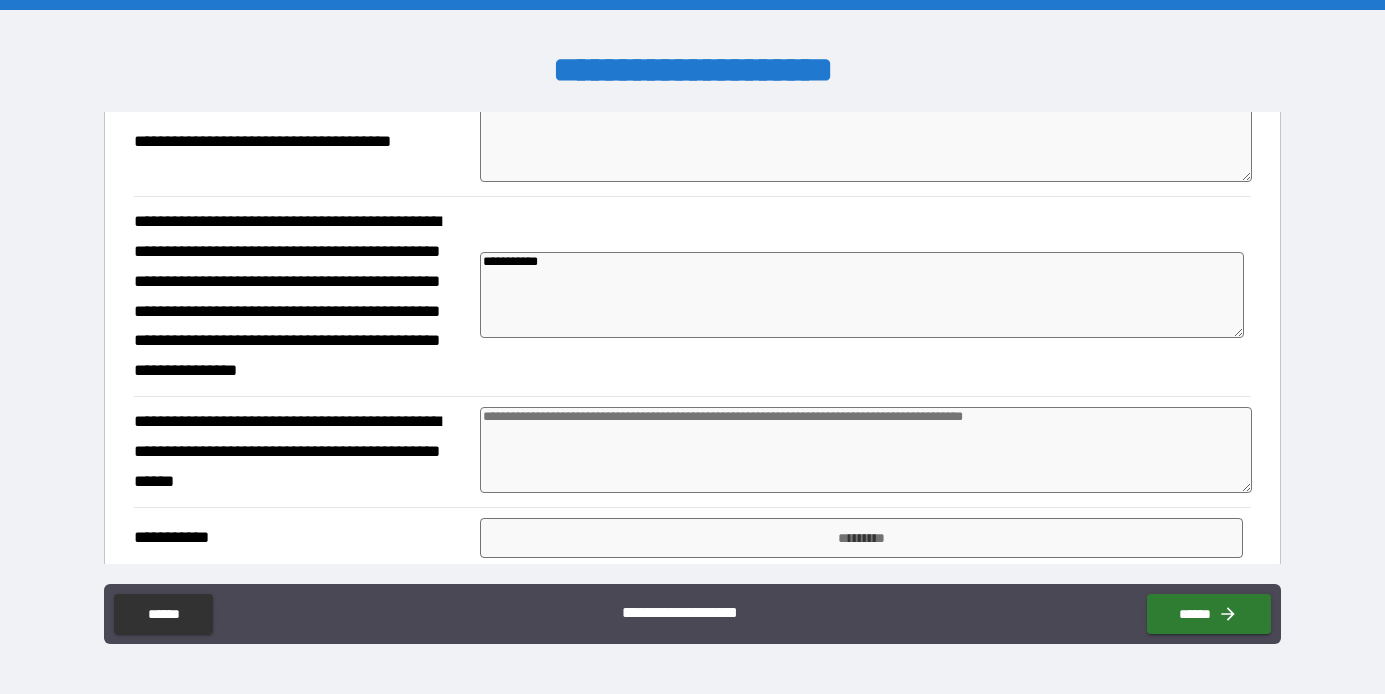 type on "*" 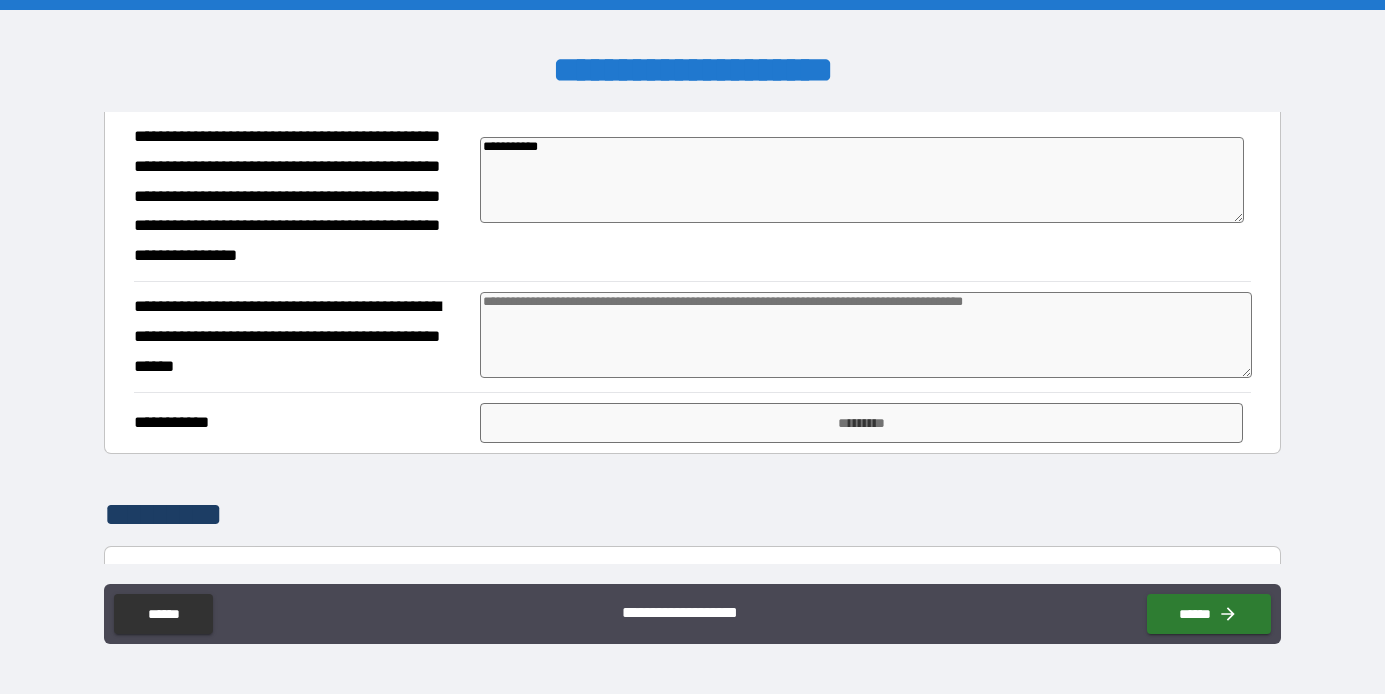 scroll, scrollTop: 467, scrollLeft: 0, axis: vertical 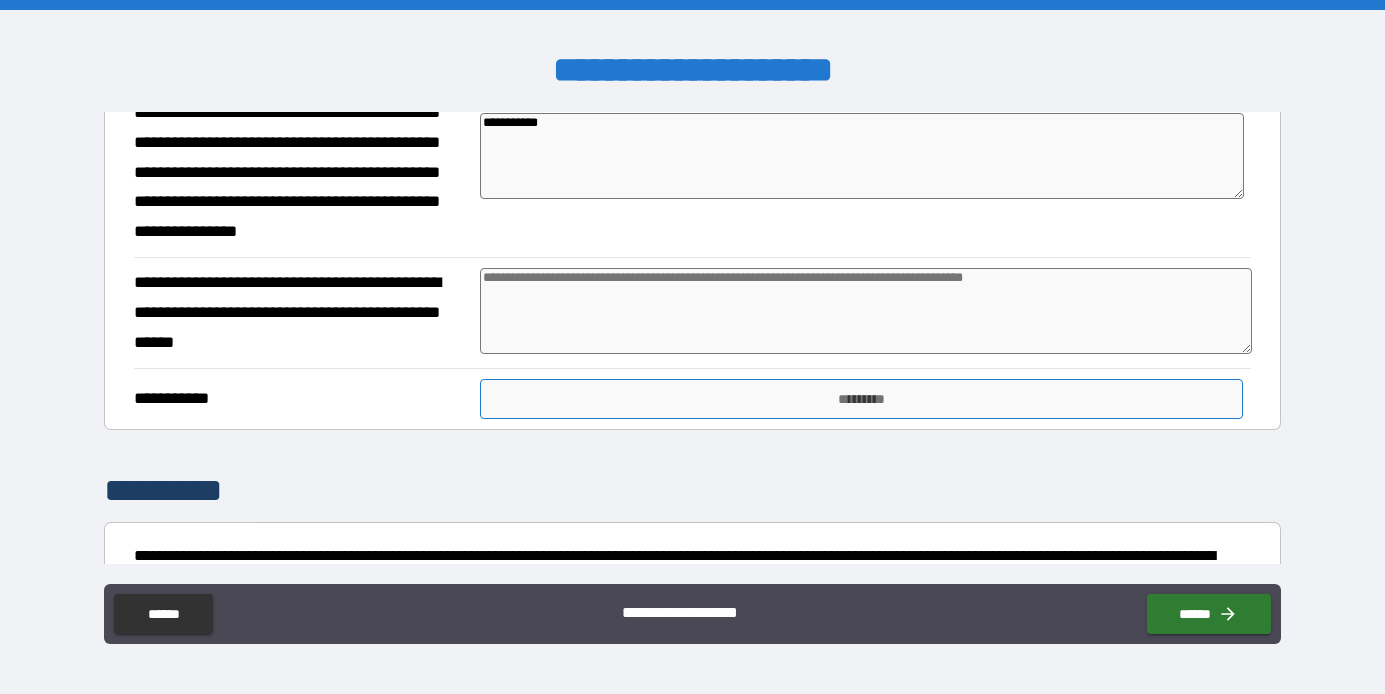 type on "**********" 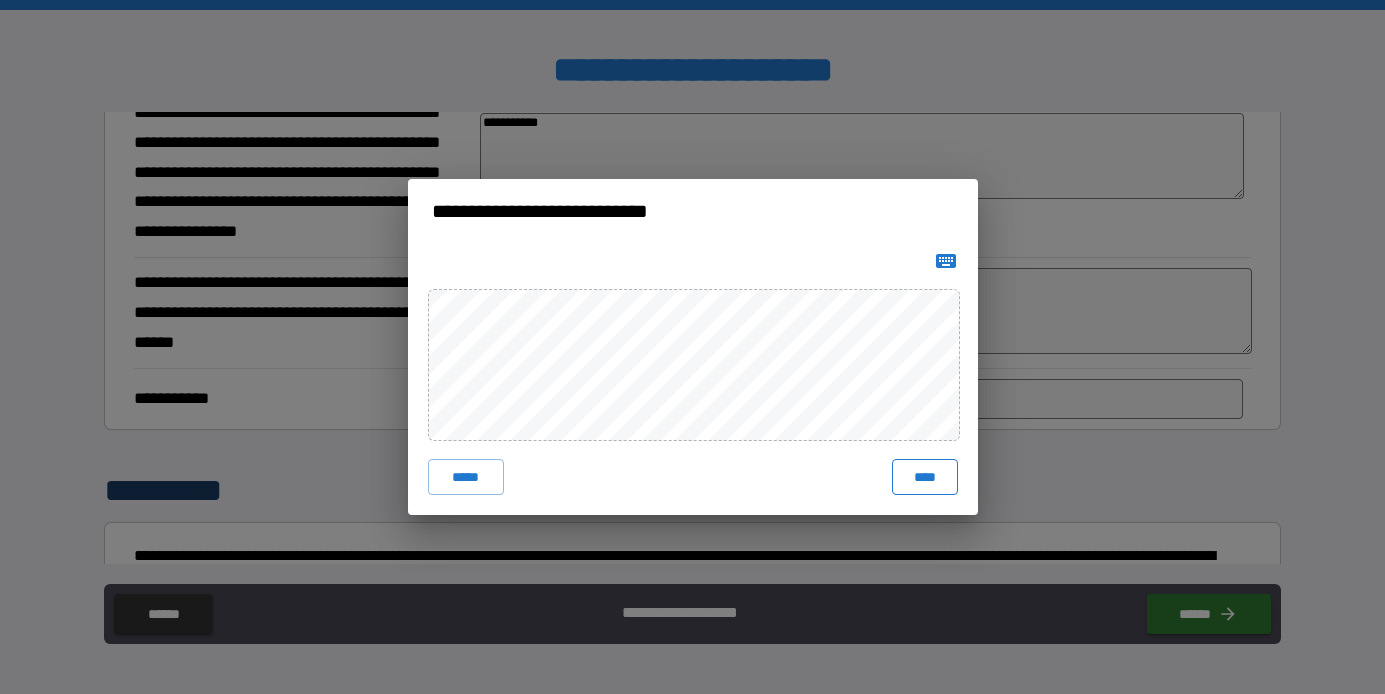 click on "****" at bounding box center [925, 477] 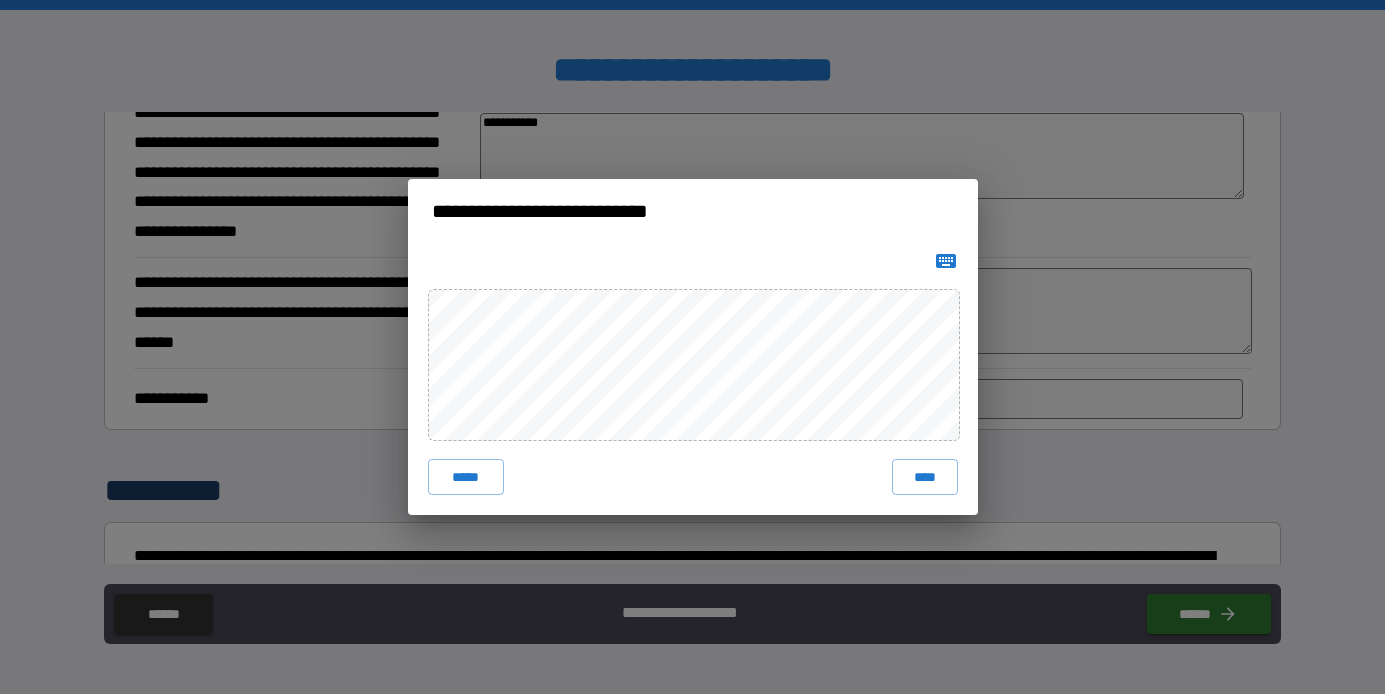 type on "*" 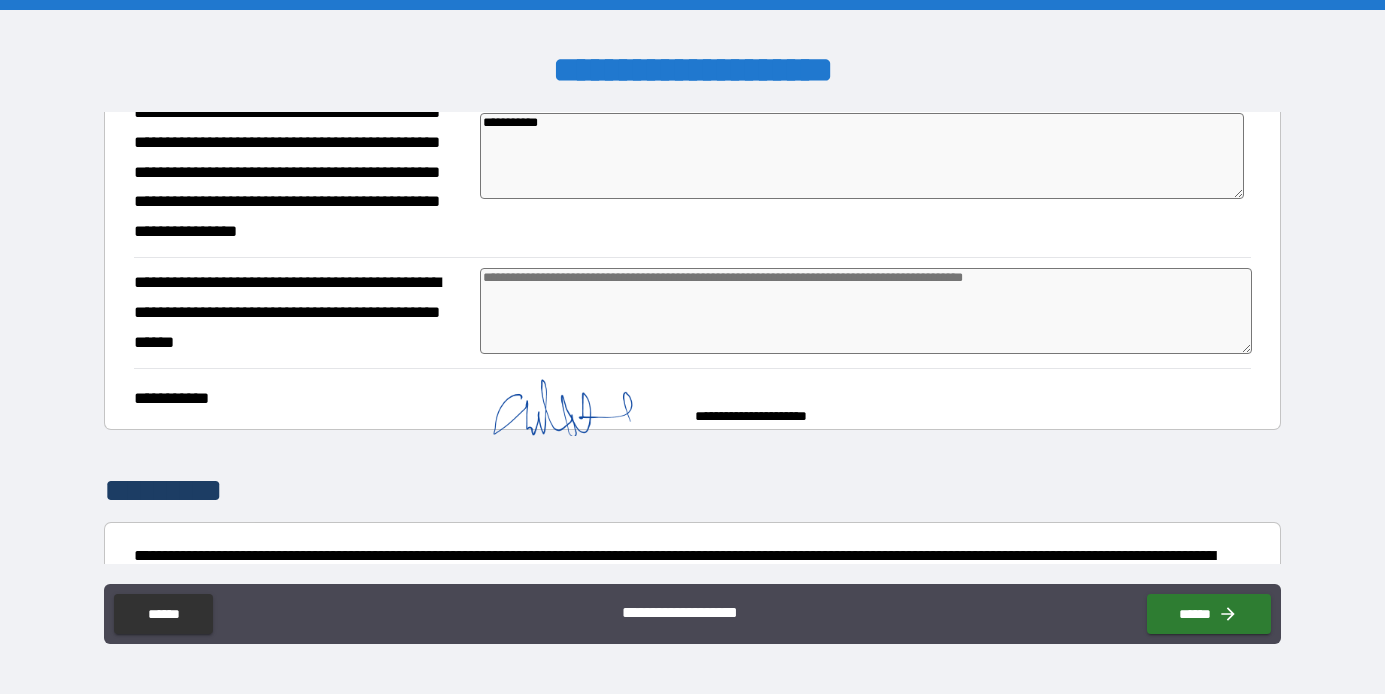 type on "*" 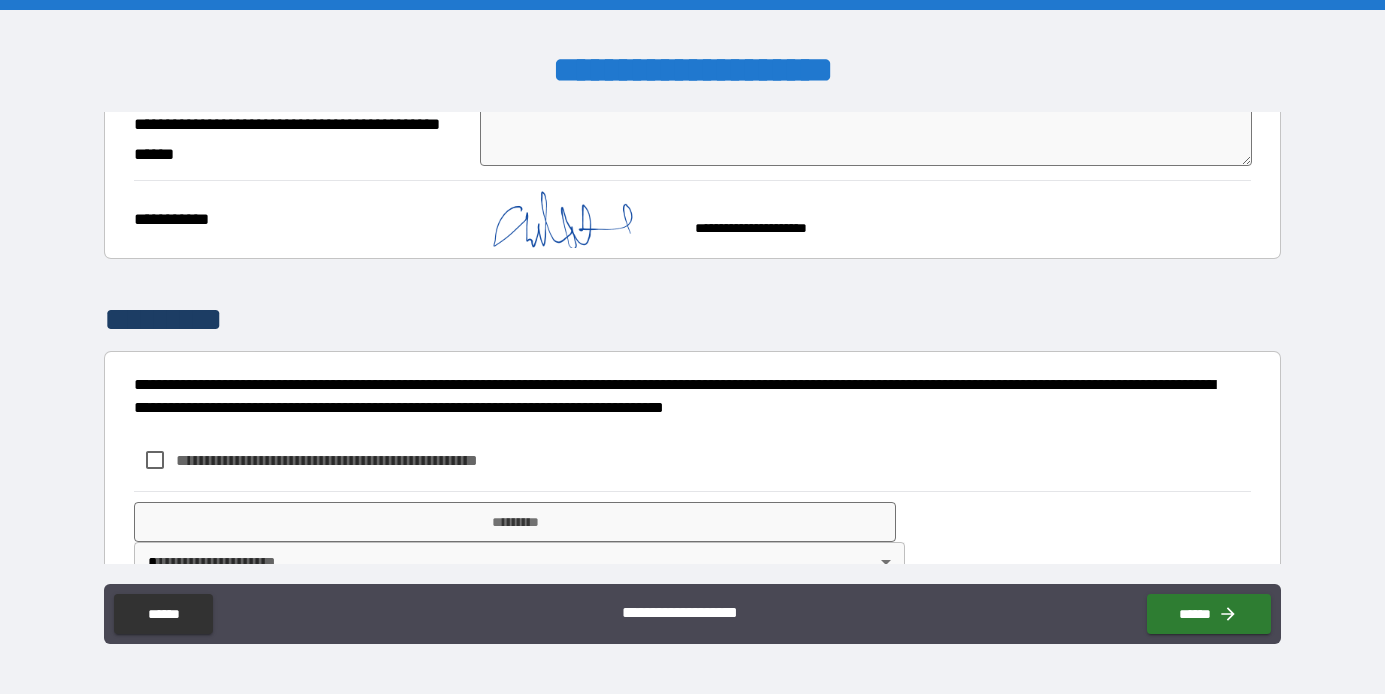scroll, scrollTop: 661, scrollLeft: 0, axis: vertical 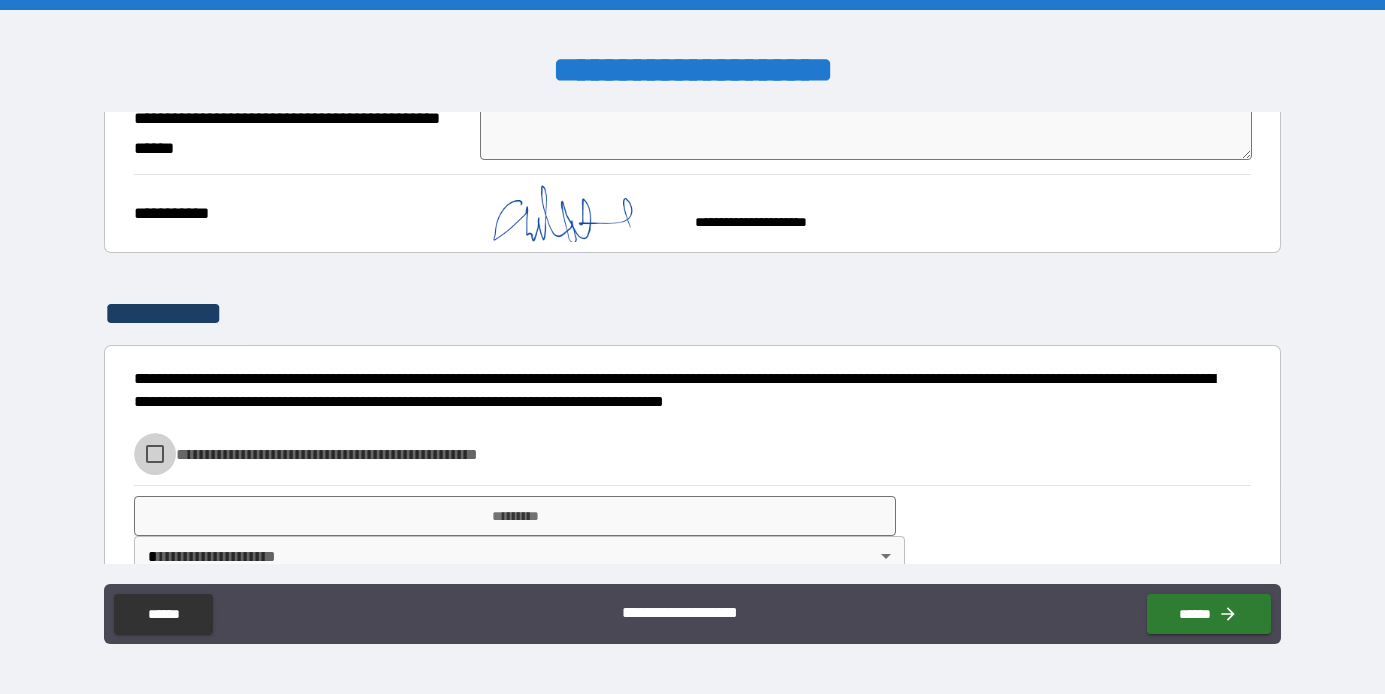 type on "*" 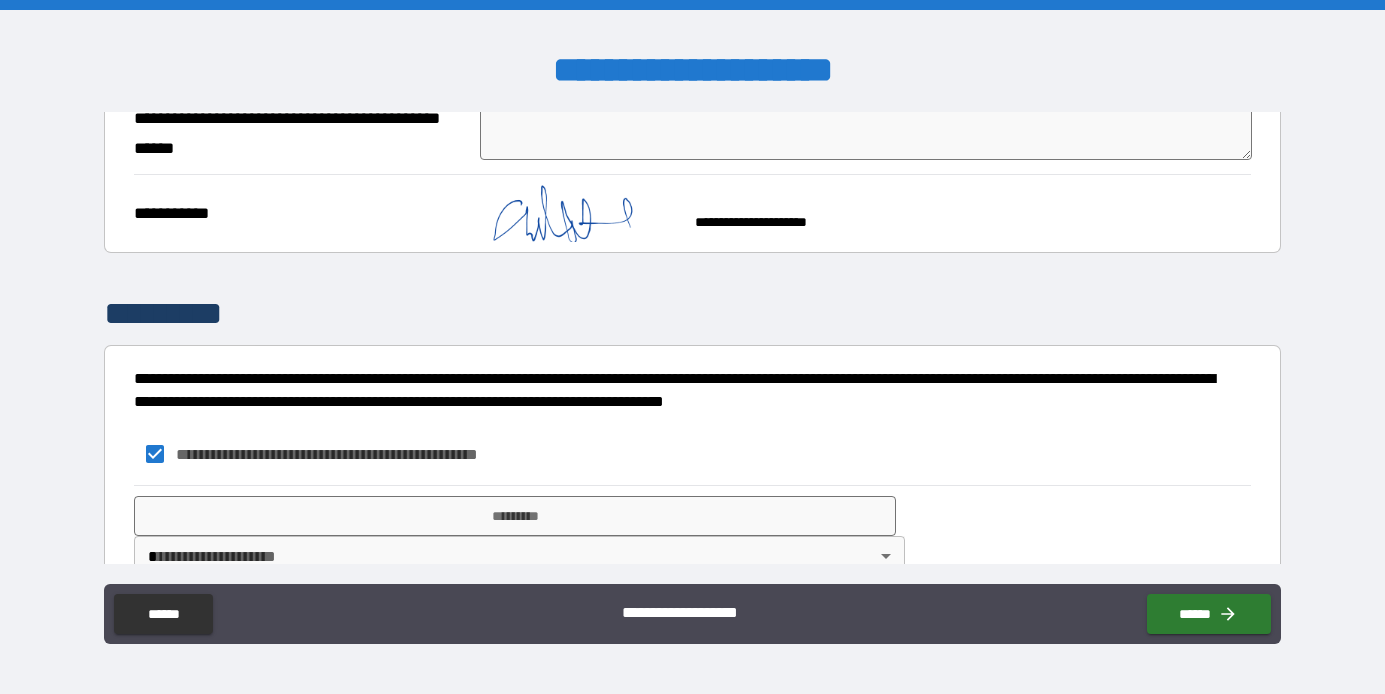 type on "*" 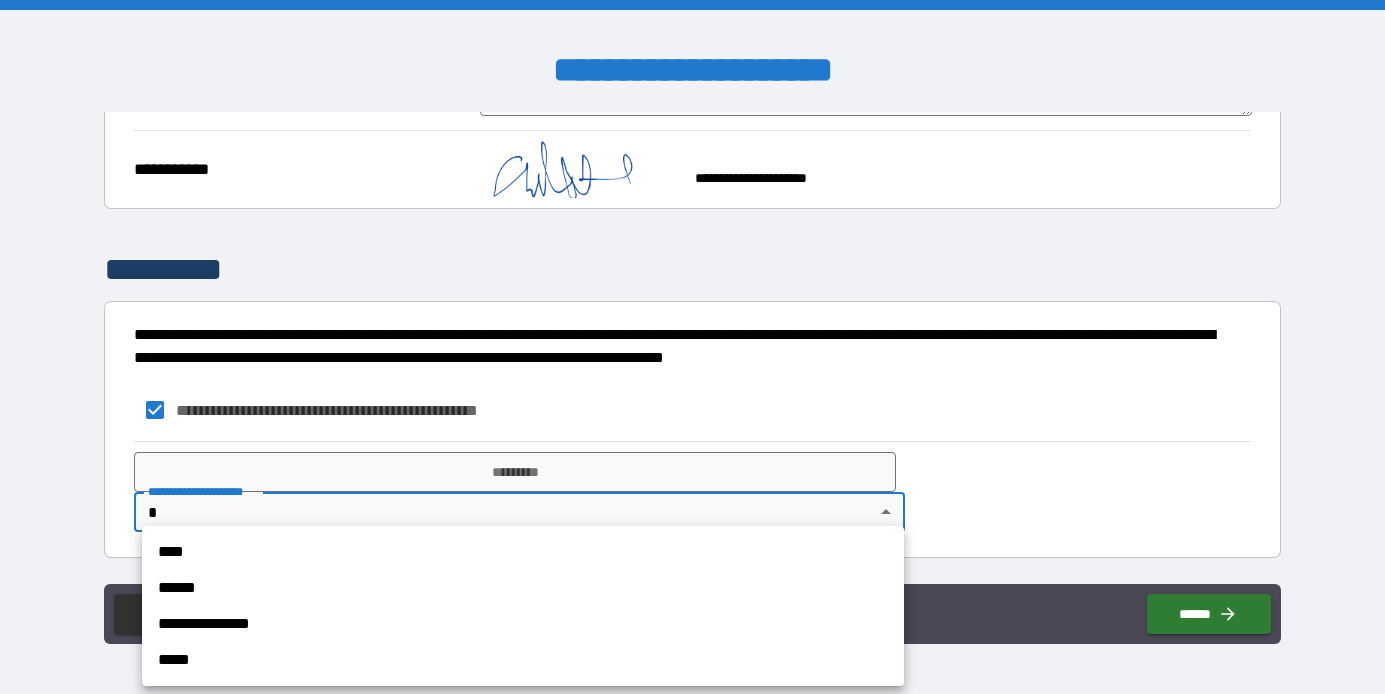 click on "**********" at bounding box center (692, 347) 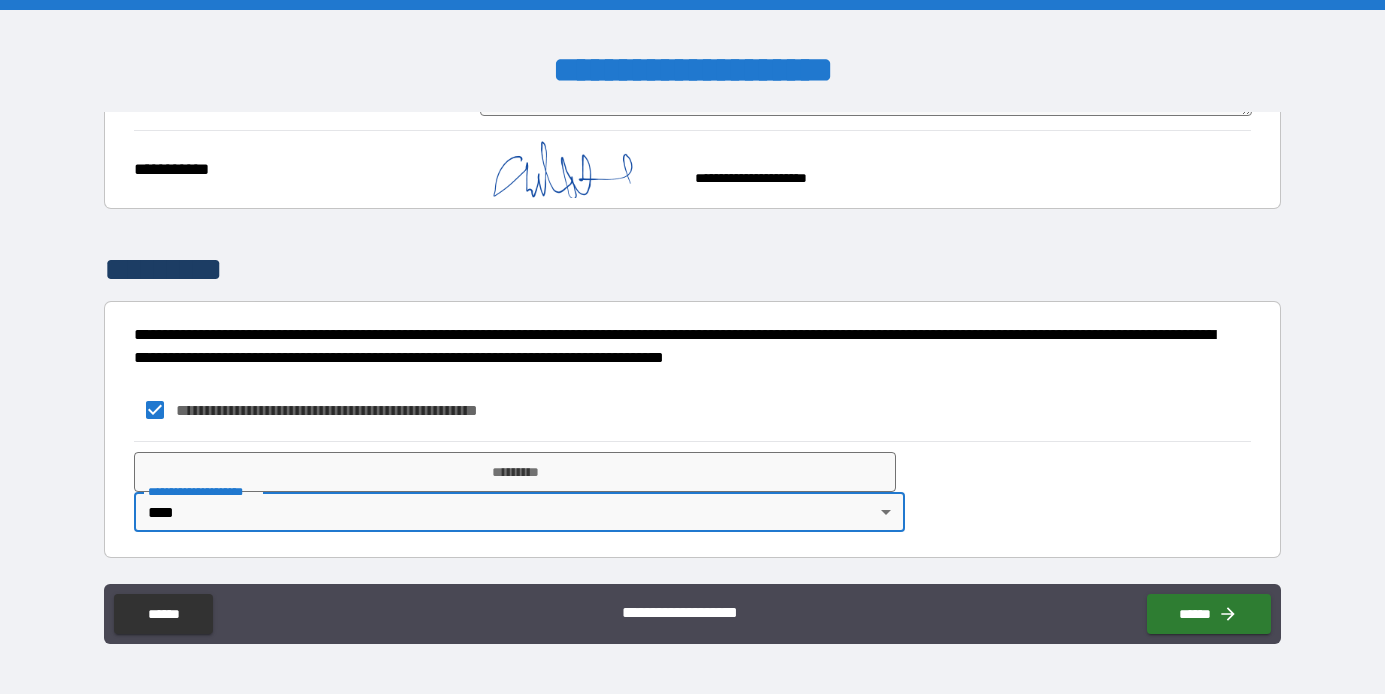 type on "*" 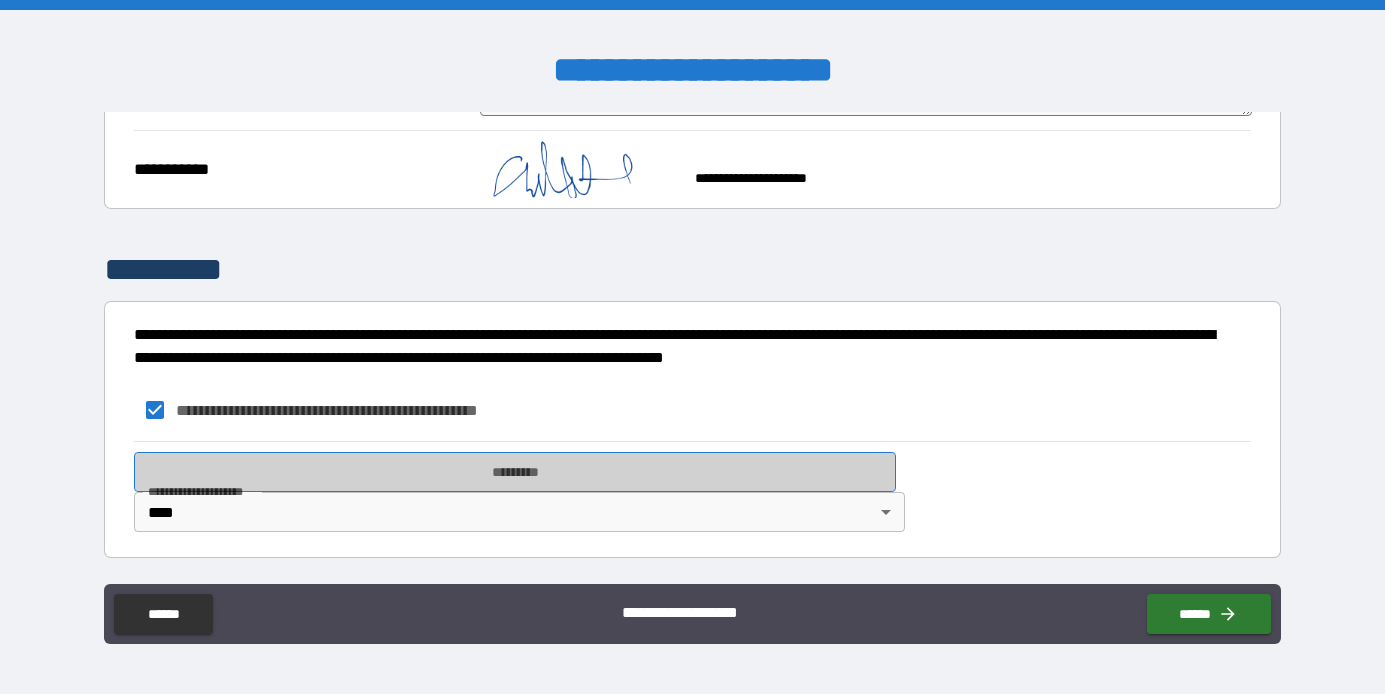 click on "*********" at bounding box center (515, 472) 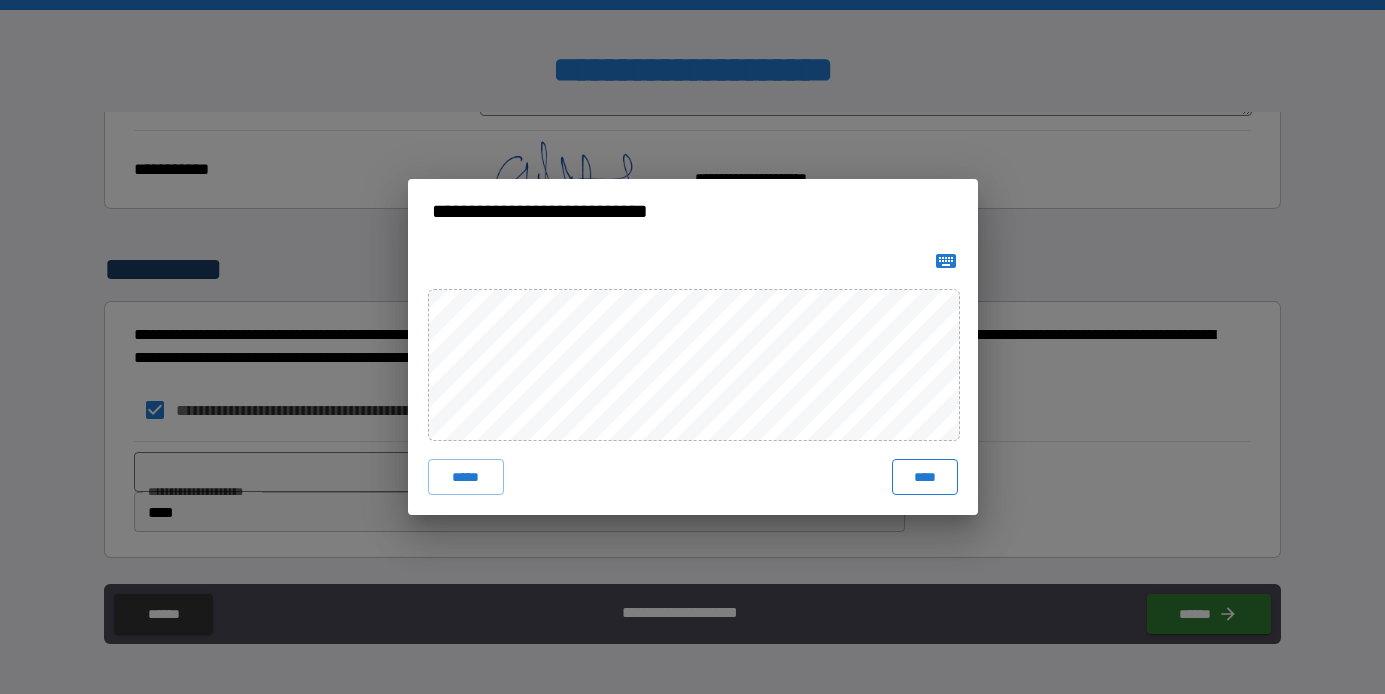 click on "****" at bounding box center (925, 477) 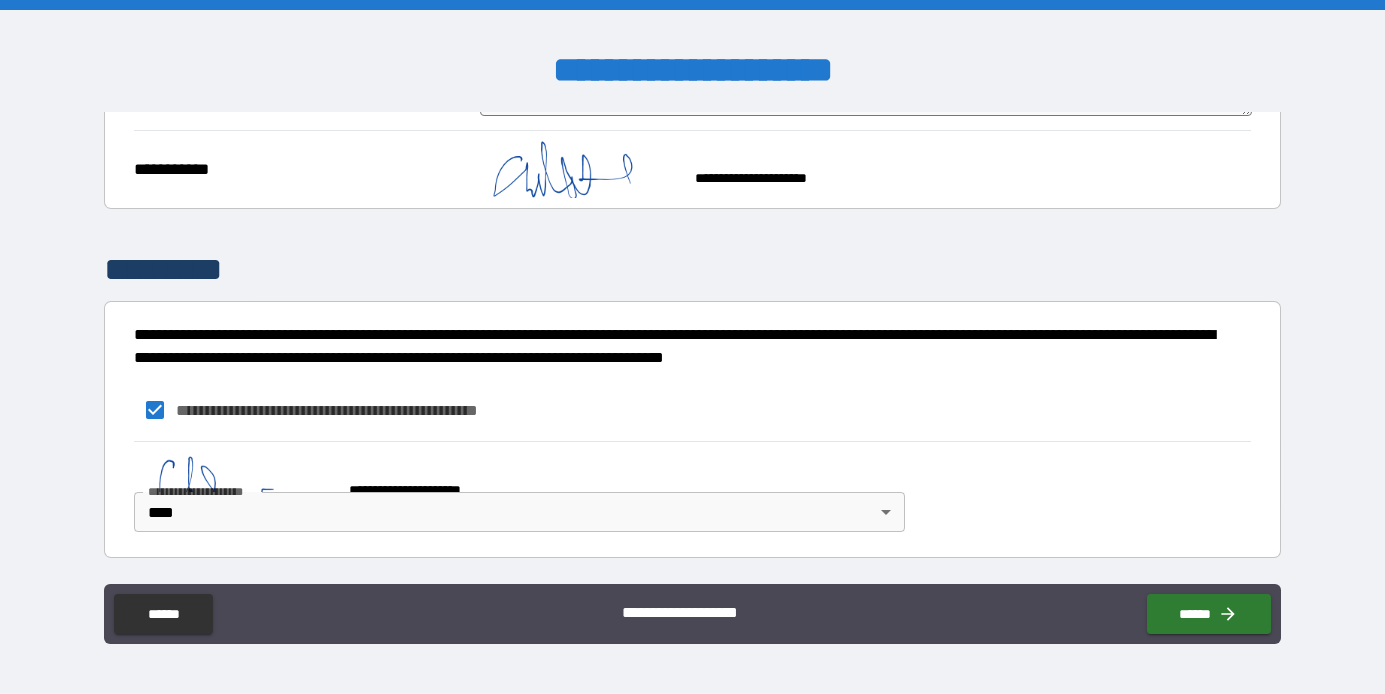 type on "*" 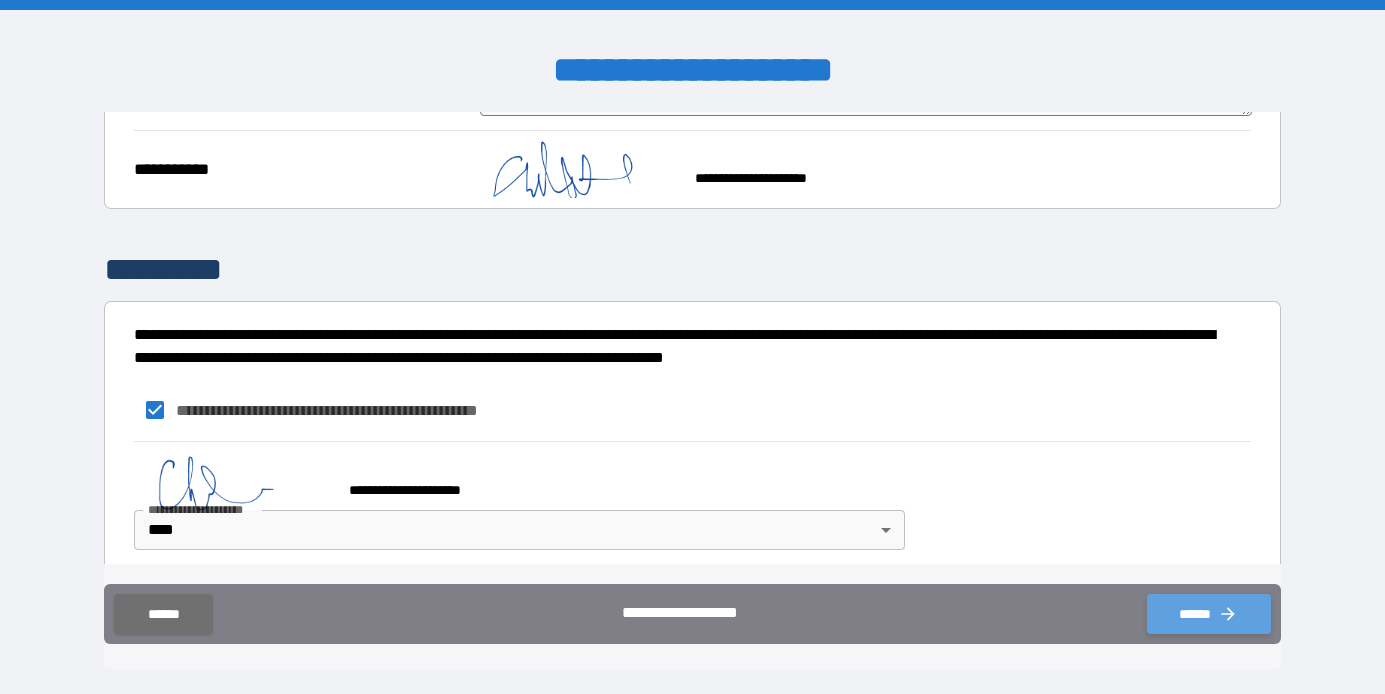 click 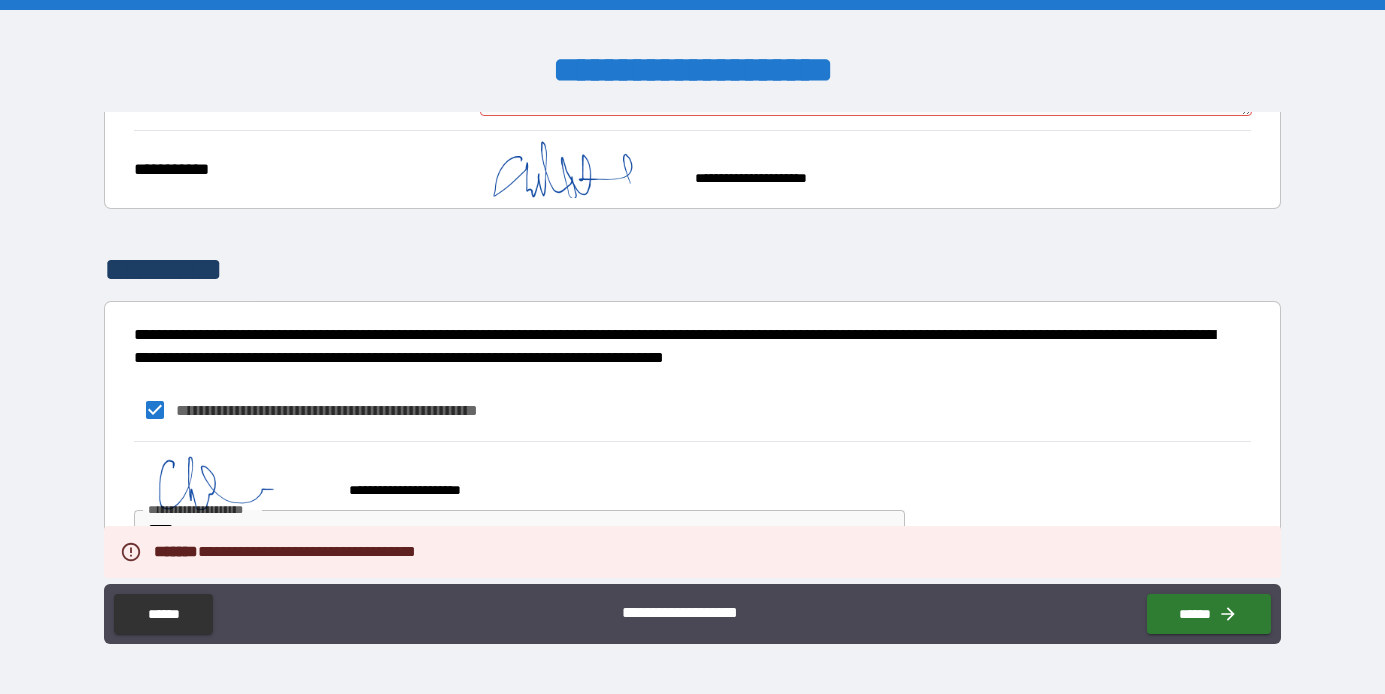 scroll, scrollTop: 722, scrollLeft: 0, axis: vertical 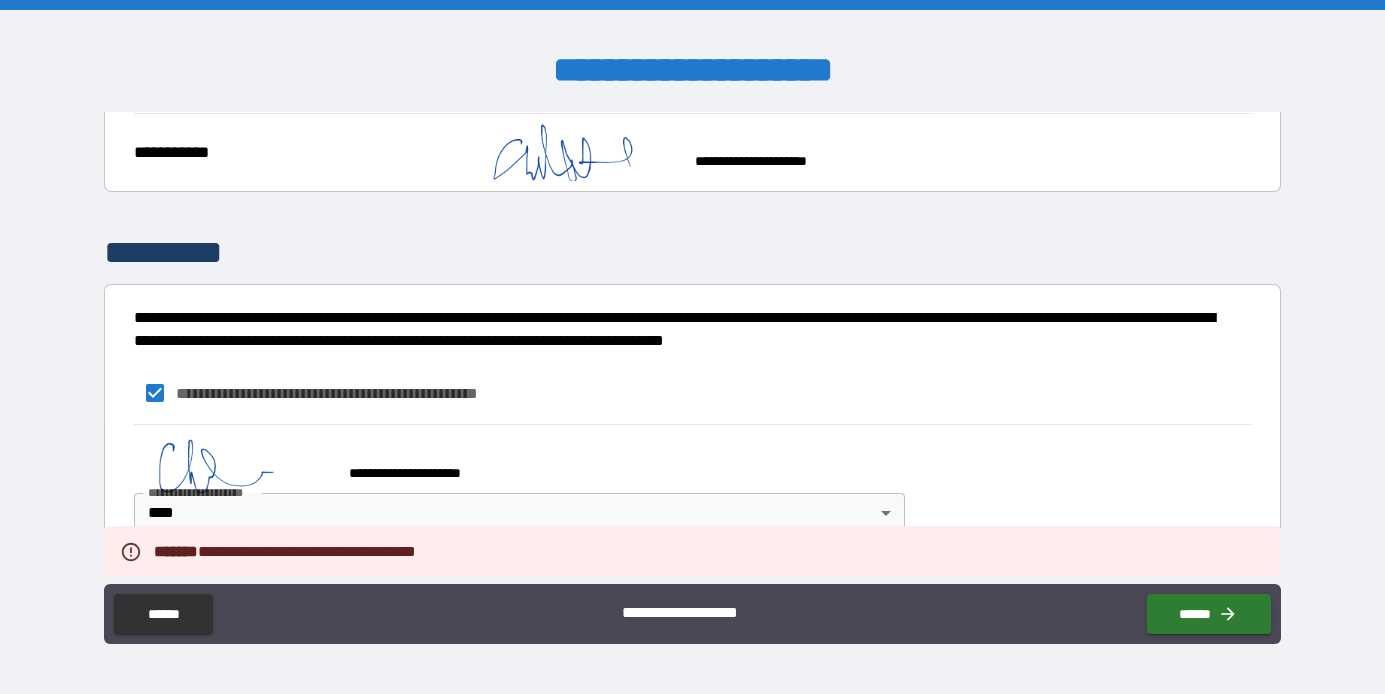 click on "**********" at bounding box center [692, 393] 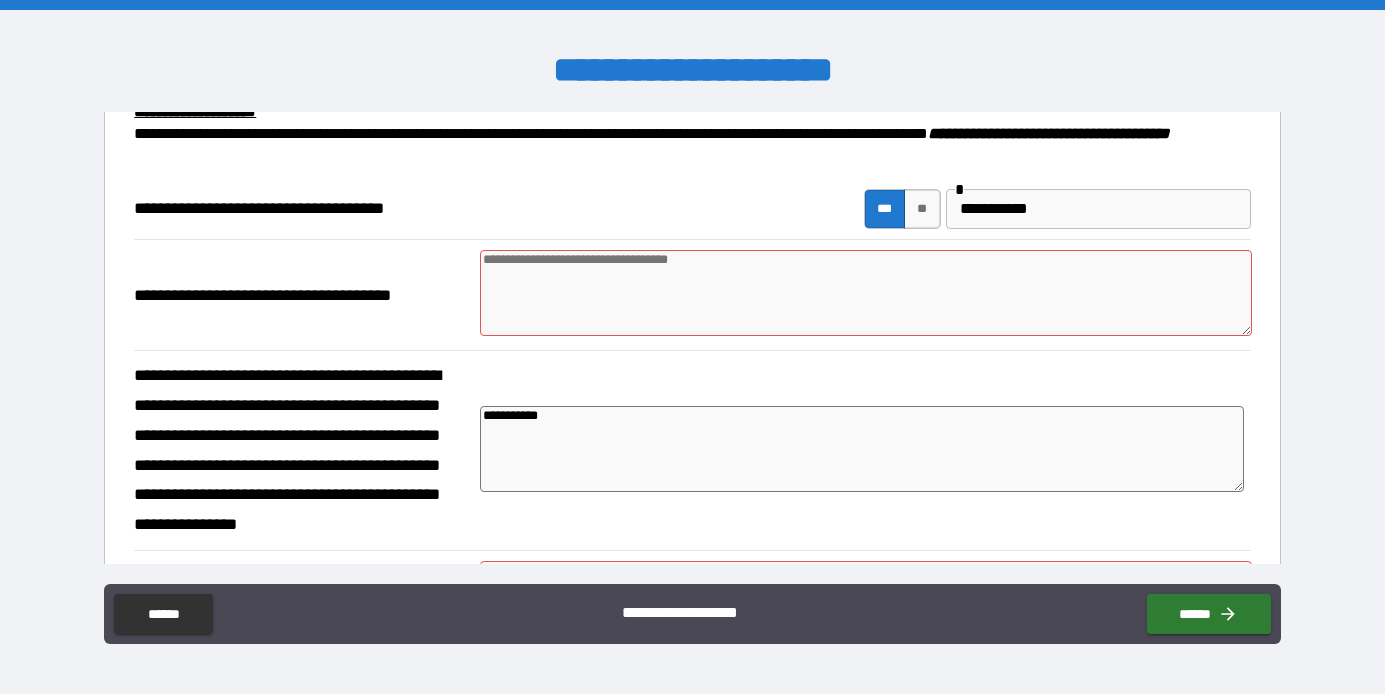 scroll, scrollTop: 168, scrollLeft: 0, axis: vertical 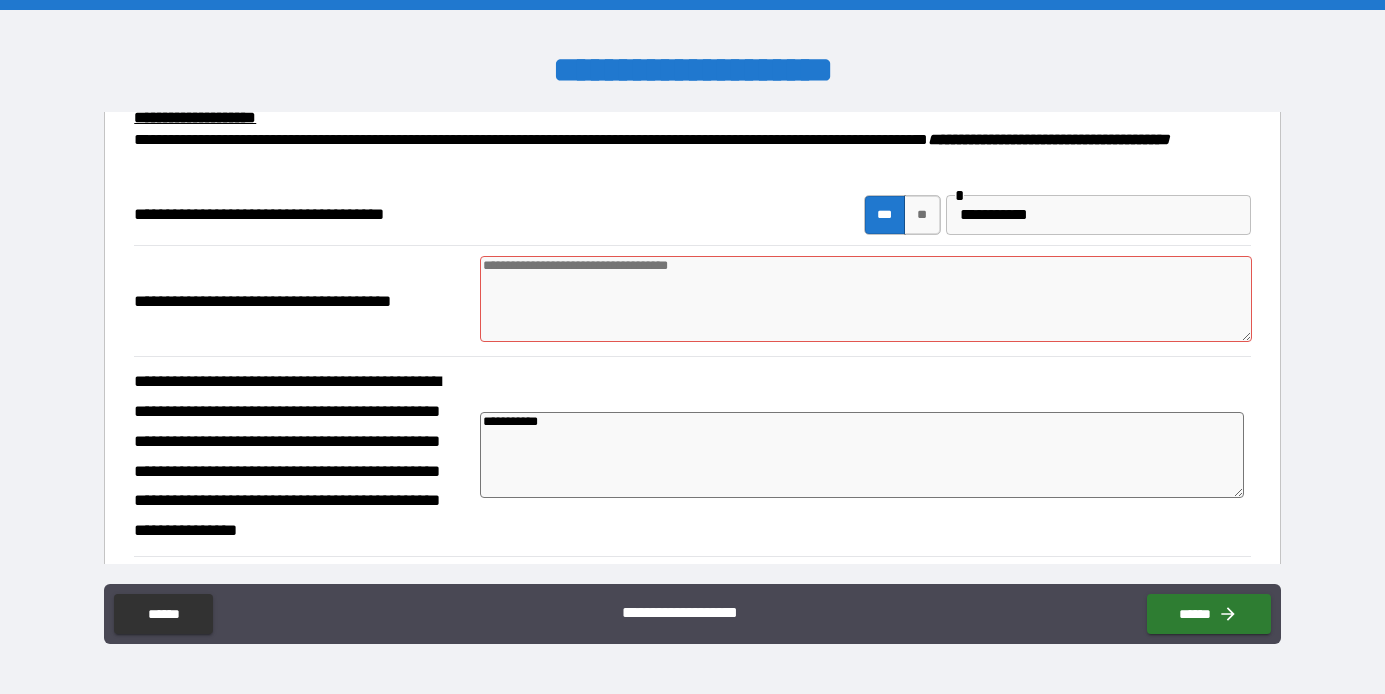 click at bounding box center [865, 299] 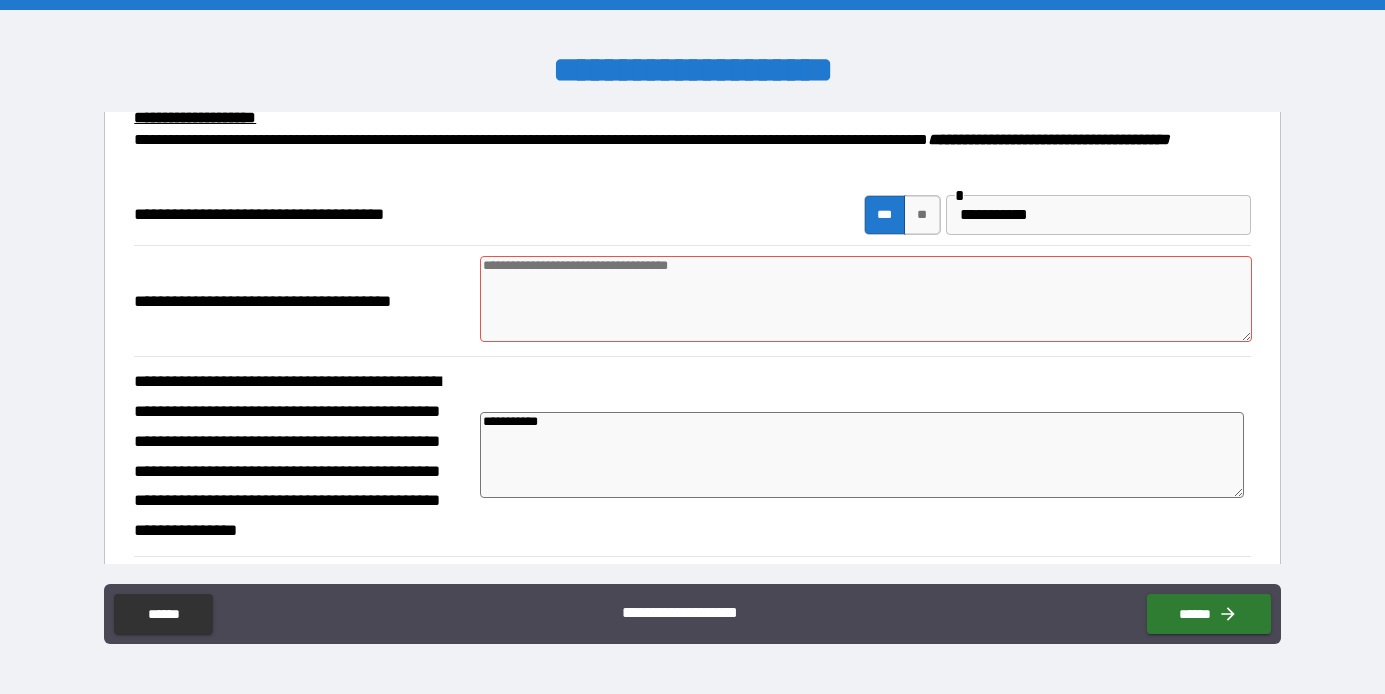 type on "*" 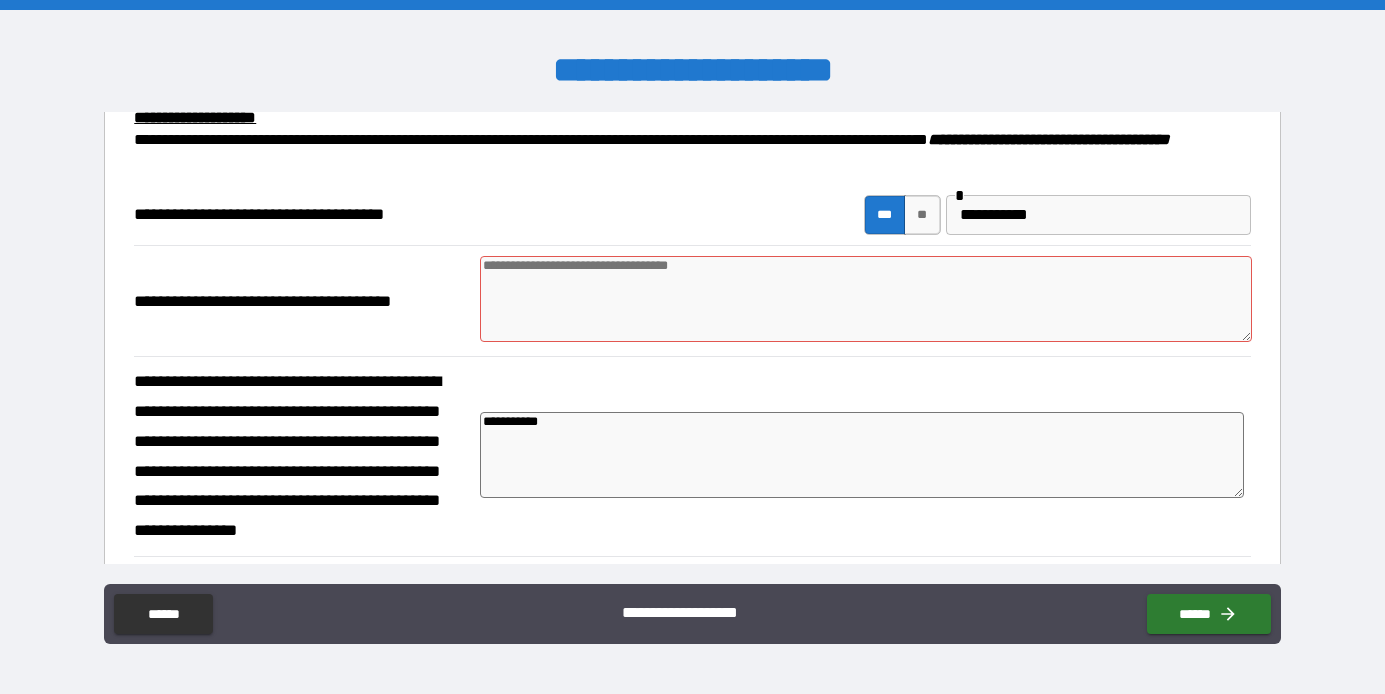 type on "*" 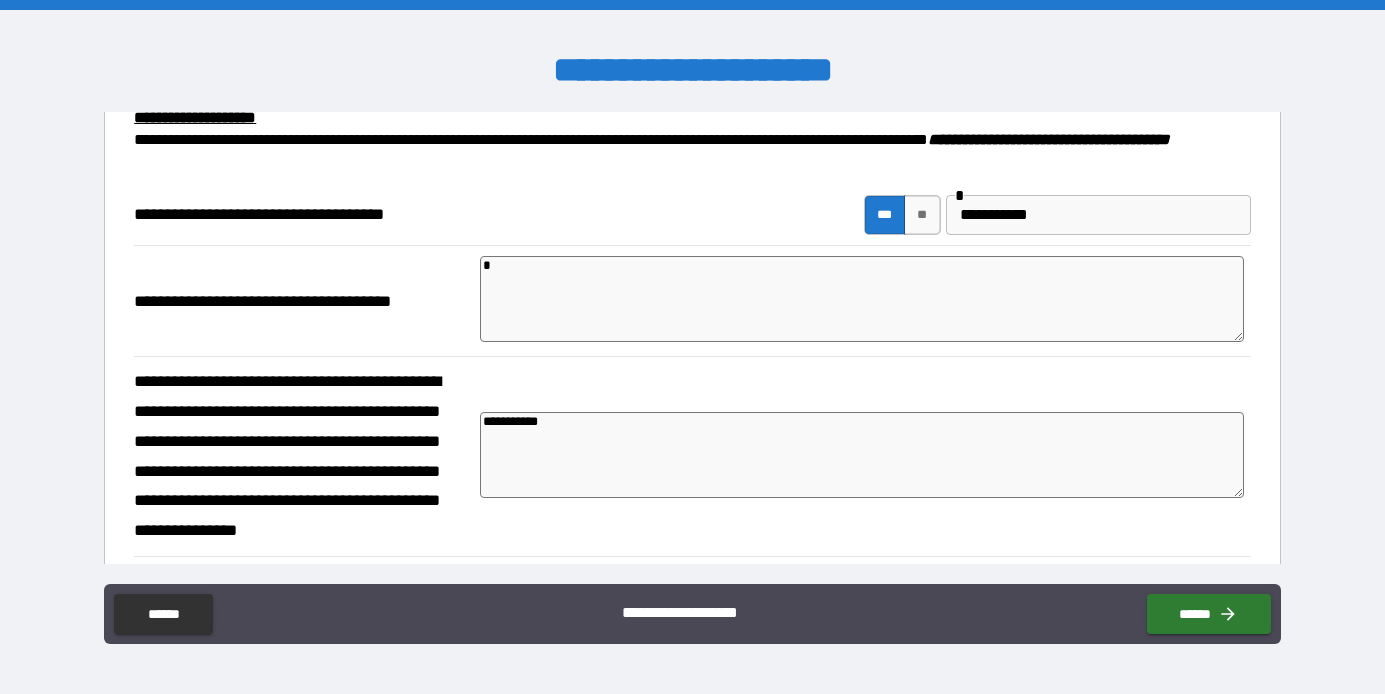type on "*" 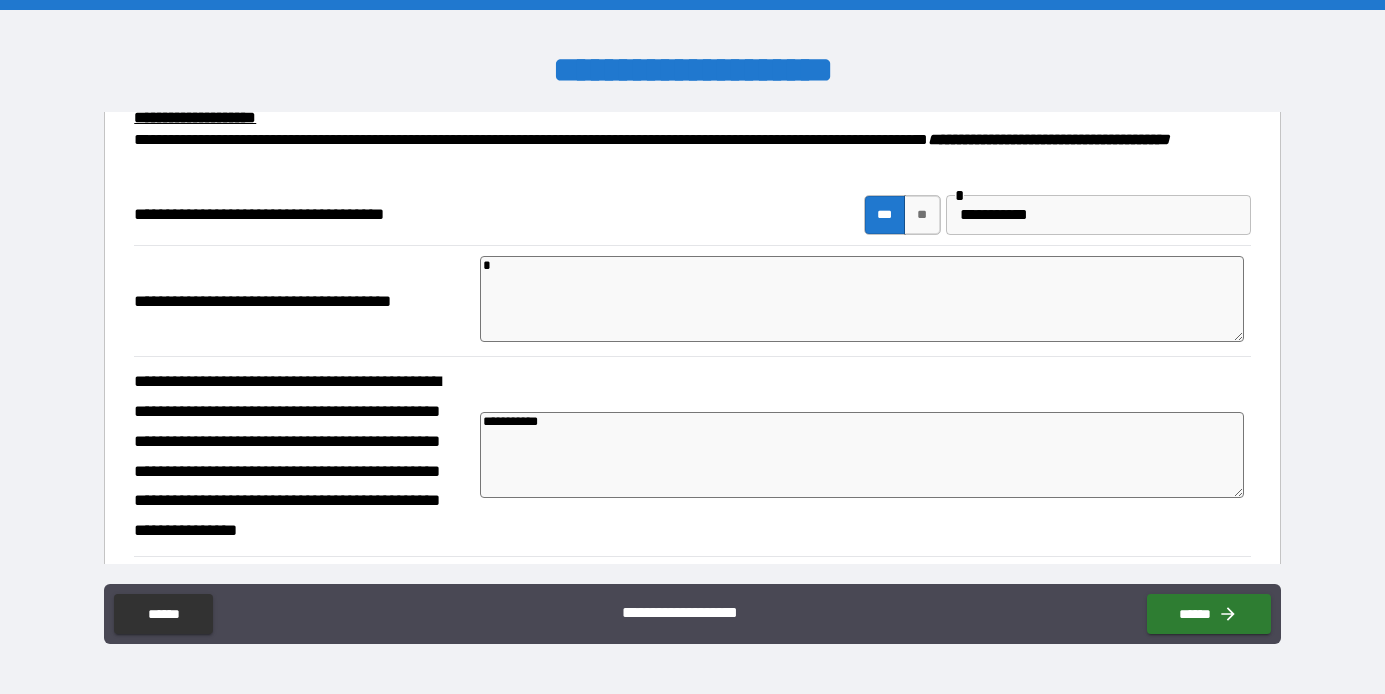 type on "*" 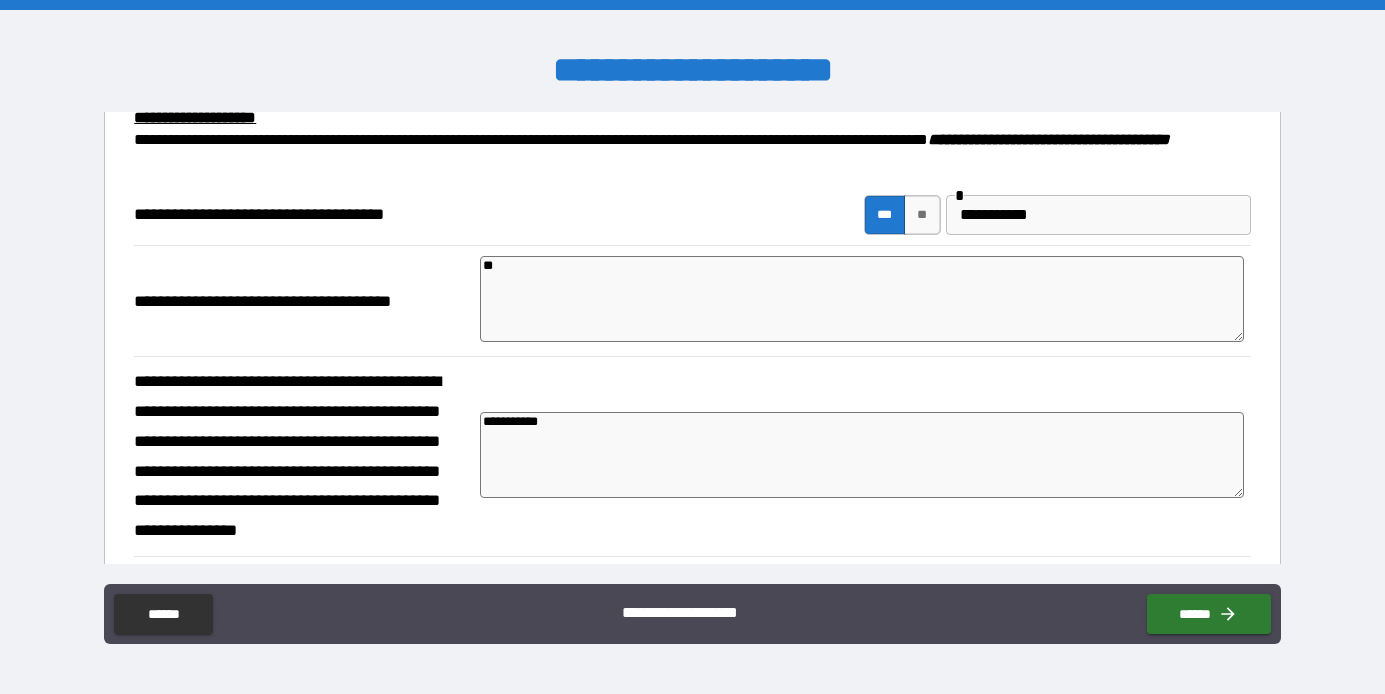 type on "*" 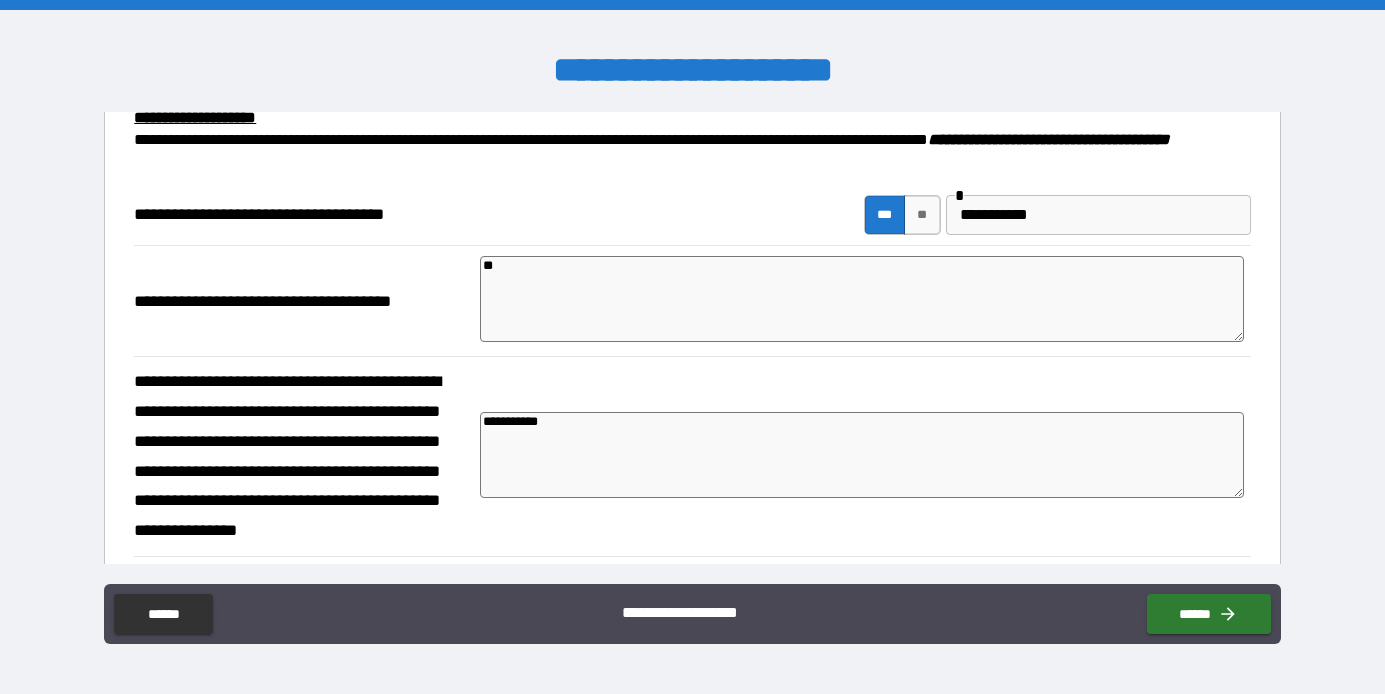 type on "*" 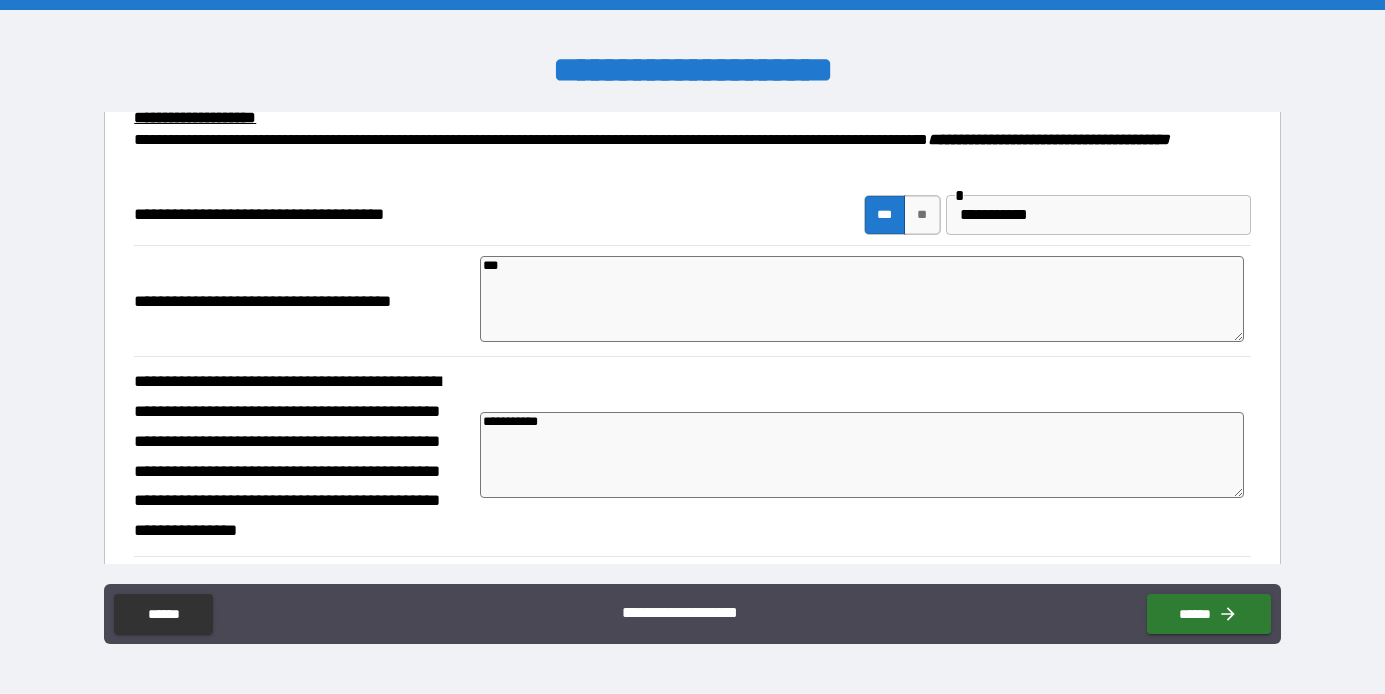 type on "****" 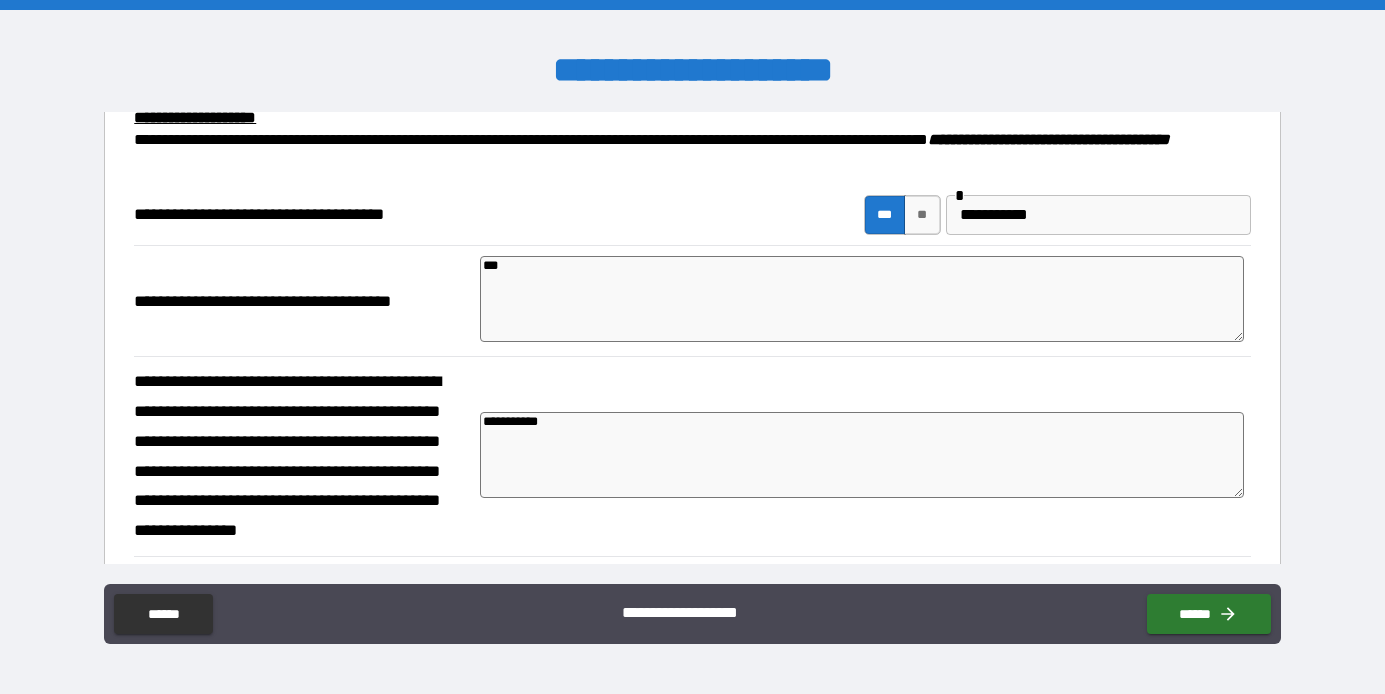 type on "*" 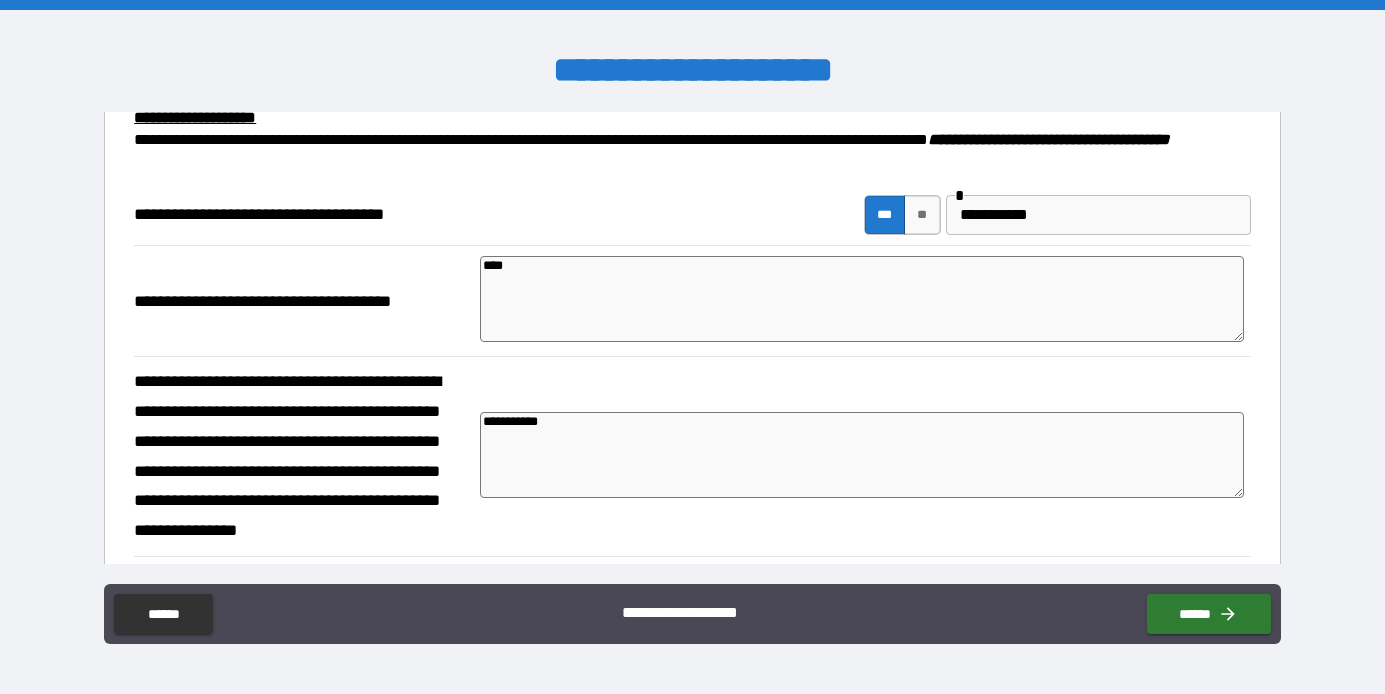 type on "*****" 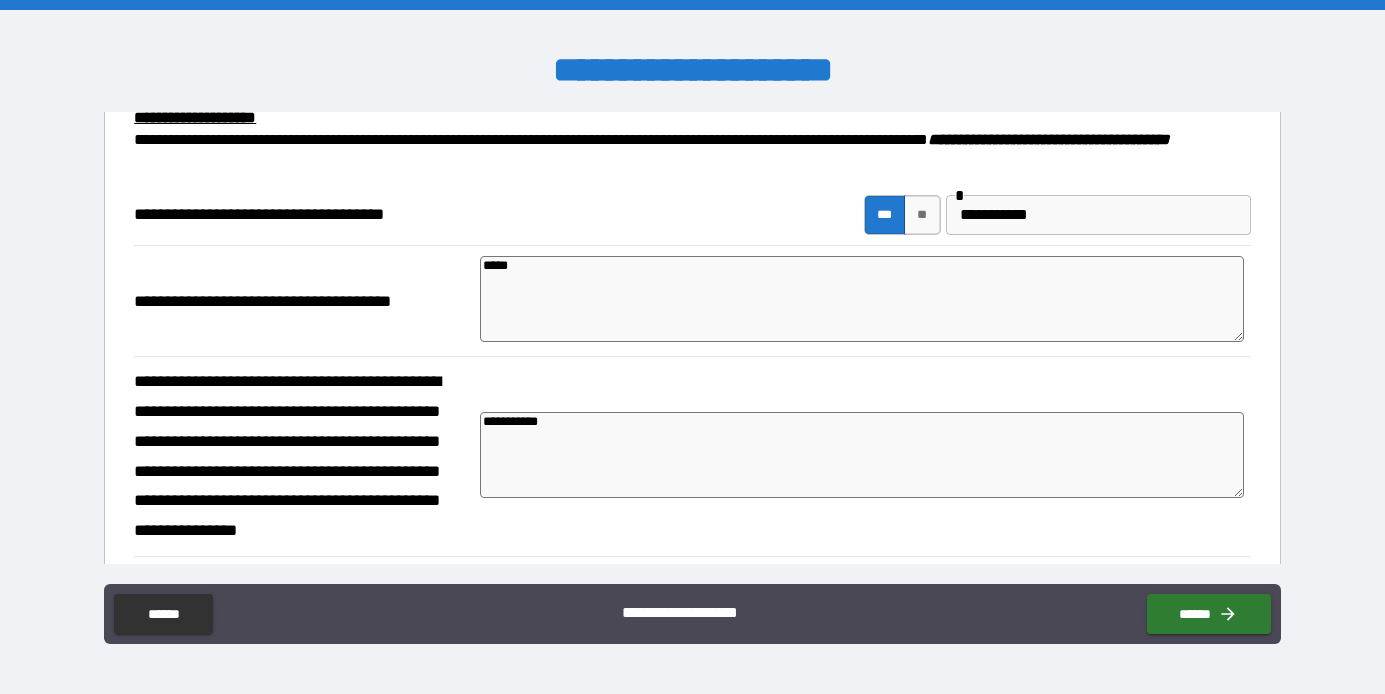 type on "*" 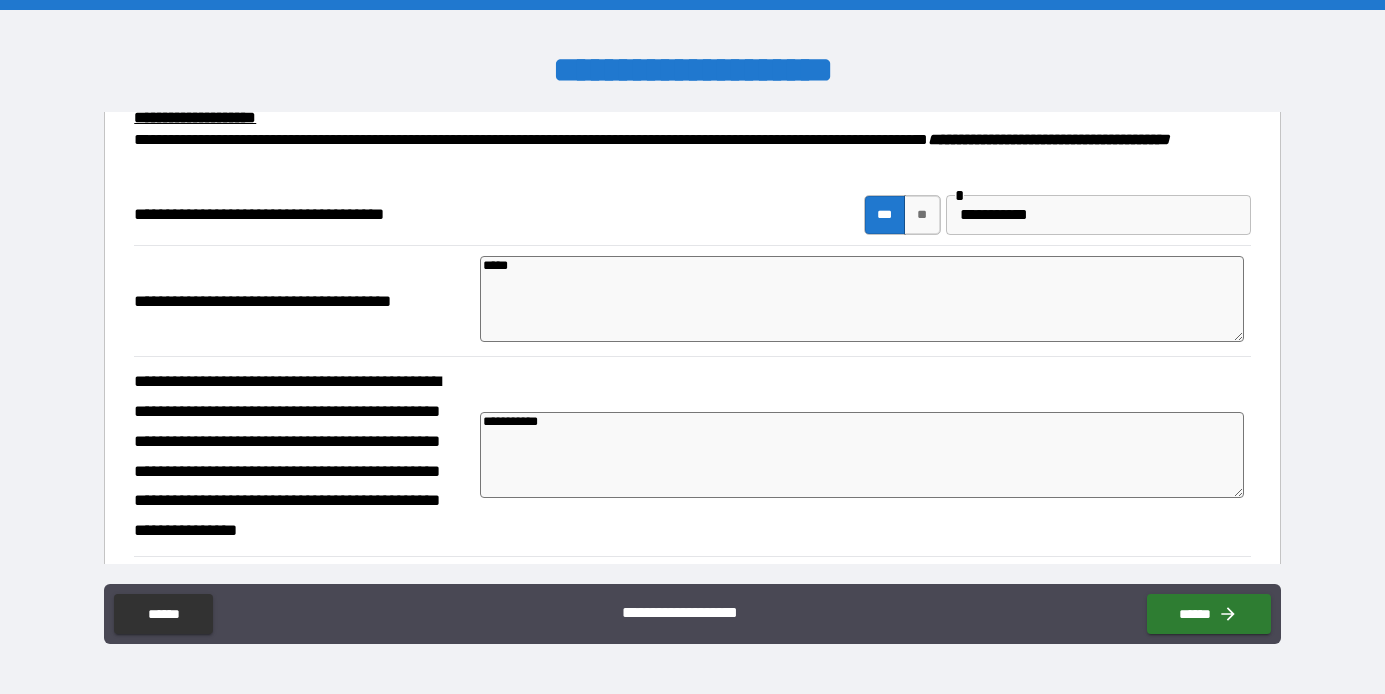 type on "******" 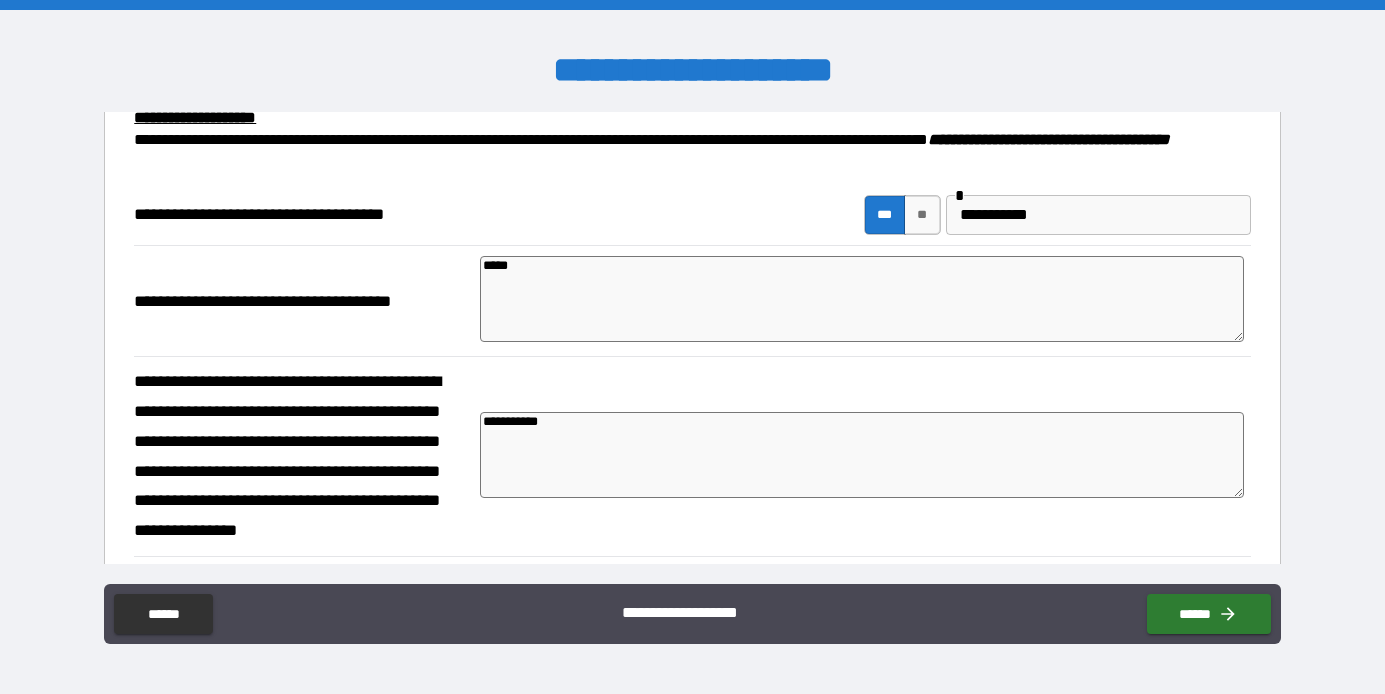 type on "*" 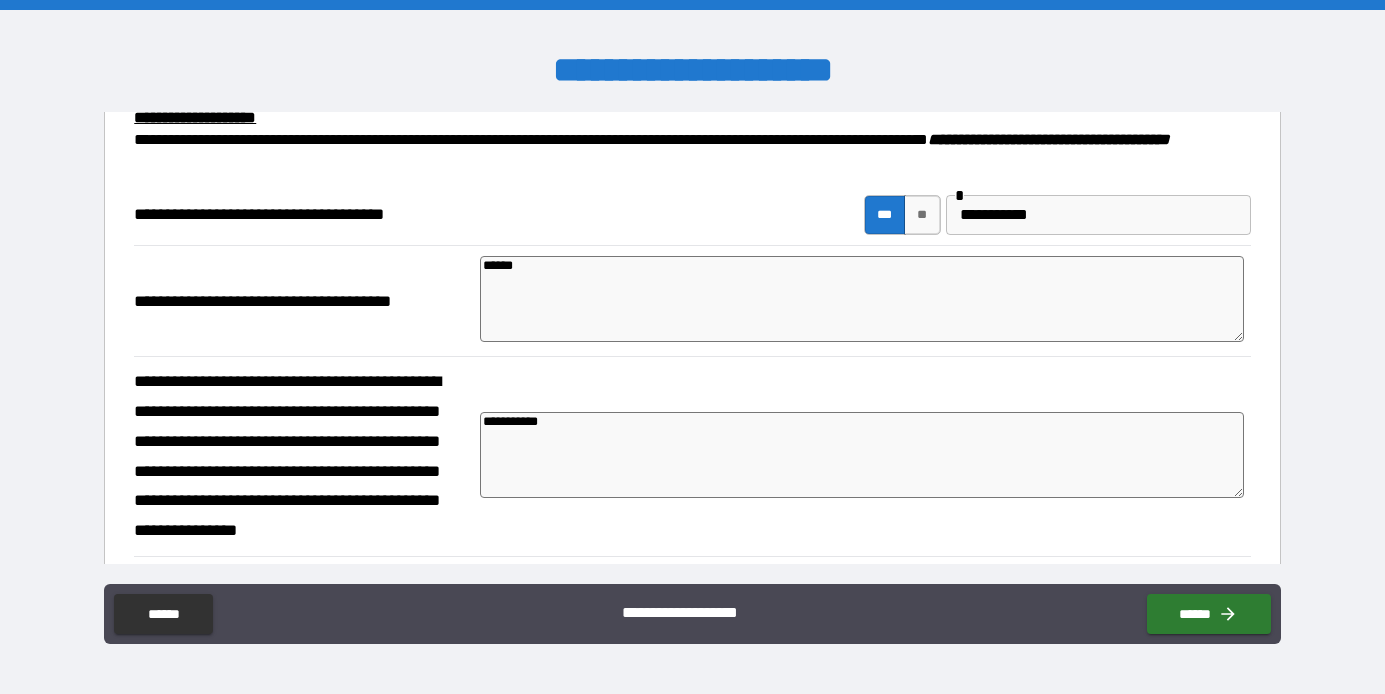 type on "*" 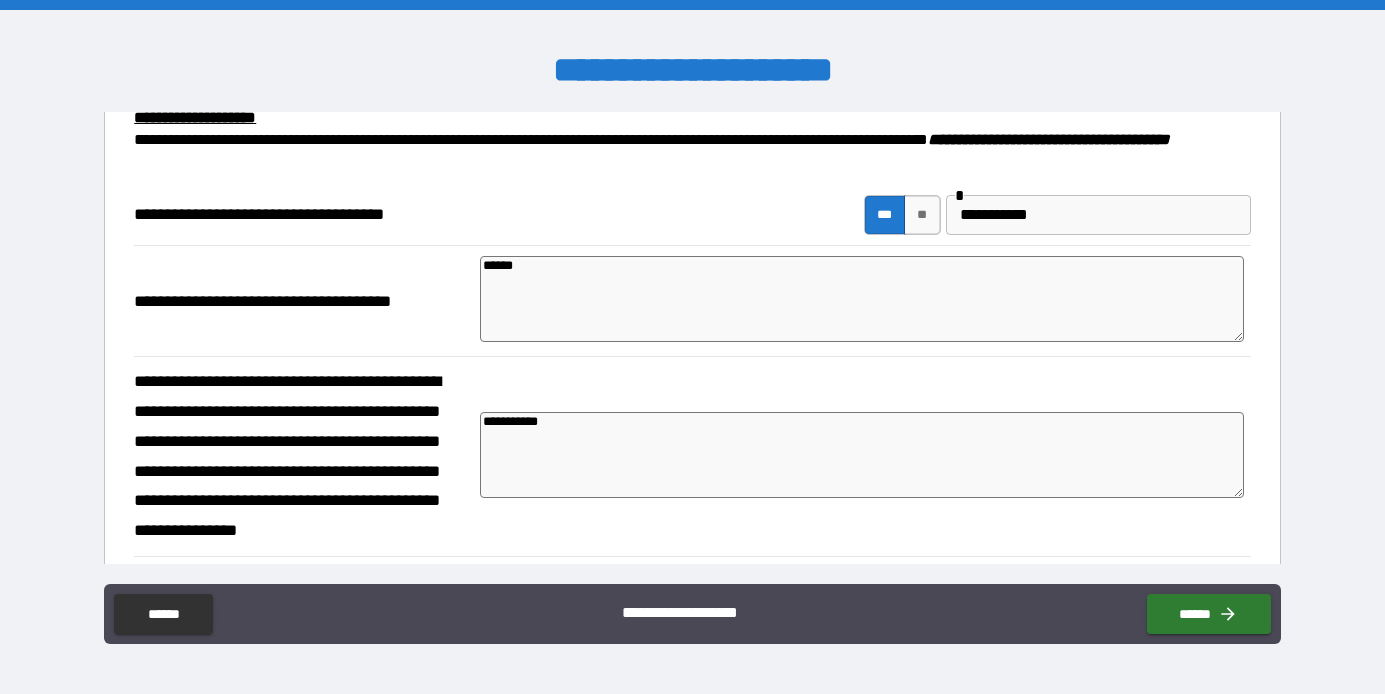 type on "*******" 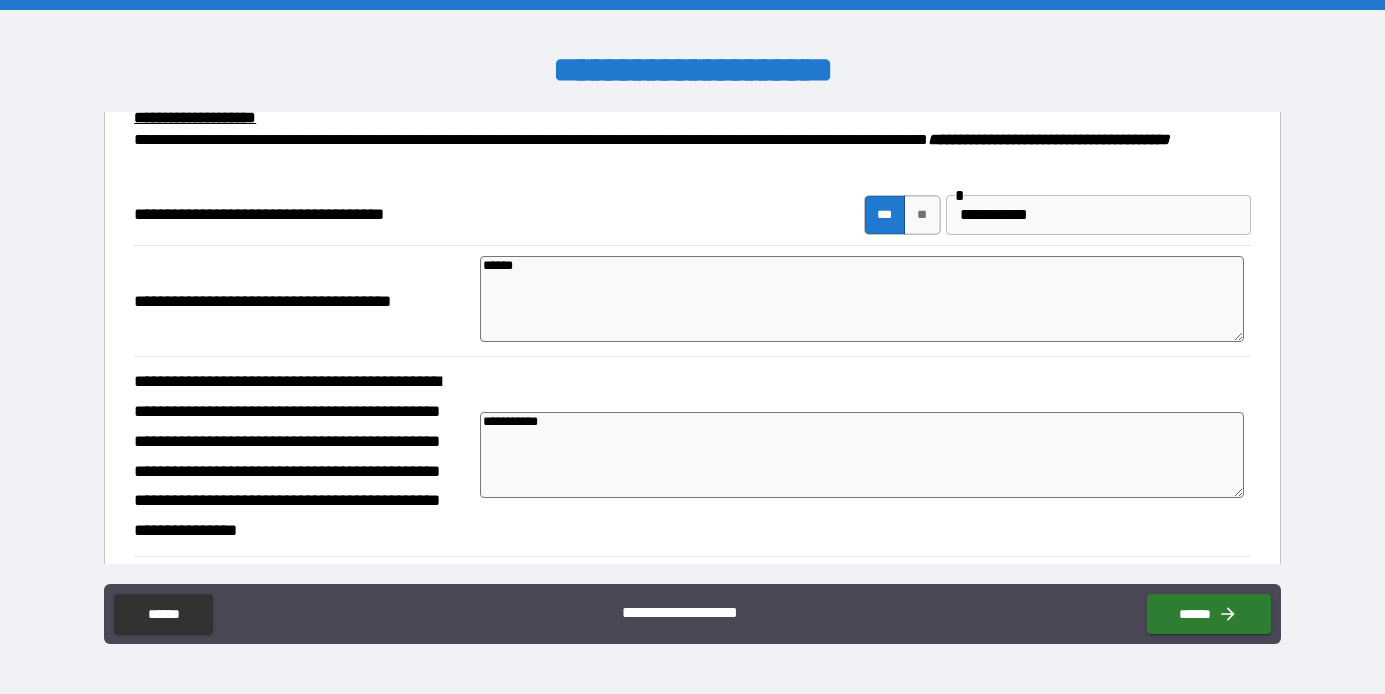 type on "*" 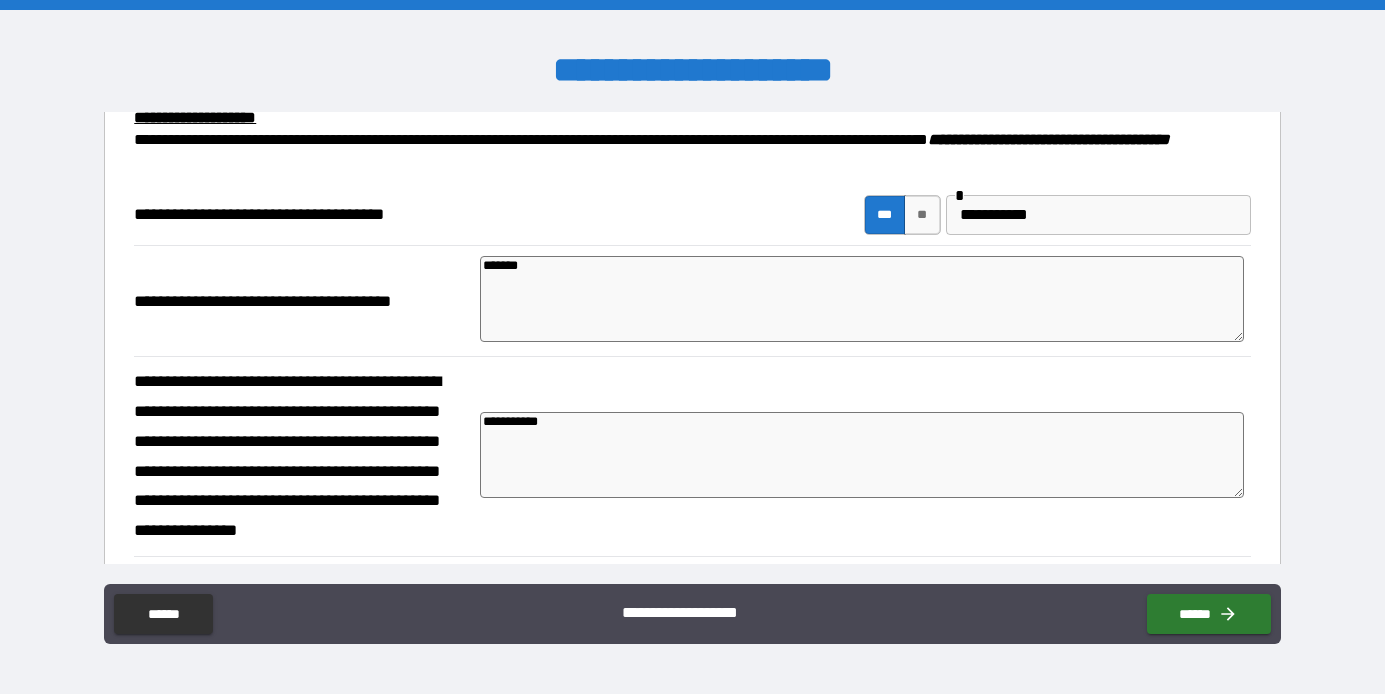 type on "********" 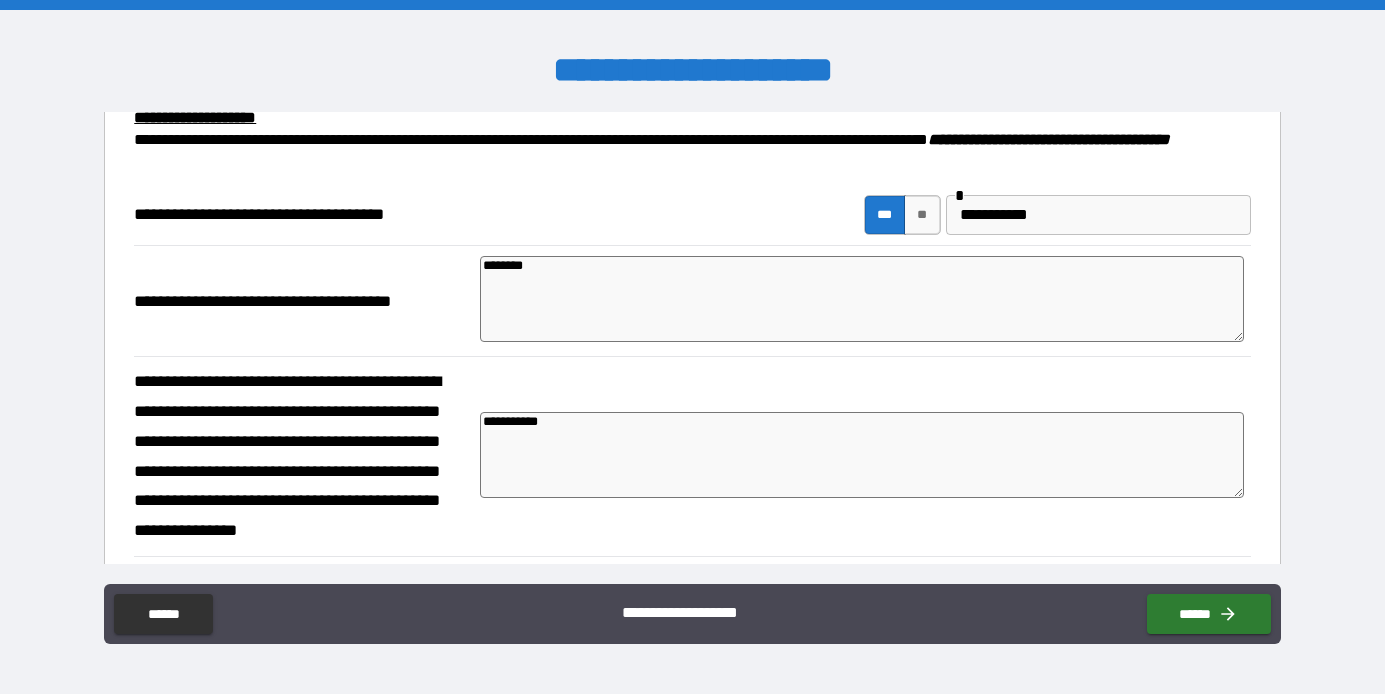 type on "*********" 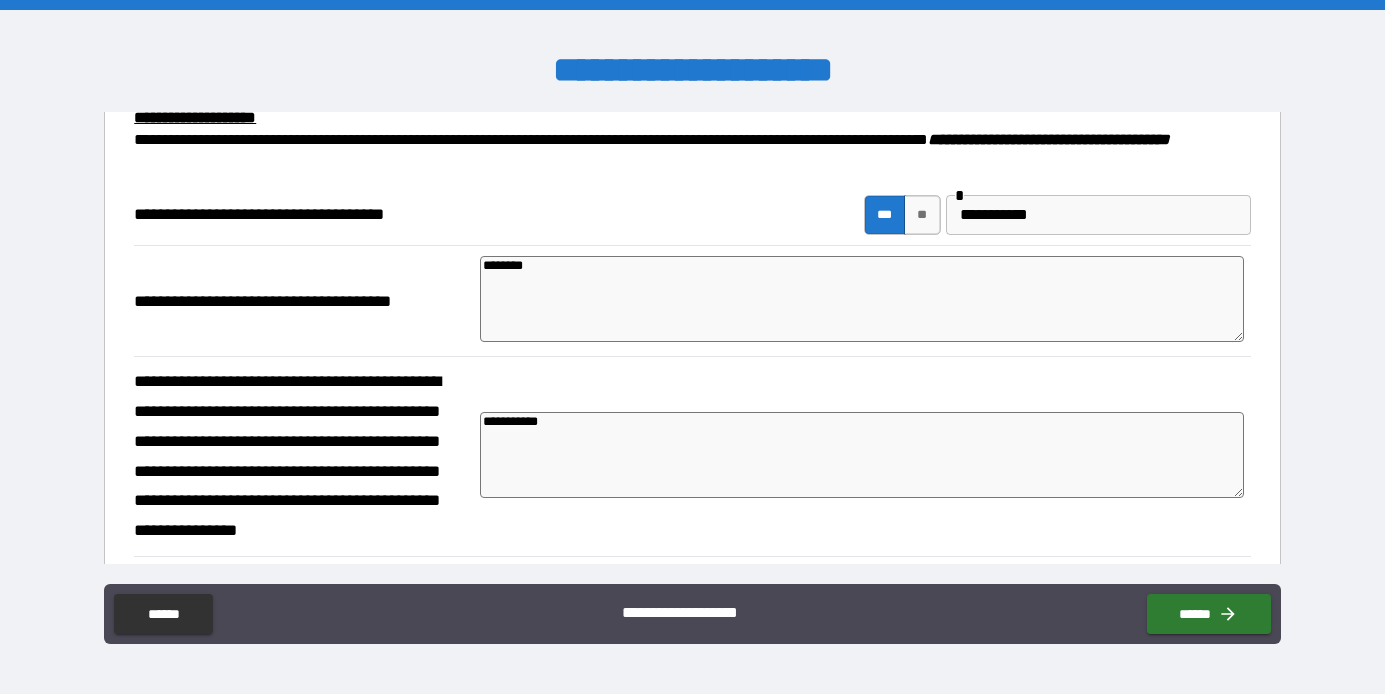 type on "*" 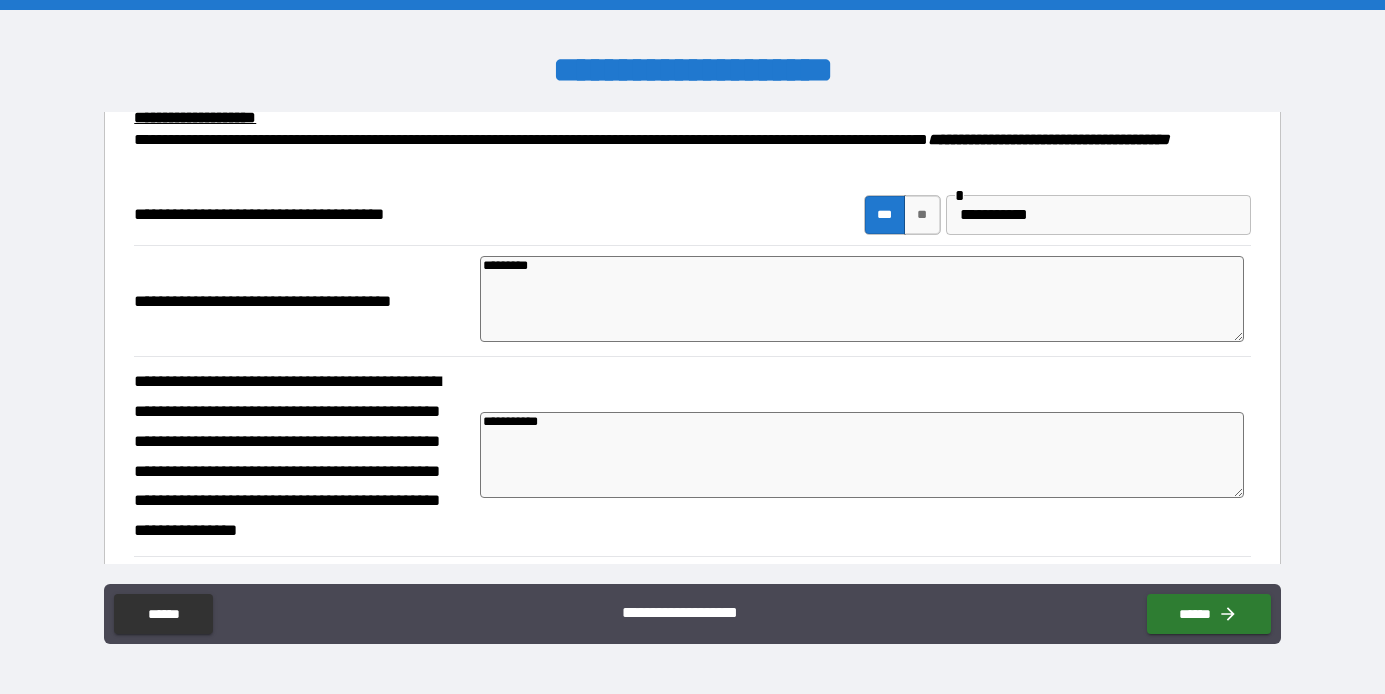 type on "**********" 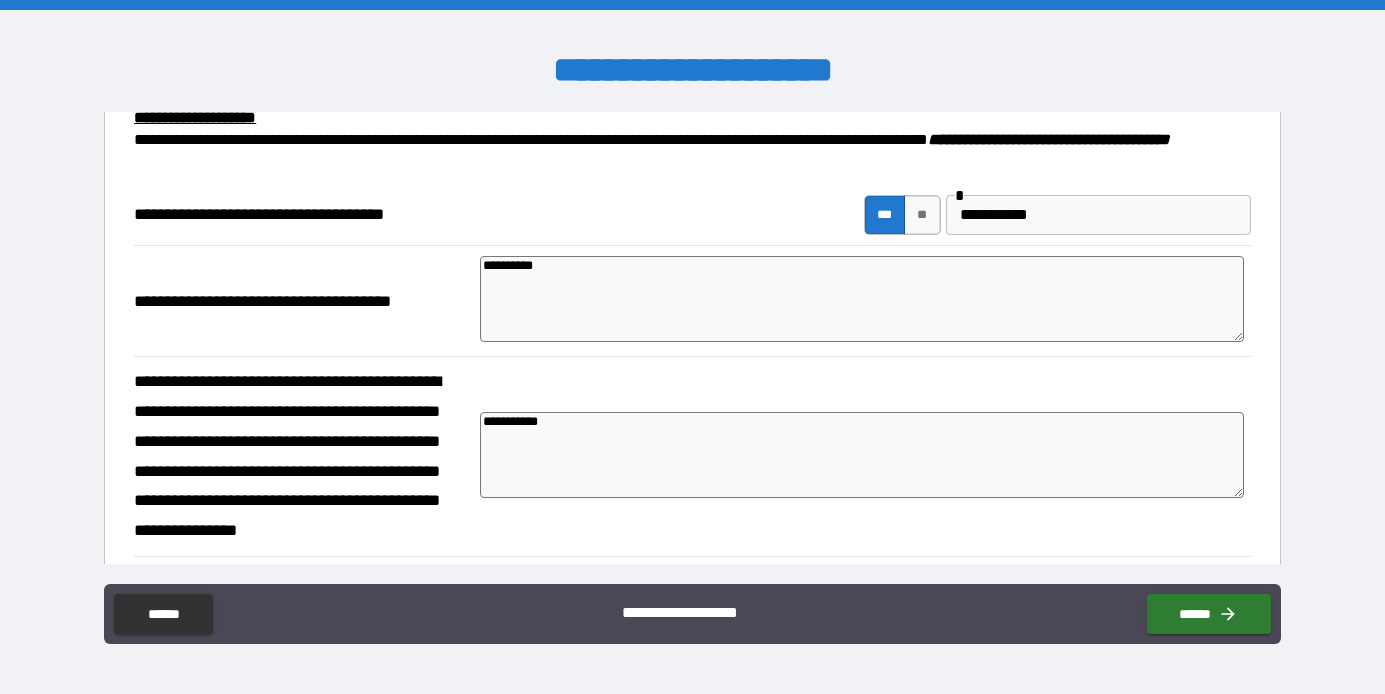 type 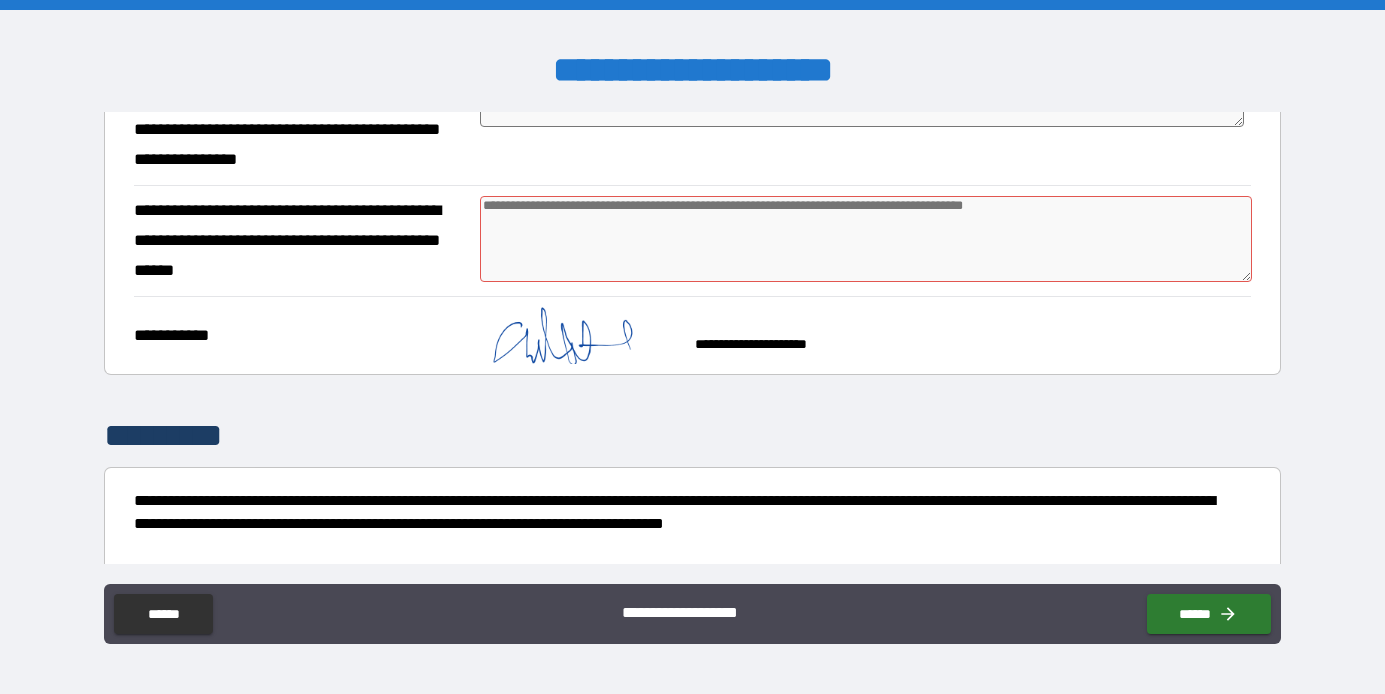 scroll, scrollTop: 722, scrollLeft: 0, axis: vertical 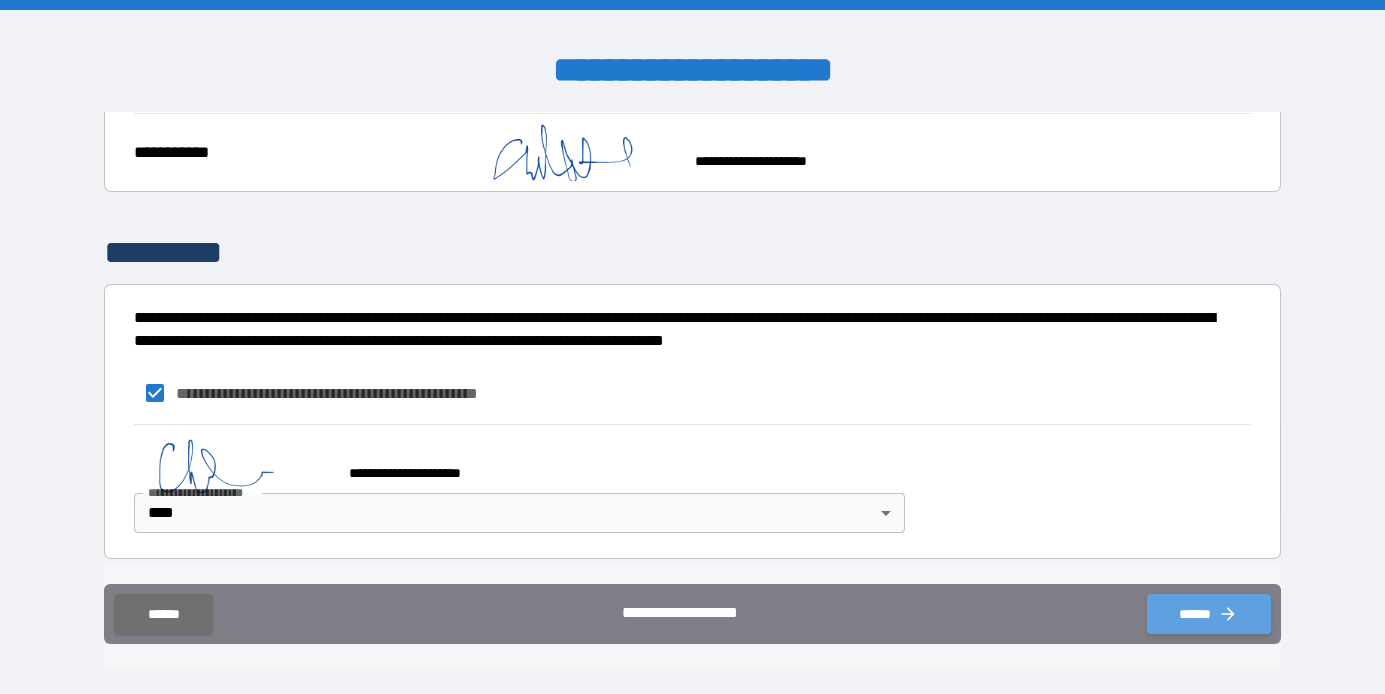 click on "******" at bounding box center (1209, 614) 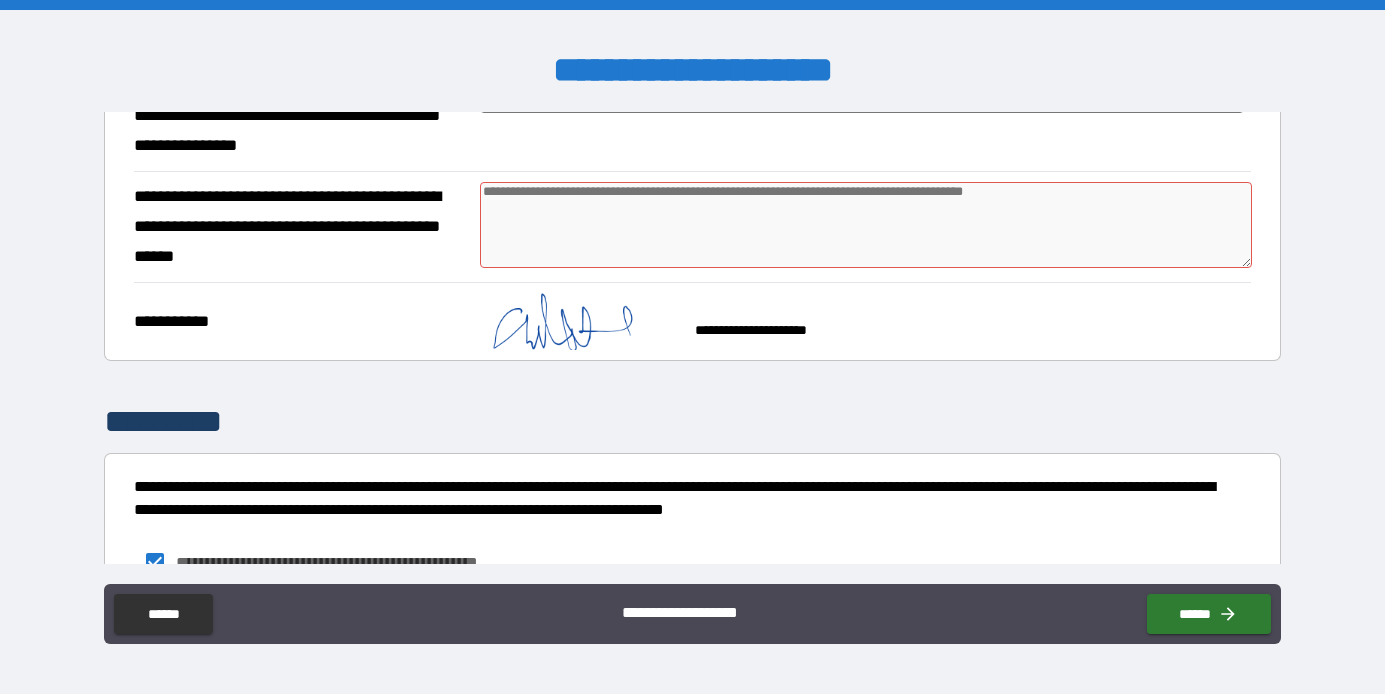 scroll, scrollTop: 548, scrollLeft: 0, axis: vertical 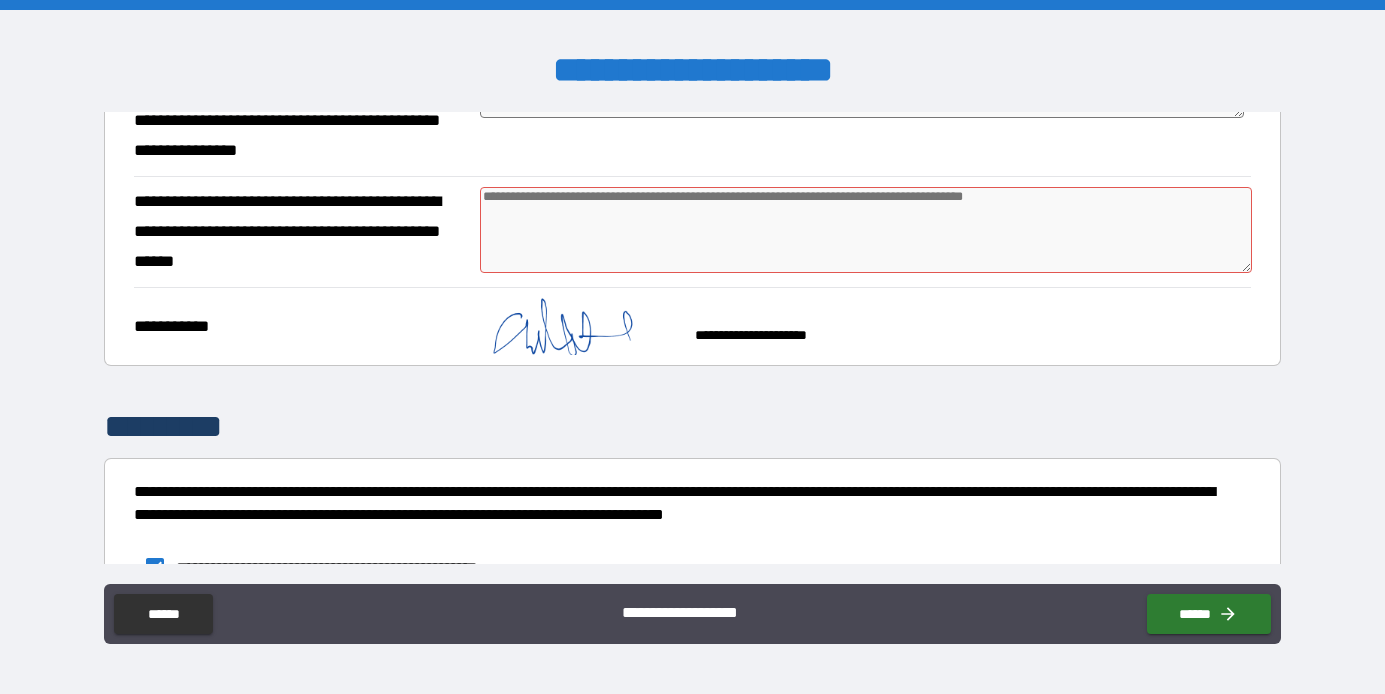 click at bounding box center [865, 230] 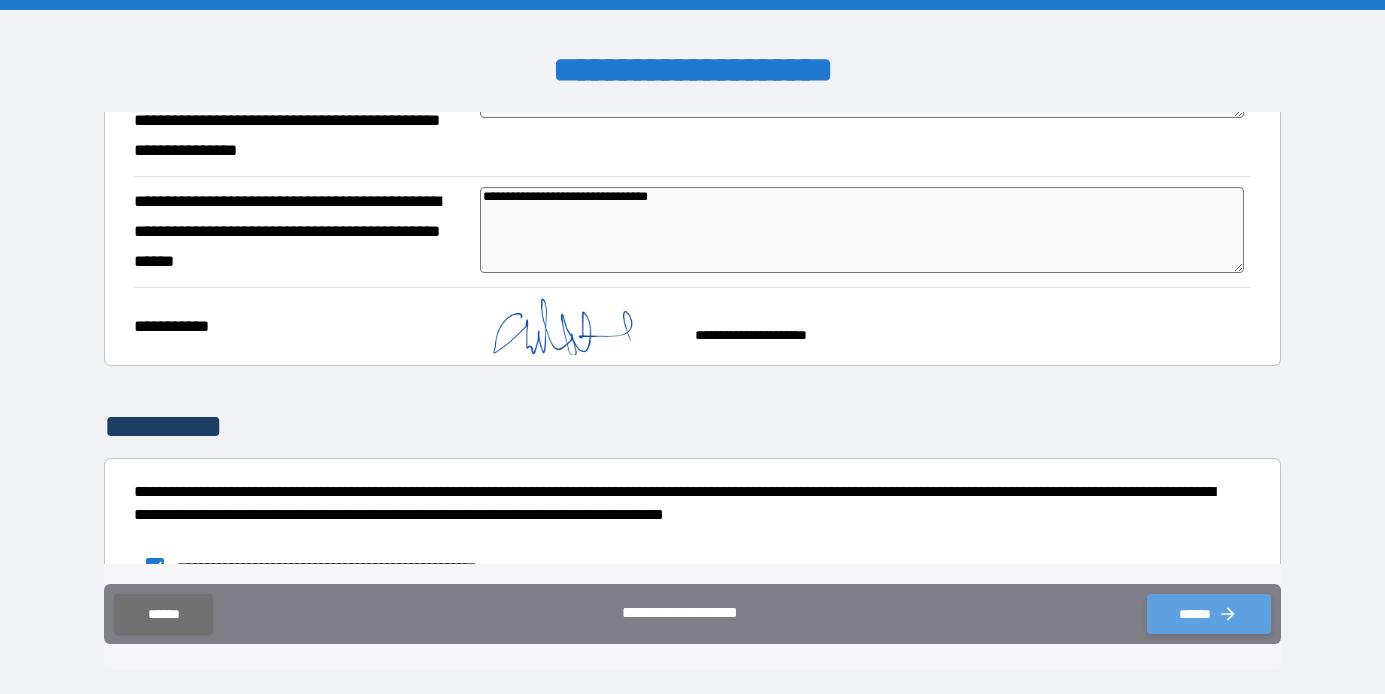 click on "******" at bounding box center [1209, 614] 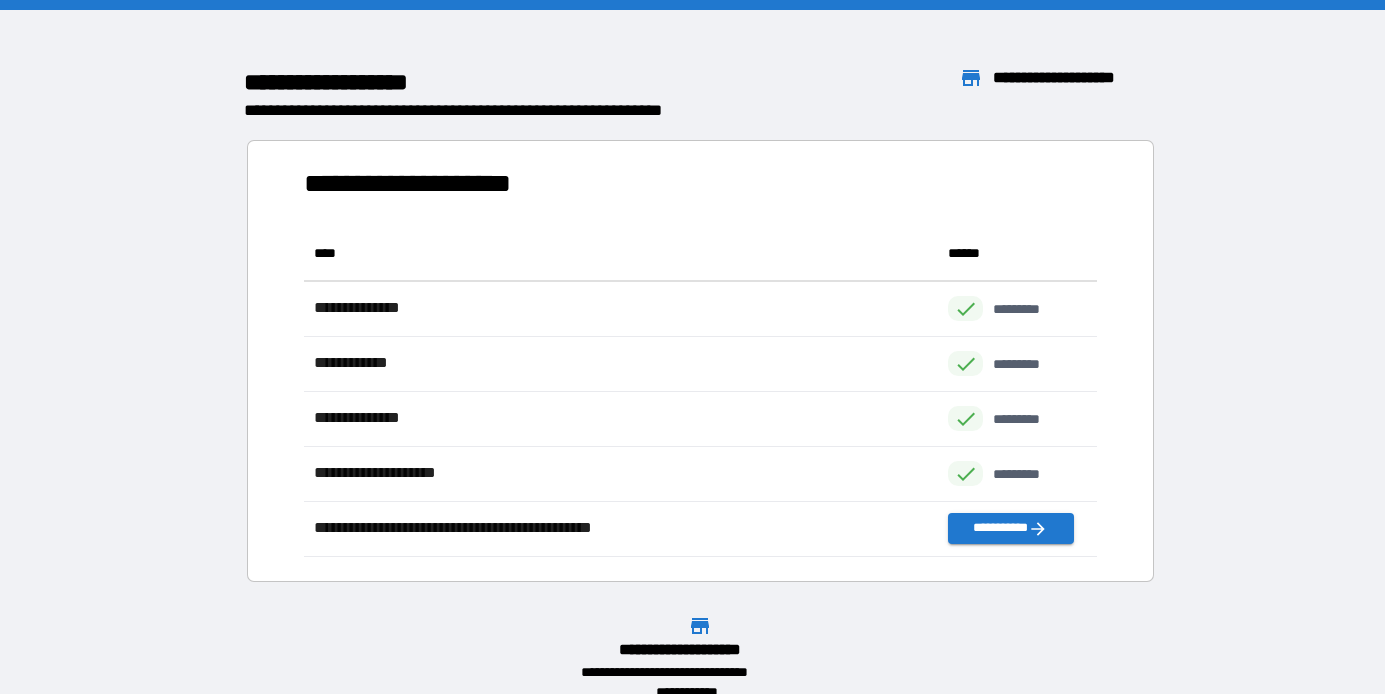scroll, scrollTop: 1, scrollLeft: 0, axis: vertical 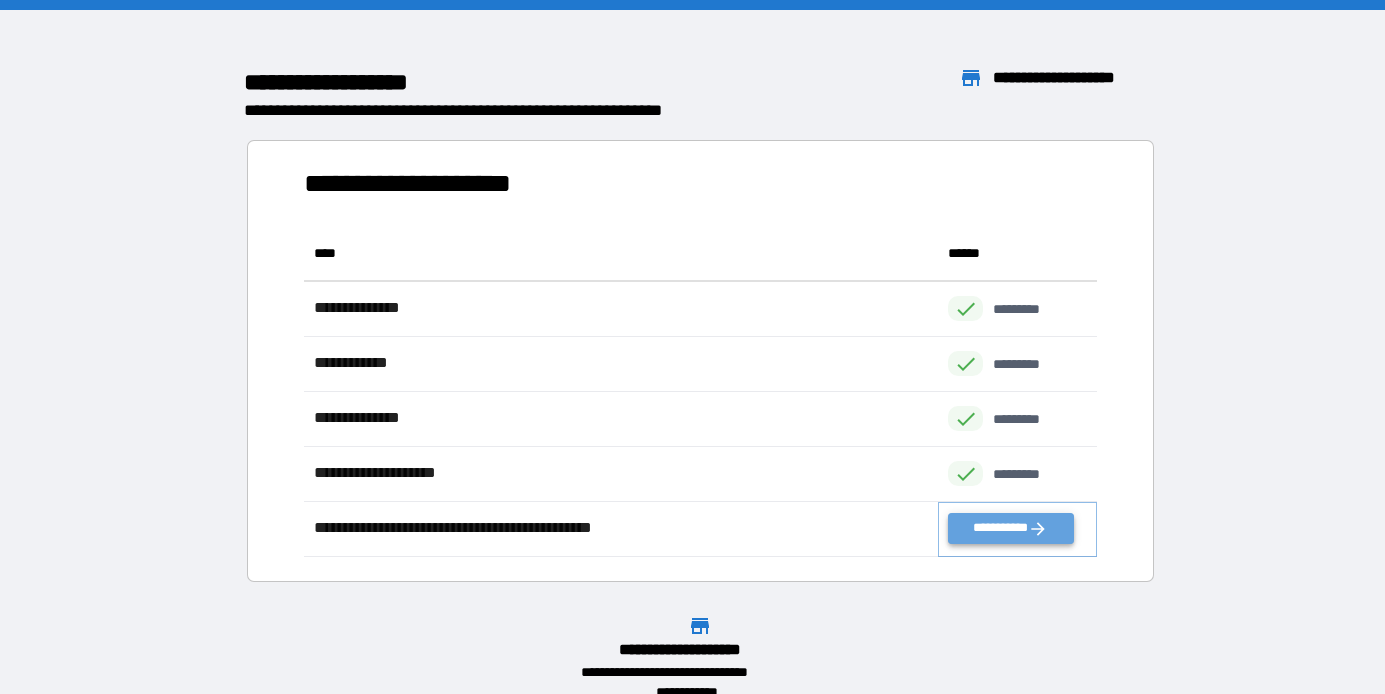 click on "**********" at bounding box center (1010, 528) 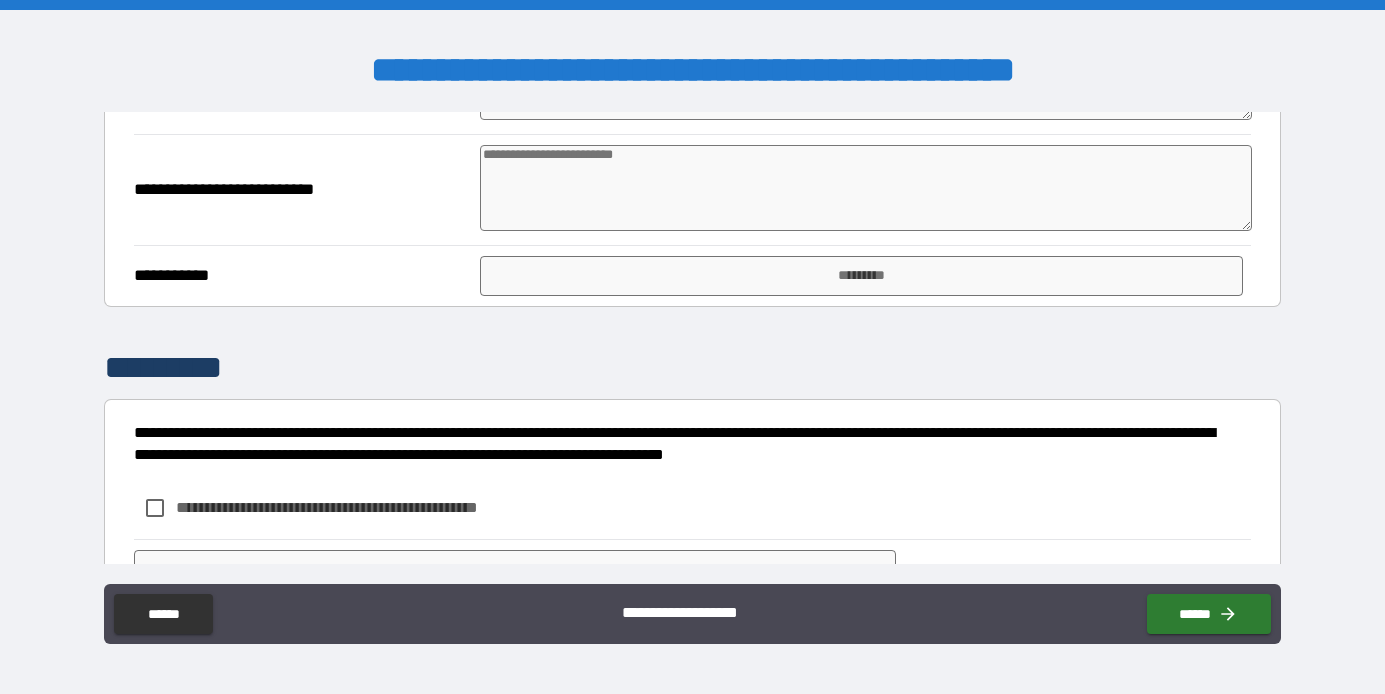 scroll, scrollTop: 540, scrollLeft: 0, axis: vertical 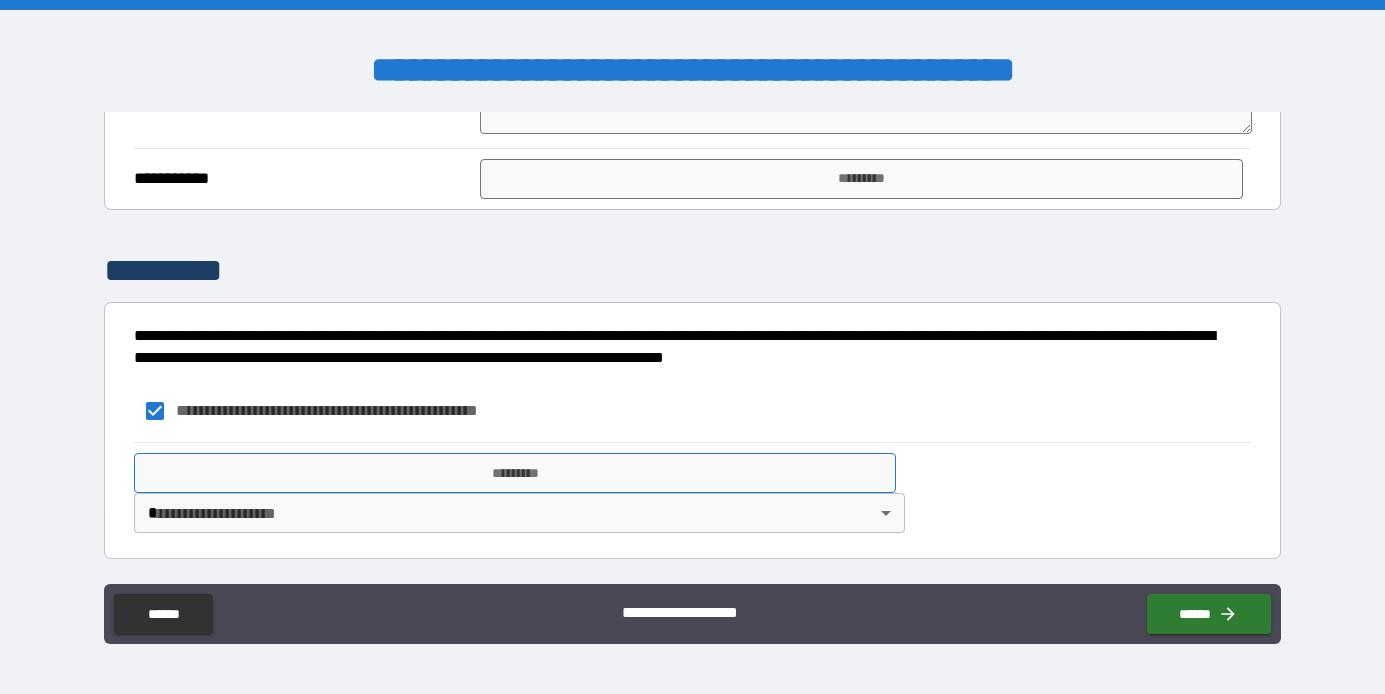 click on "*********" at bounding box center (515, 473) 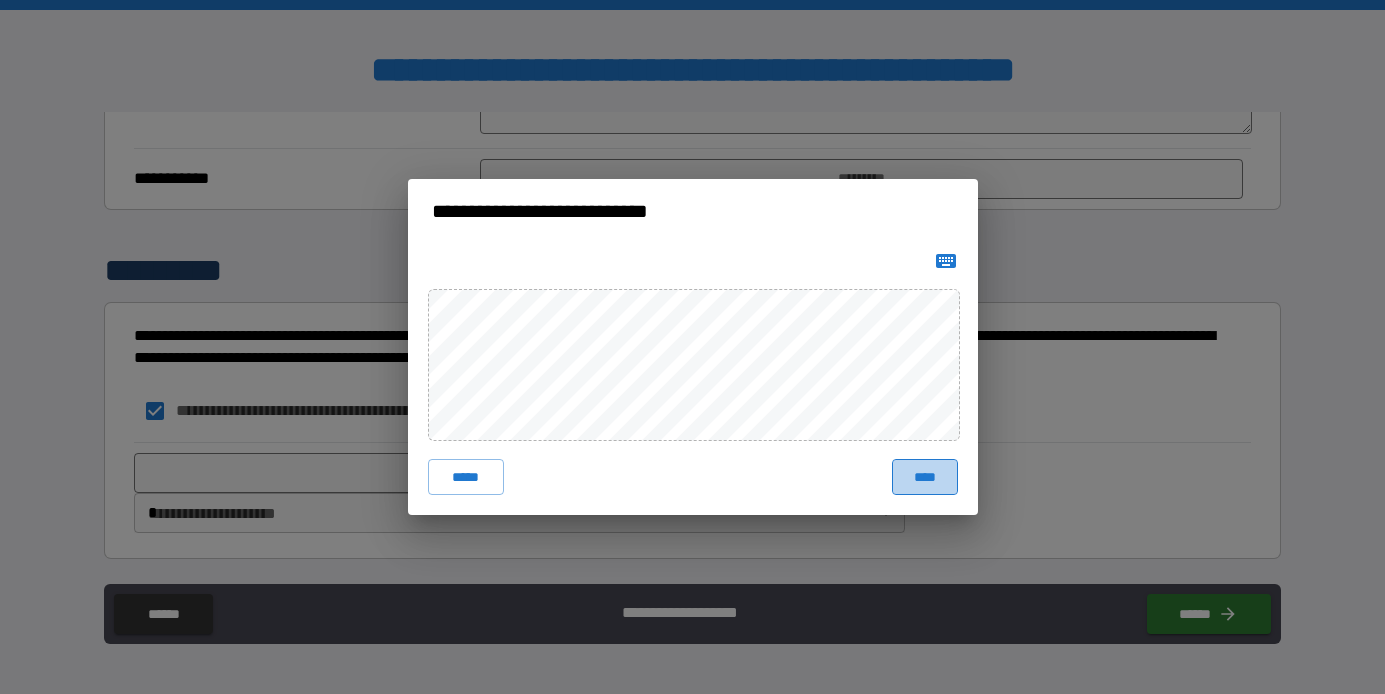 click on "****" at bounding box center (925, 477) 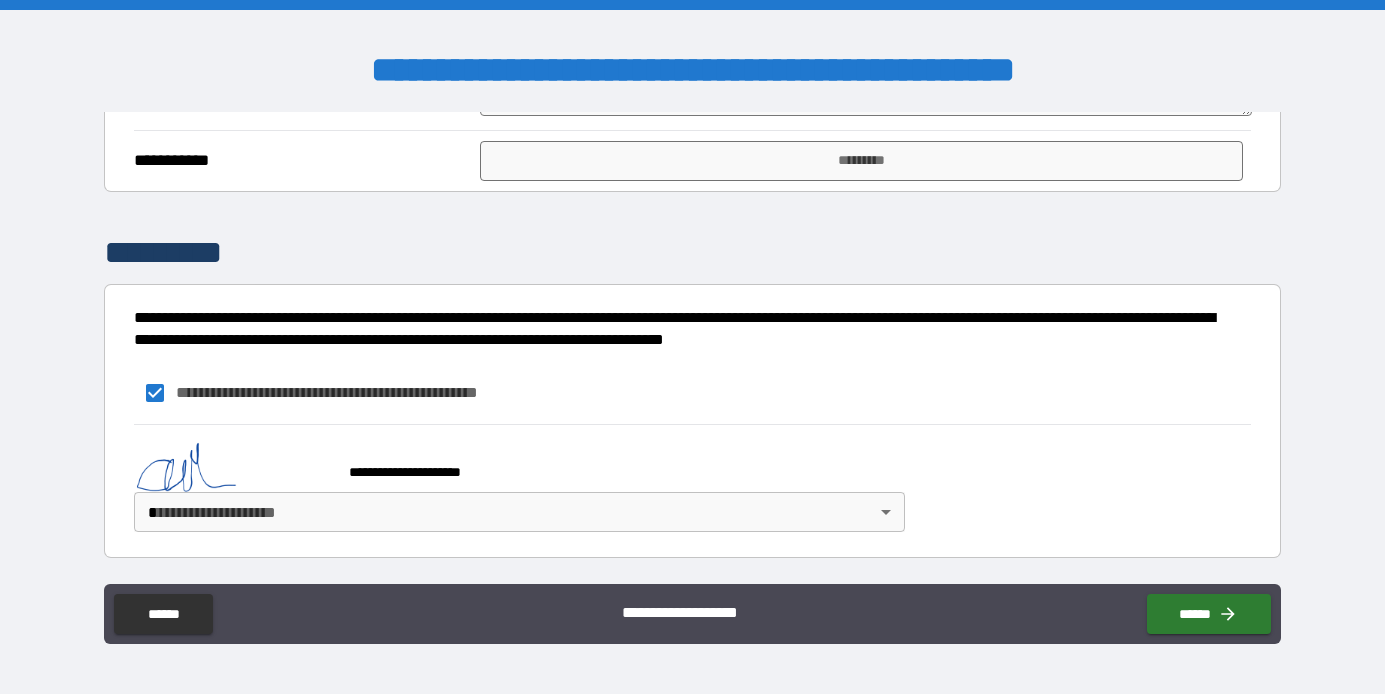 click on "**********" at bounding box center (692, 347) 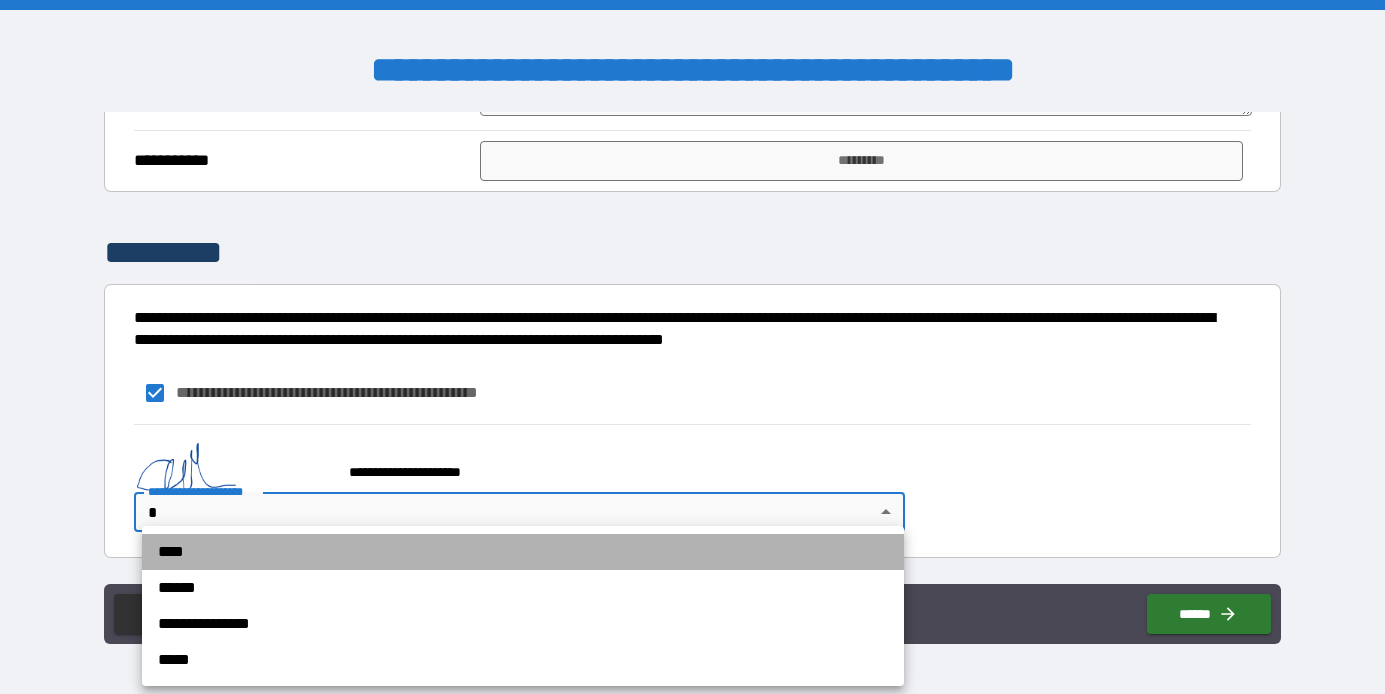 click on "****" at bounding box center (523, 552) 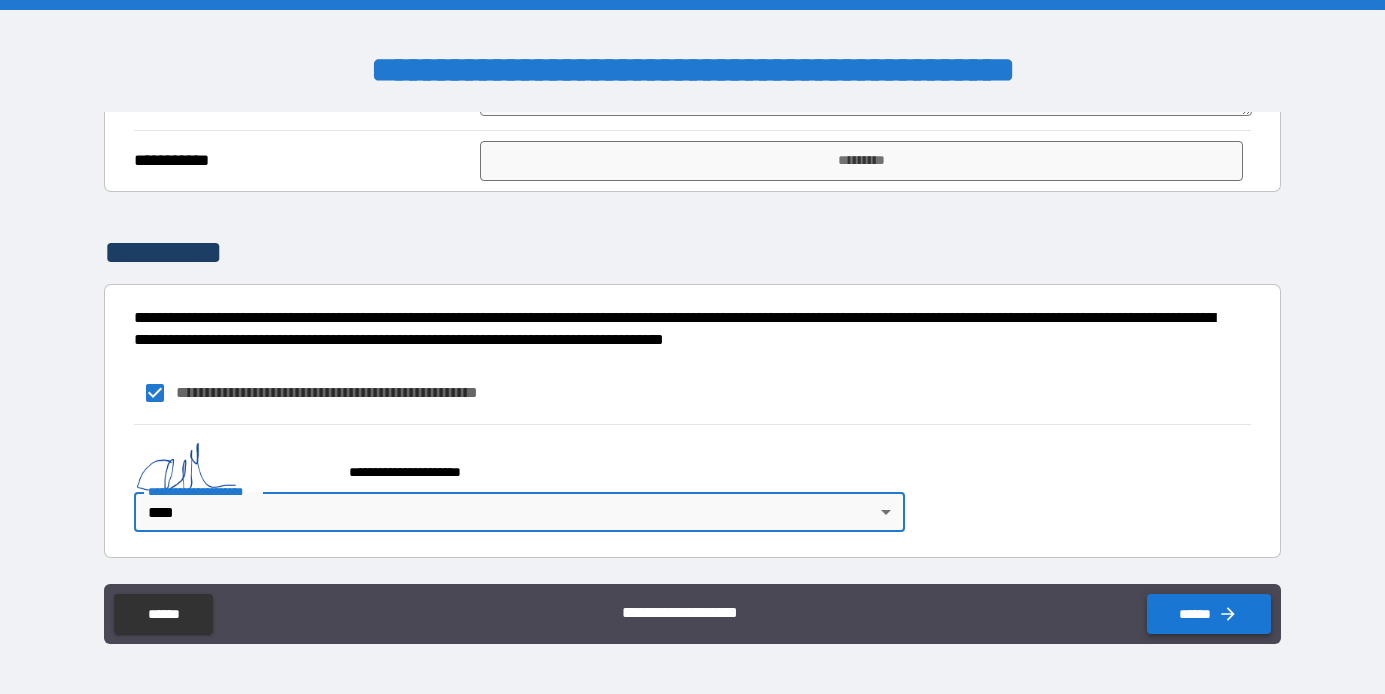 click 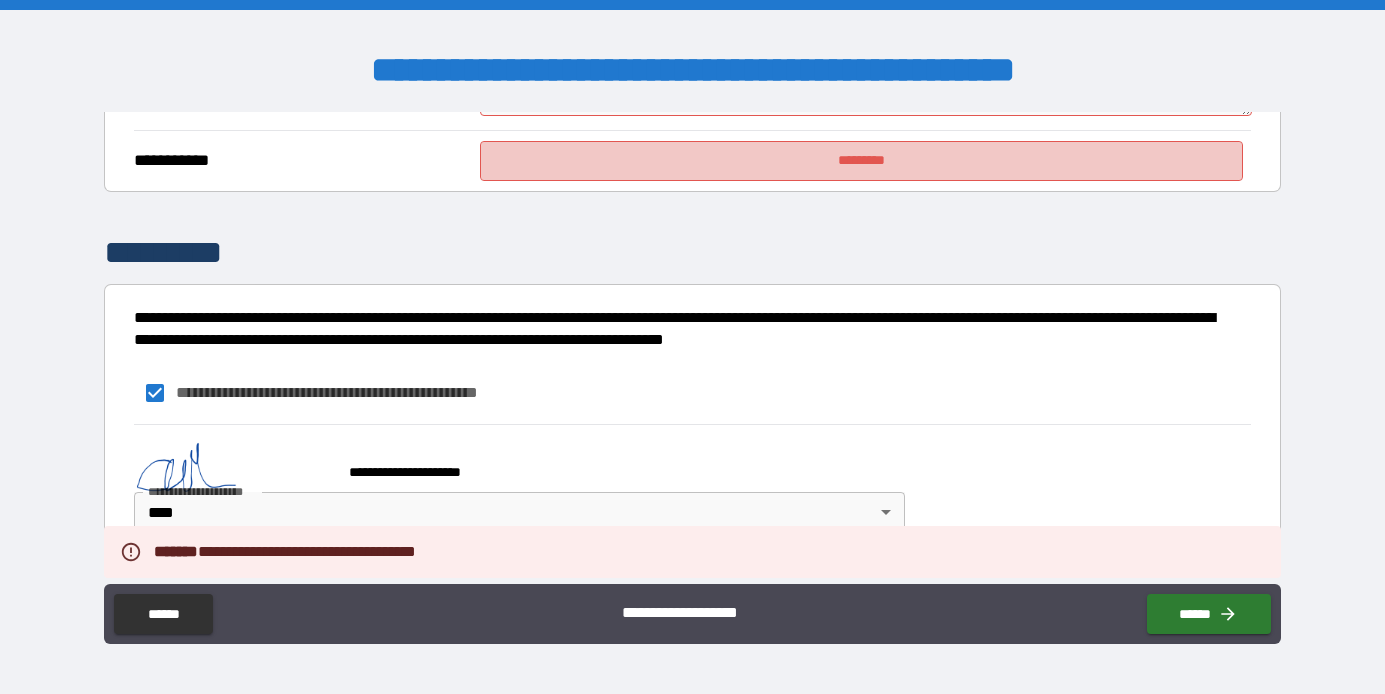 click on "*********" at bounding box center (861, 161) 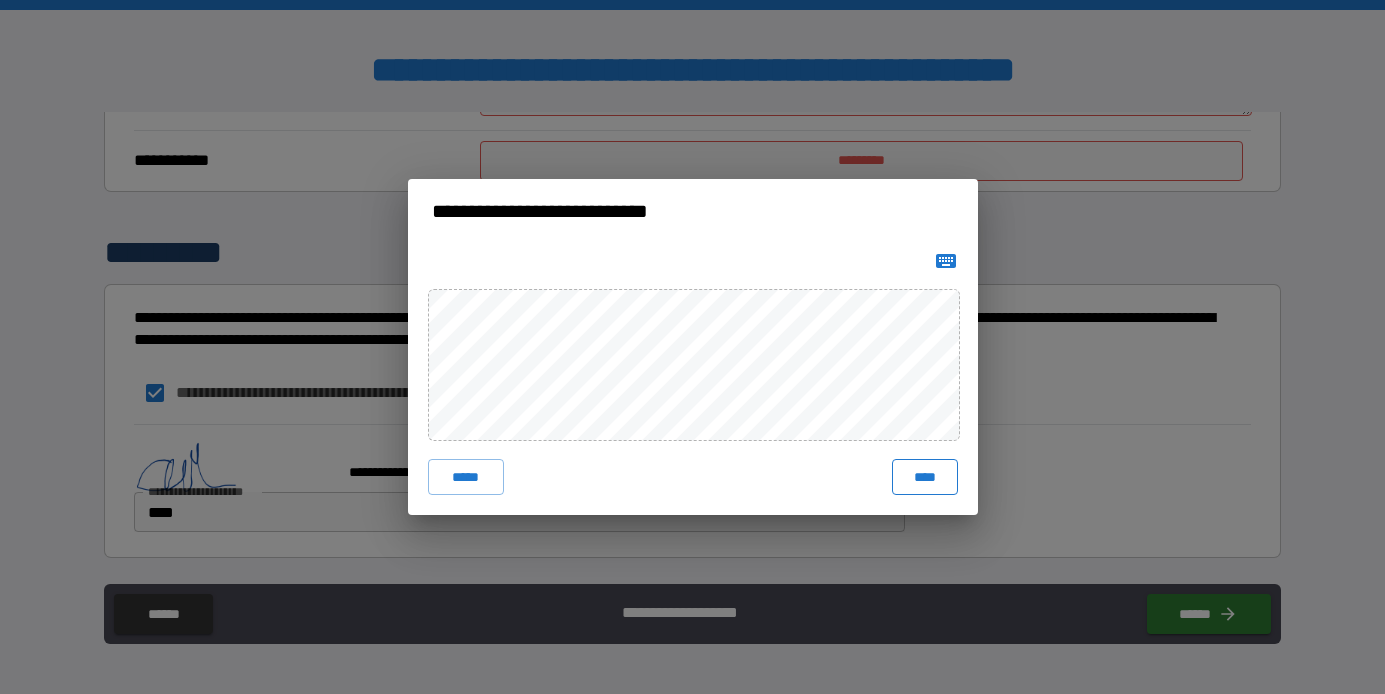 click on "****" at bounding box center (925, 477) 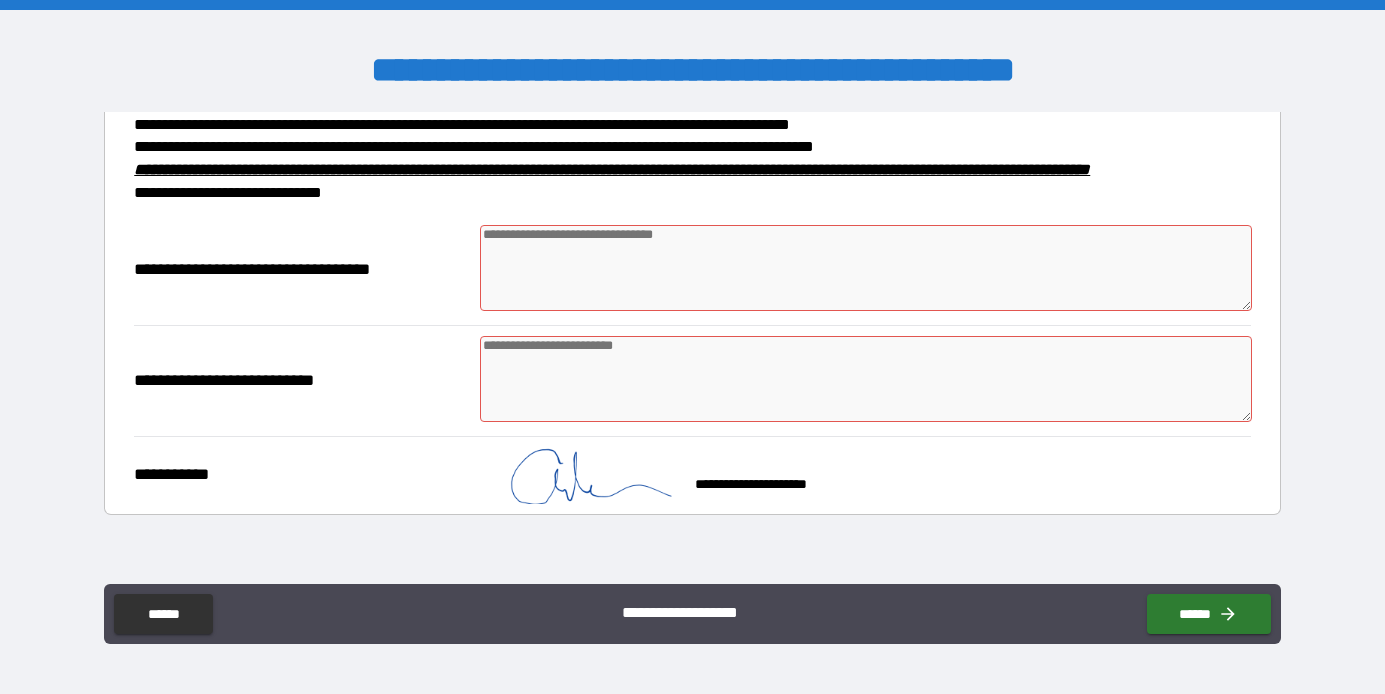 scroll, scrollTop: 222, scrollLeft: 0, axis: vertical 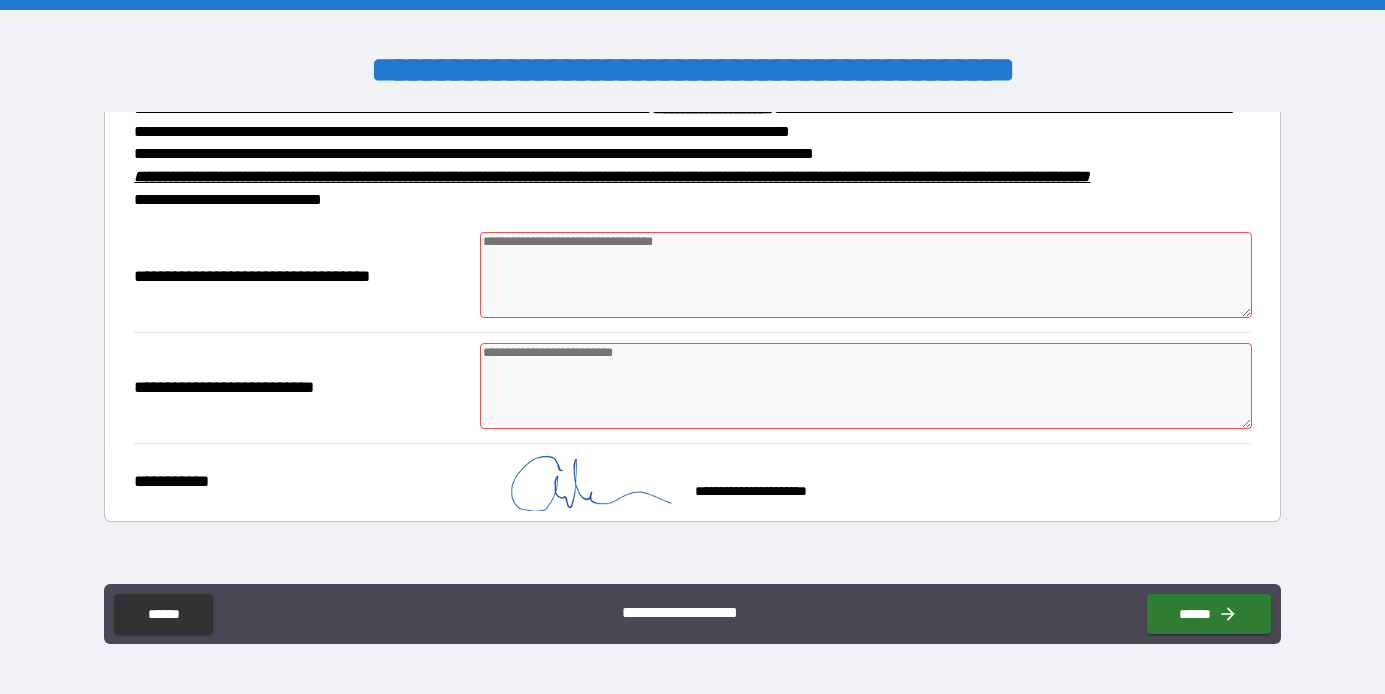 click at bounding box center (865, 275) 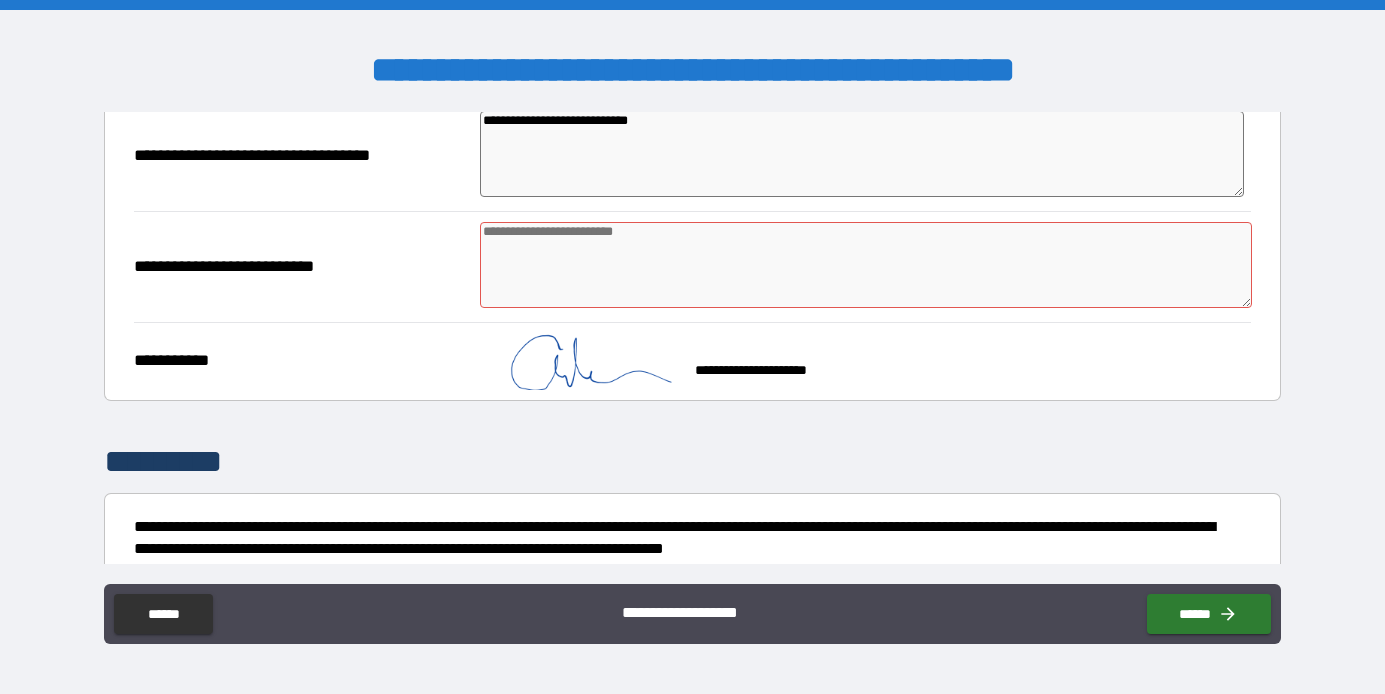 scroll, scrollTop: 347, scrollLeft: 0, axis: vertical 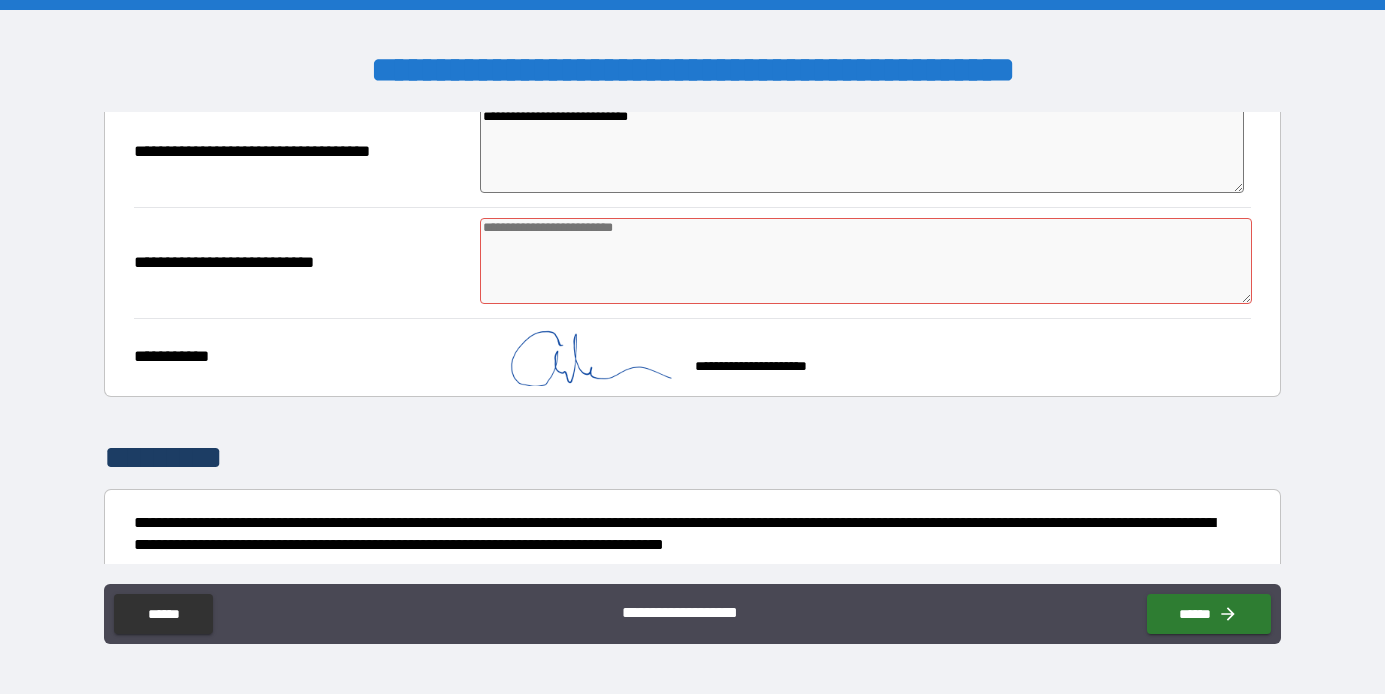 click at bounding box center [865, 261] 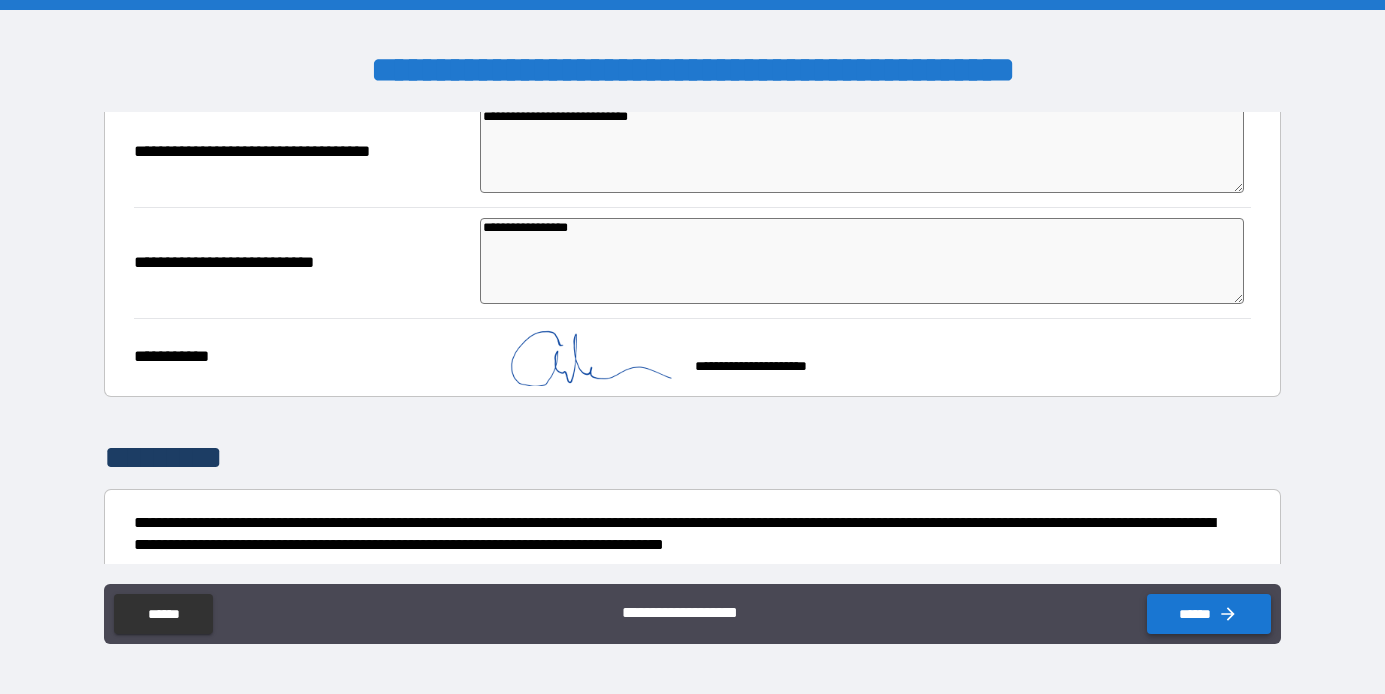 click on "******" at bounding box center [1209, 614] 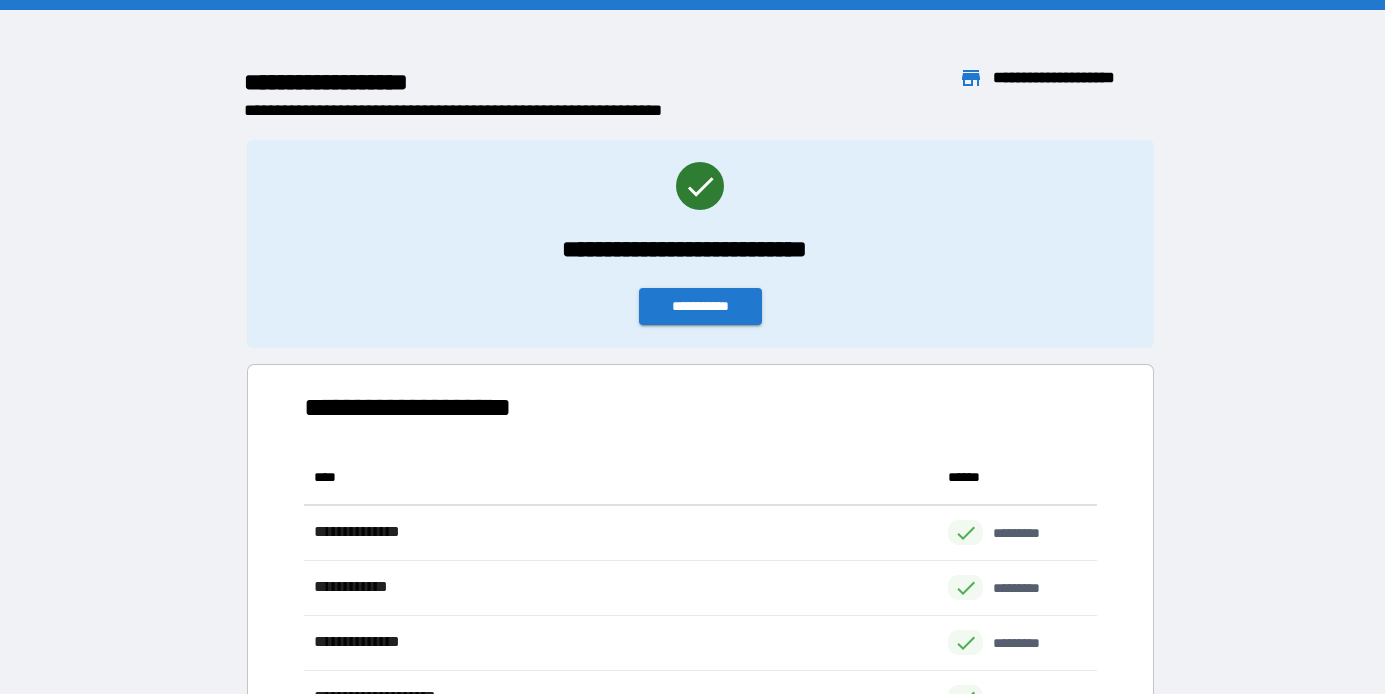 scroll, scrollTop: 1, scrollLeft: 0, axis: vertical 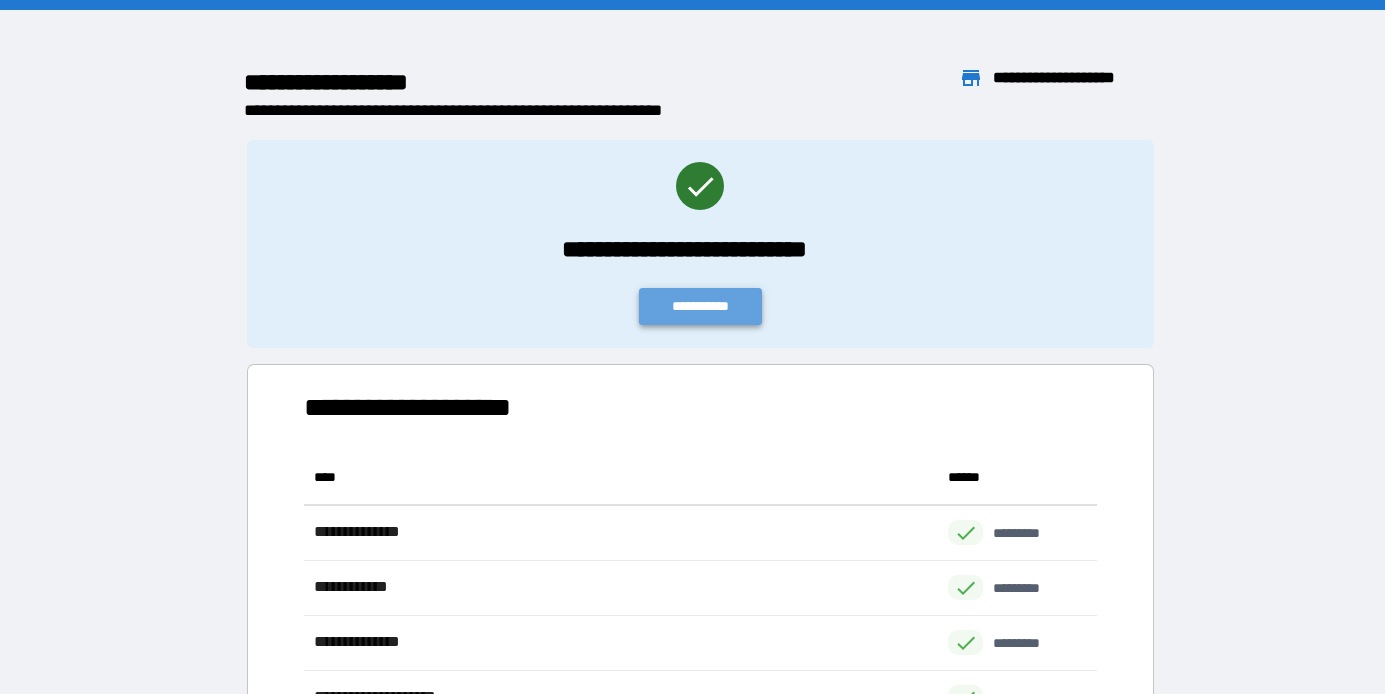 click on "**********" at bounding box center (701, 306) 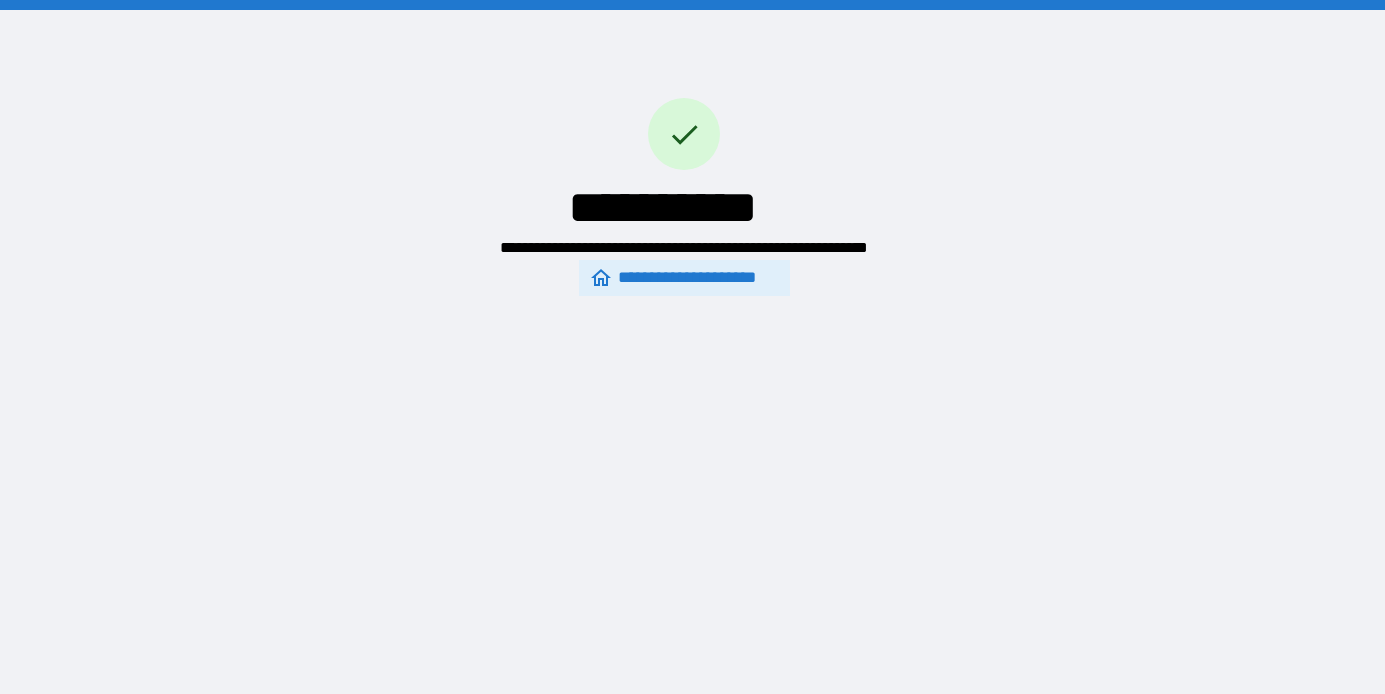 click on "**********" at bounding box center (684, 278) 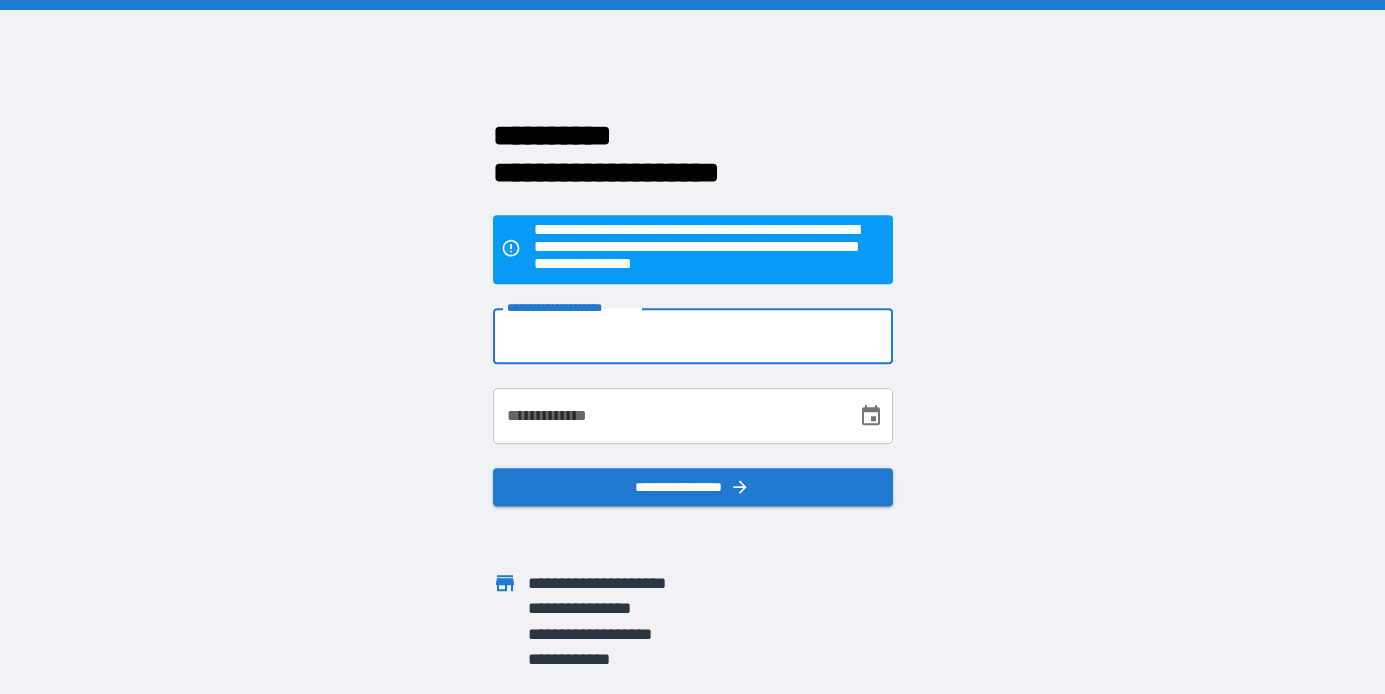 click on "**********" at bounding box center [693, 336] 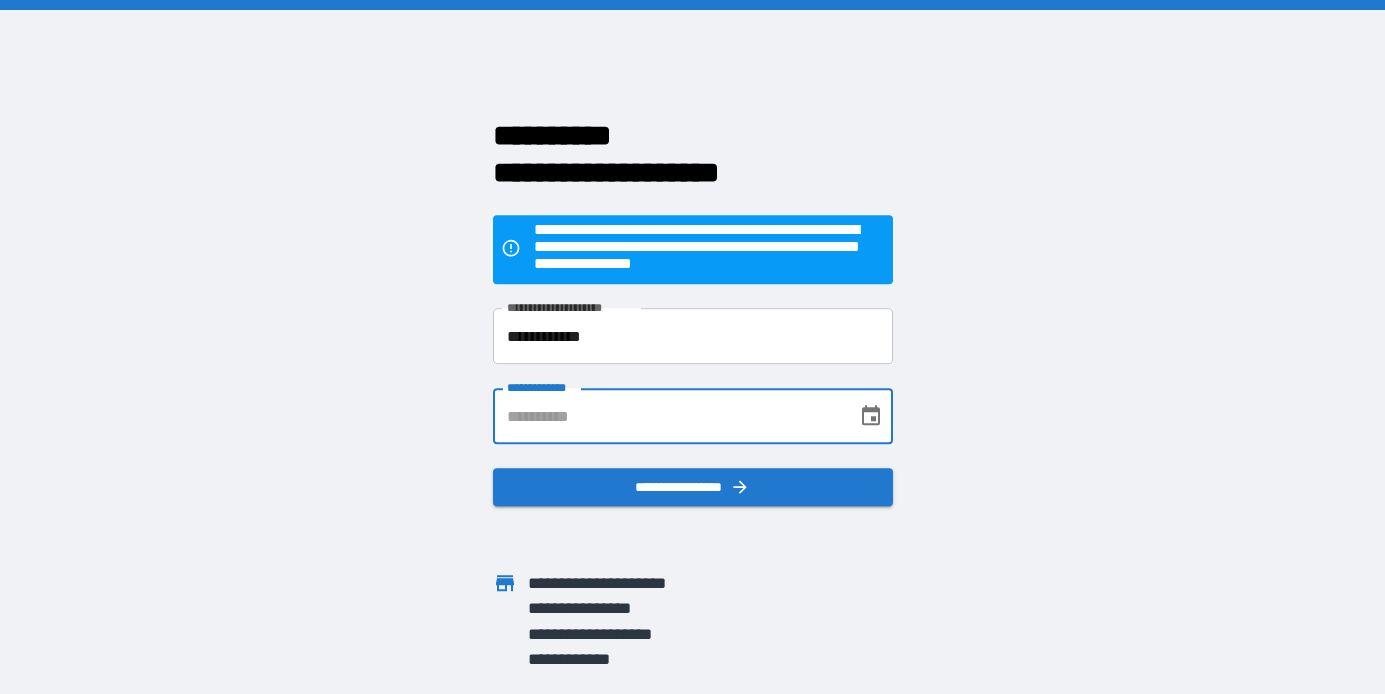 click on "**********" at bounding box center [668, 416] 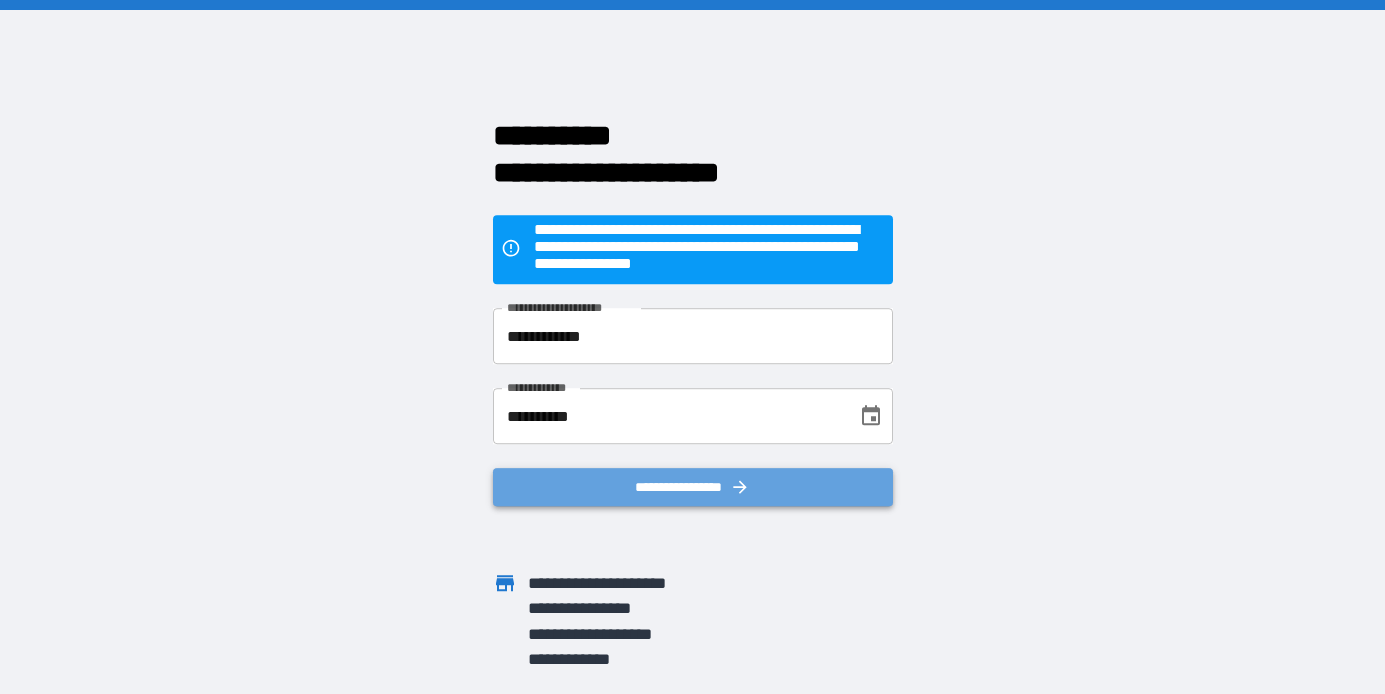 click on "**********" at bounding box center [693, 487] 